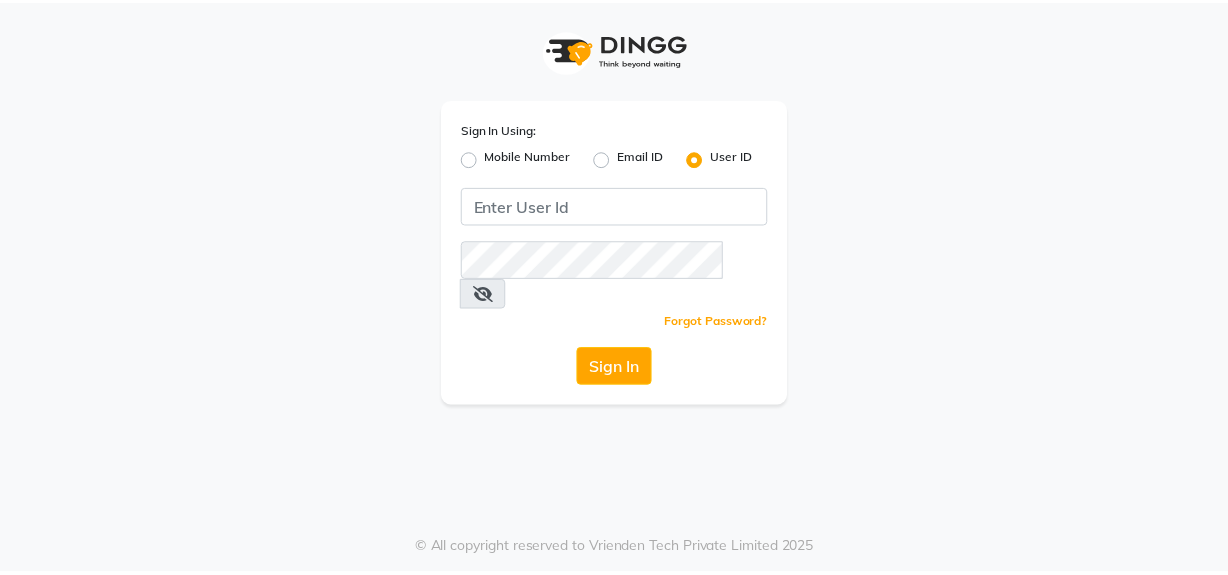 scroll, scrollTop: 0, scrollLeft: 0, axis: both 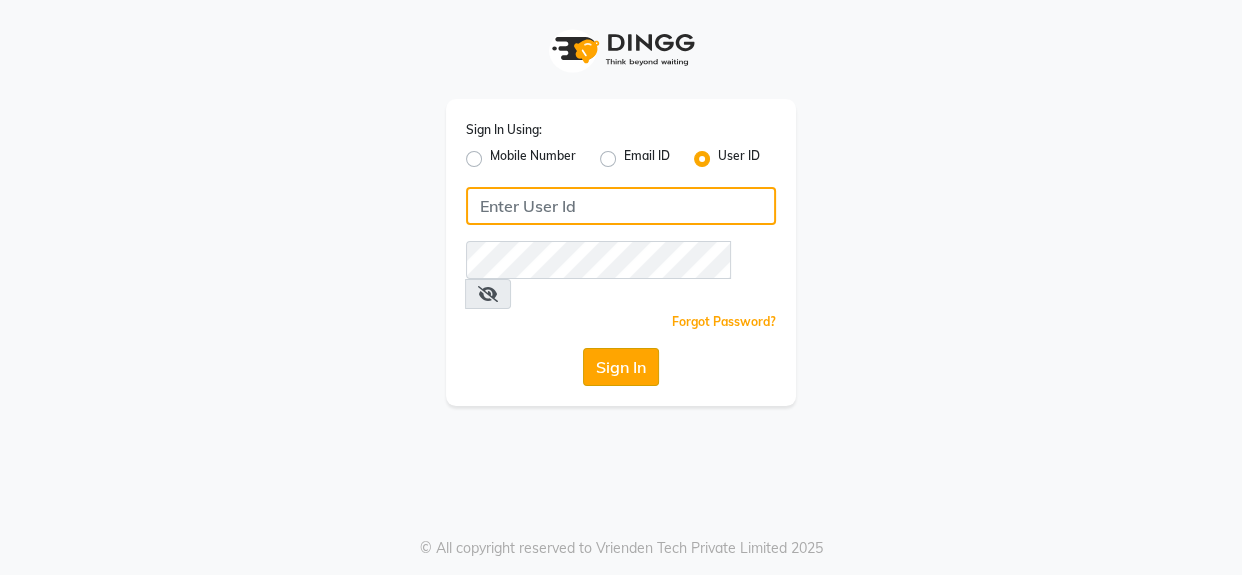 type on "mmbmakemeblush" 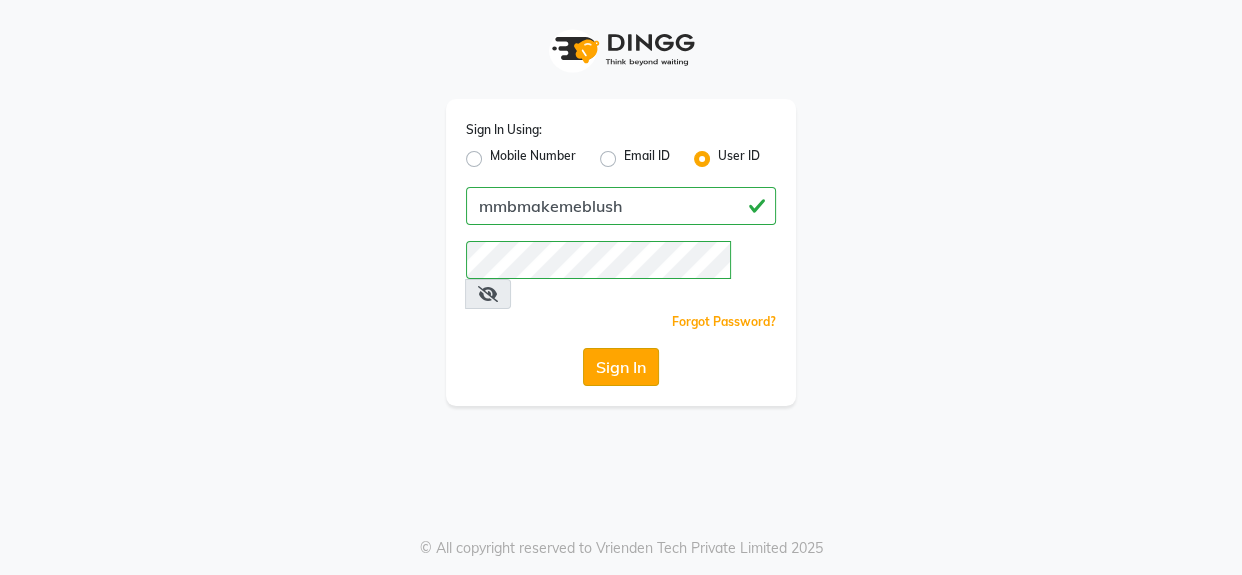 click on "Sign In" 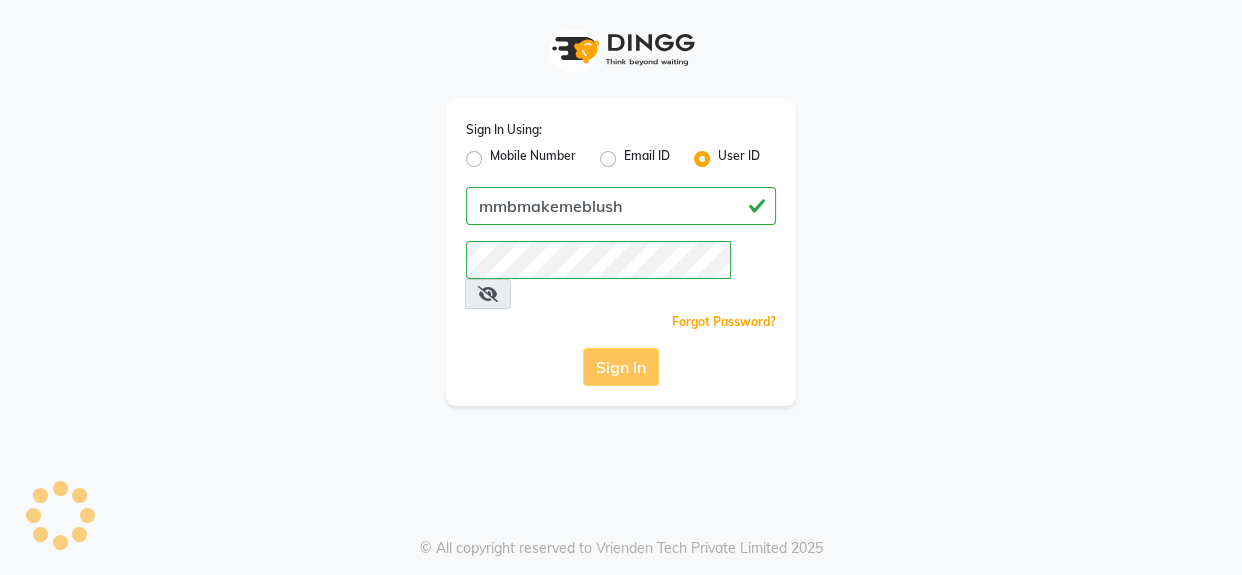 click on "Sign In" 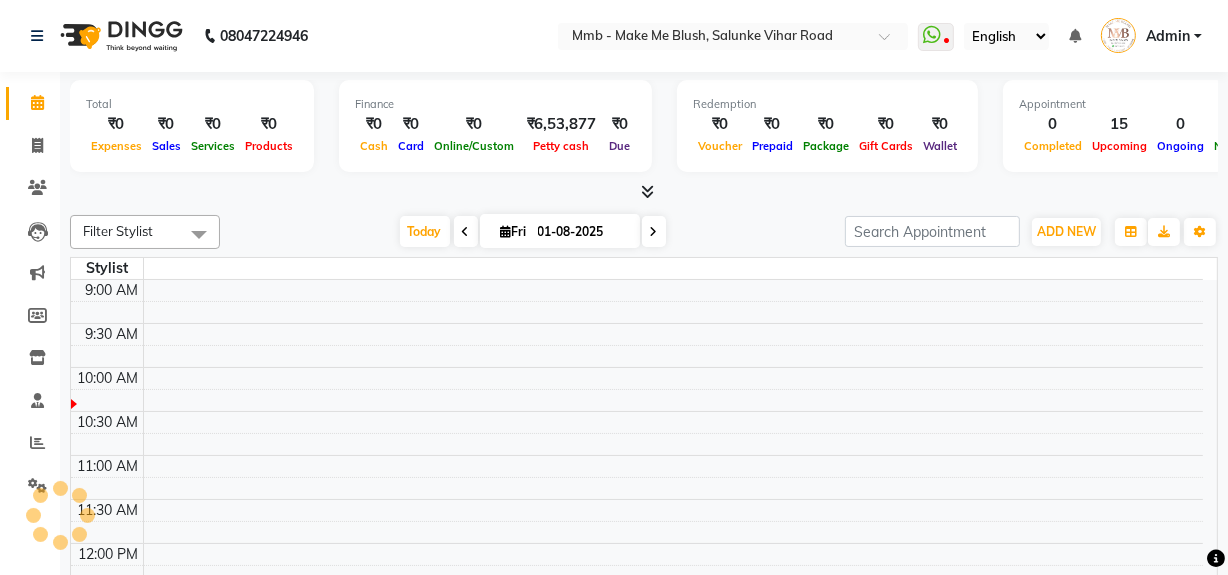 select on "en" 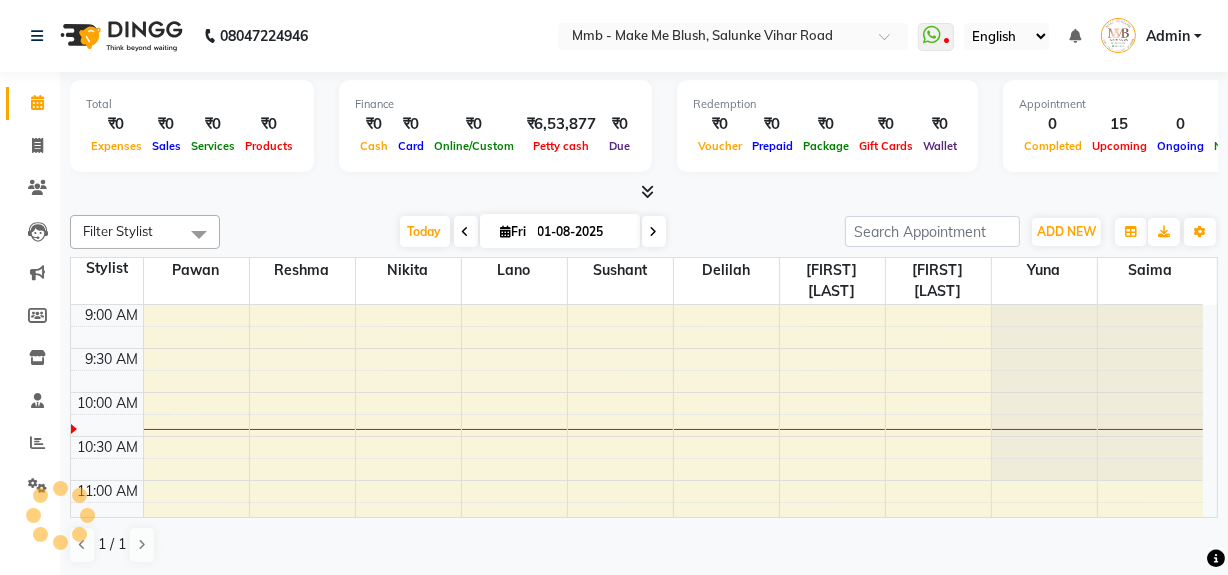 scroll, scrollTop: 0, scrollLeft: 0, axis: both 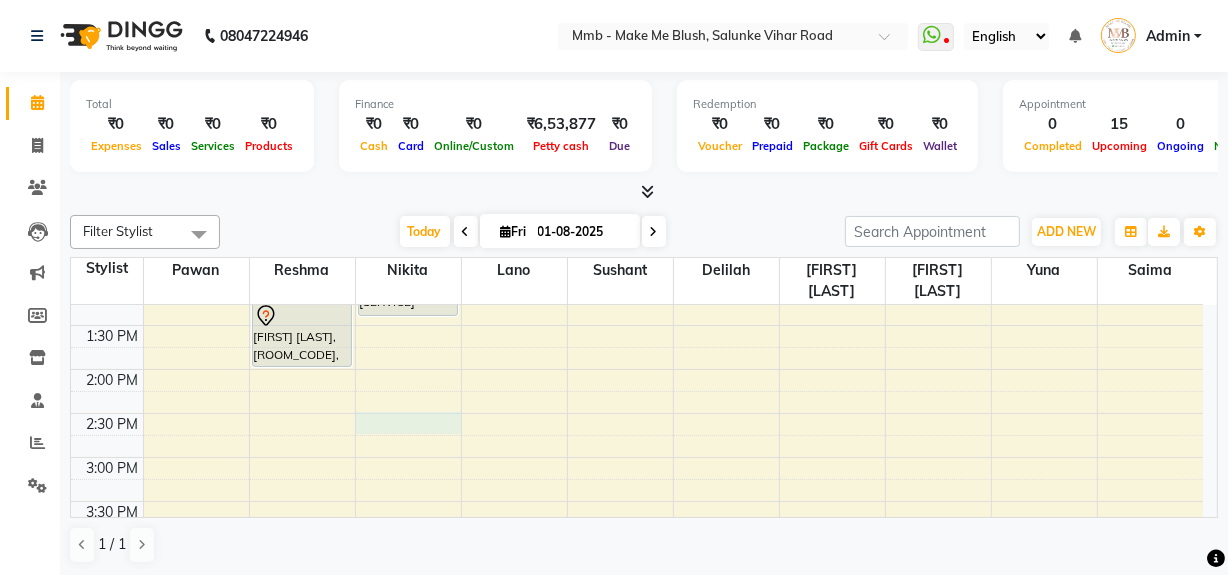 click on "9:00 AM 9:30 AM 10:00 AM 10:30 AM 11:00 AM 11:30 AM 12:00 PM 12:30 PM 1:00 PM 1:30 PM 2:00 PM 2:30 PM 3:00 PM 3:30 PM 4:00 PM 4:30 PM 5:00 PM 5:30 PM 6:00 PM 6:30 PM 7:00 PM 7:30 PM 8:00 PM 8:30 PM             Shahrzad Husseini, TK05, 11:00 AM-11:15 AM, Eyebrows             Shahrzad Husseini, TK05, 11:15 AM-11:45 AM, Head Massages             Shahrzad Husseini, TK05, 11:45 AM-12:15 PM, Head Massages             Daayita Apaprajita, TK01, 12:15 PM-12:30 PM, Eyebrows             Shahrzad Husseini, TK05, 01:15 PM-02:00 PM, Root Revival therapy             Daayita Apaprajita, TK01, 11:30 AM-12:15 PM, Regular Manicure              Daayita Apaprajita, TK01, 12:15 PM-01:25 PM, Roots Touchup Upto 1inch              Shahrzad Husseini, TK05, 12:15 PM-01:15 PM, Purifying Facial Treatment             Pallavi Shah, TK04, 11:15 AM-11:55 AM, Gel Nail plain              Pallavi Shah, TK04, 12:00 PM-12:40 PM, Gel Nail plain              Pallavi Shah, TK04, 11:00 AM-12:10 PM, Roots Touchup Upto 1inch" at bounding box center (637, 457) 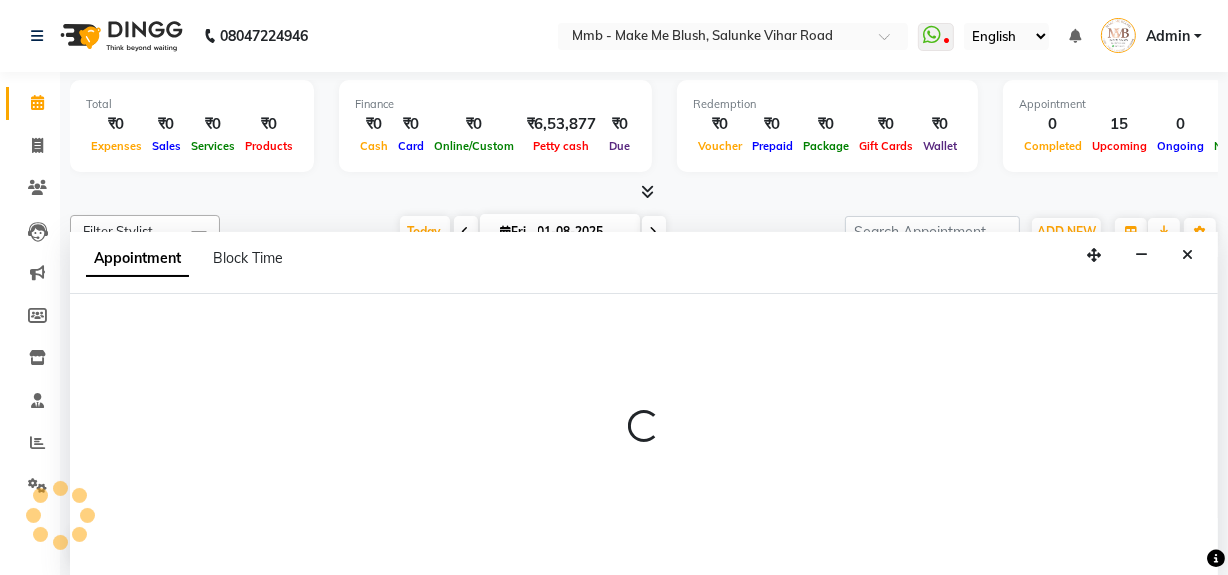 scroll, scrollTop: 0, scrollLeft: 0, axis: both 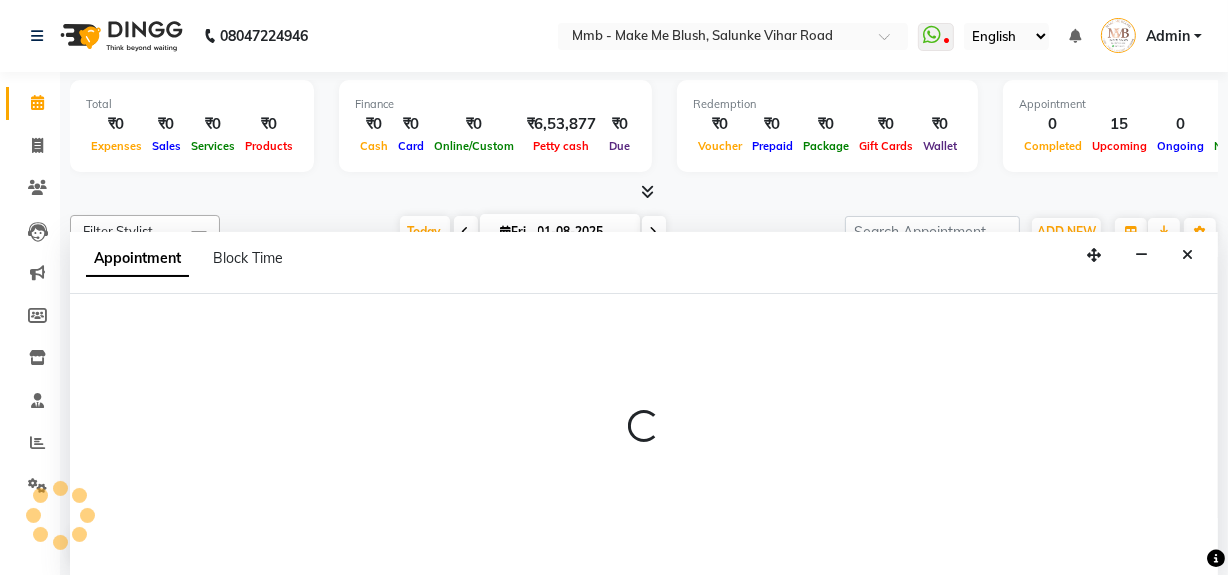 select on "18874" 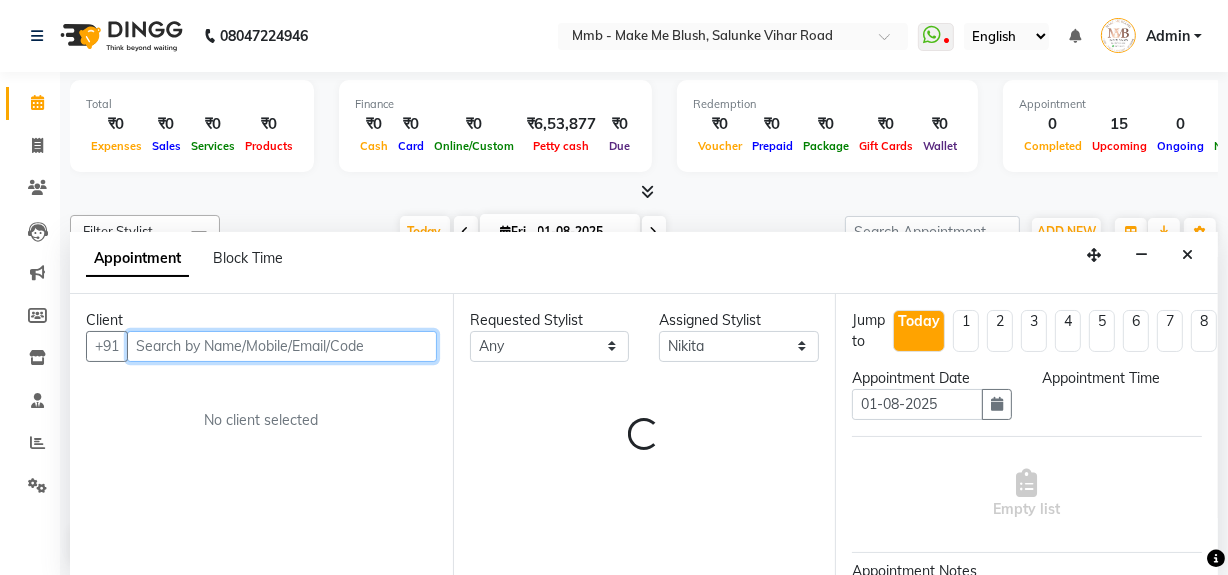 select on "870" 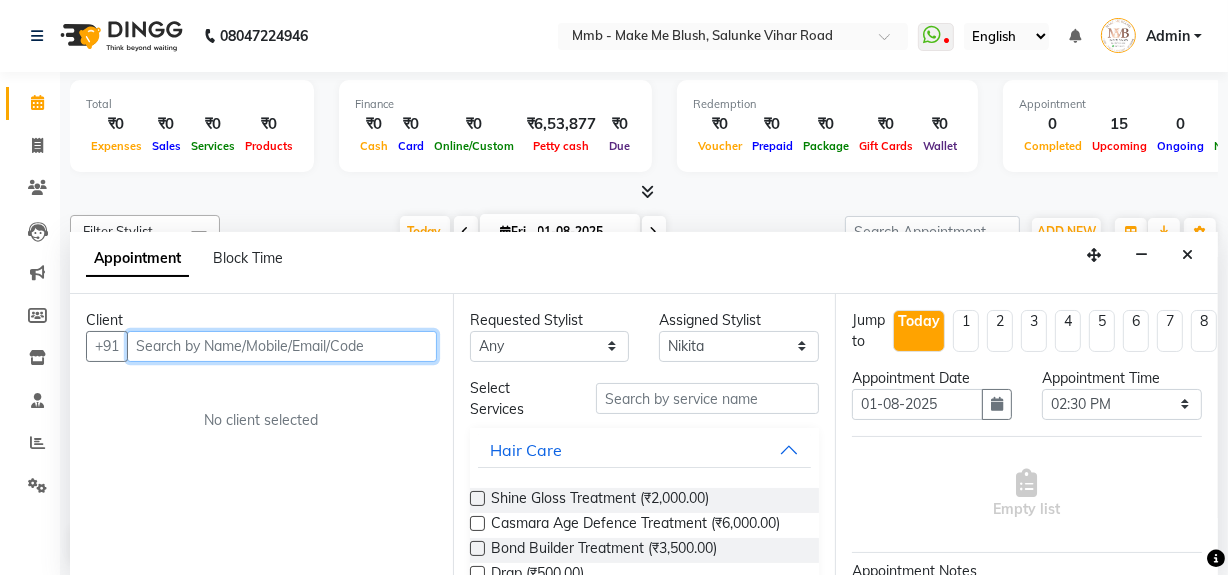 click at bounding box center (282, 346) 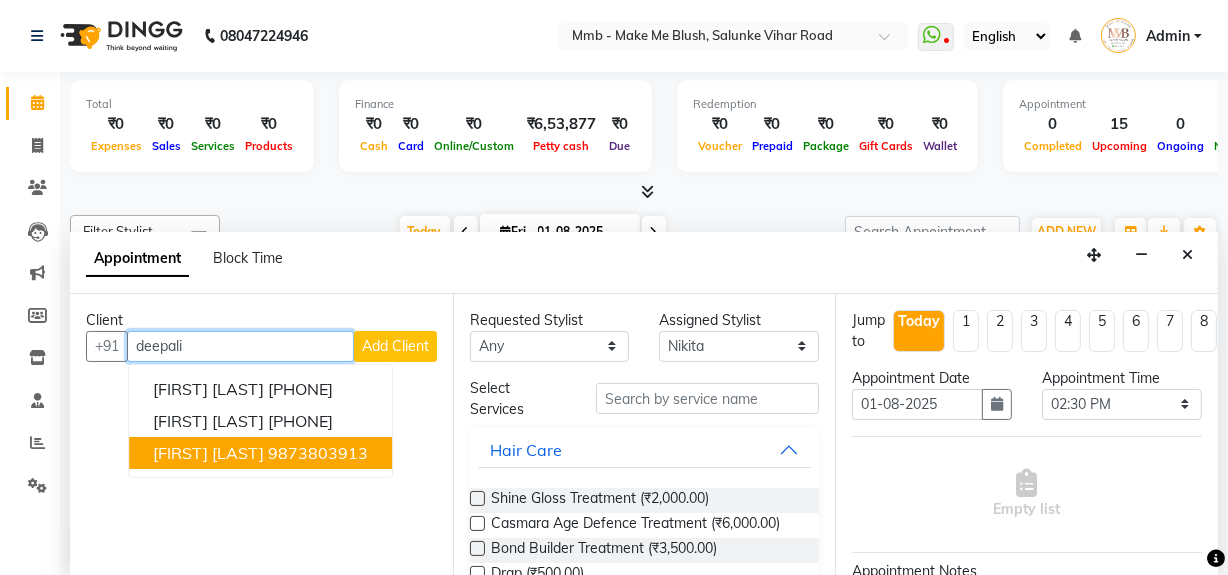 click on "9873803913" at bounding box center (318, 453) 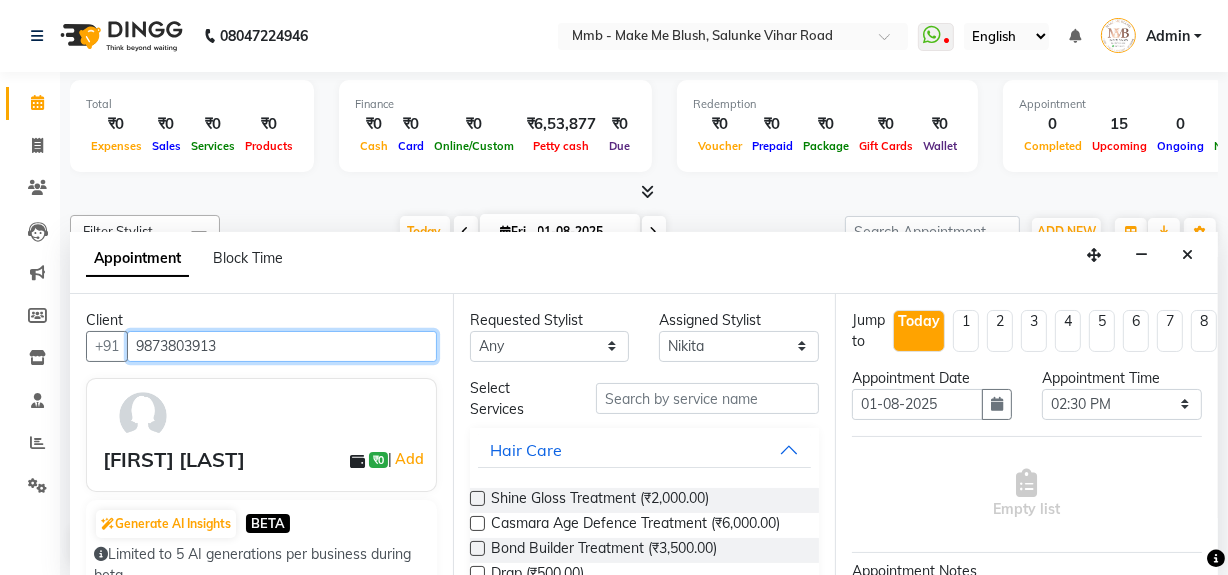 type on "9873803913" 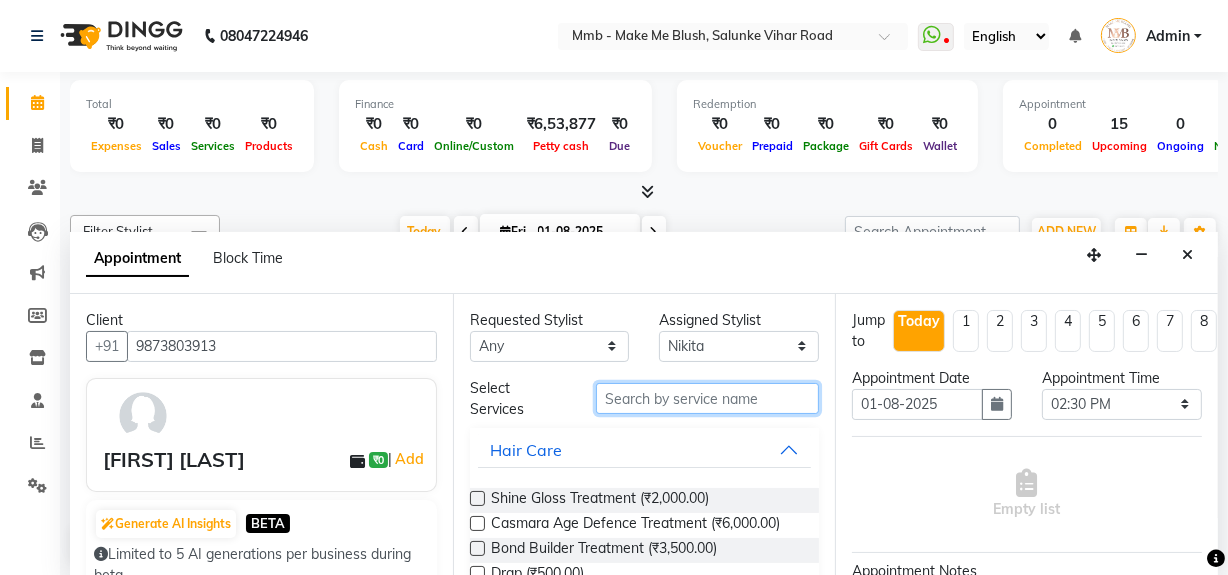 click at bounding box center (707, 398) 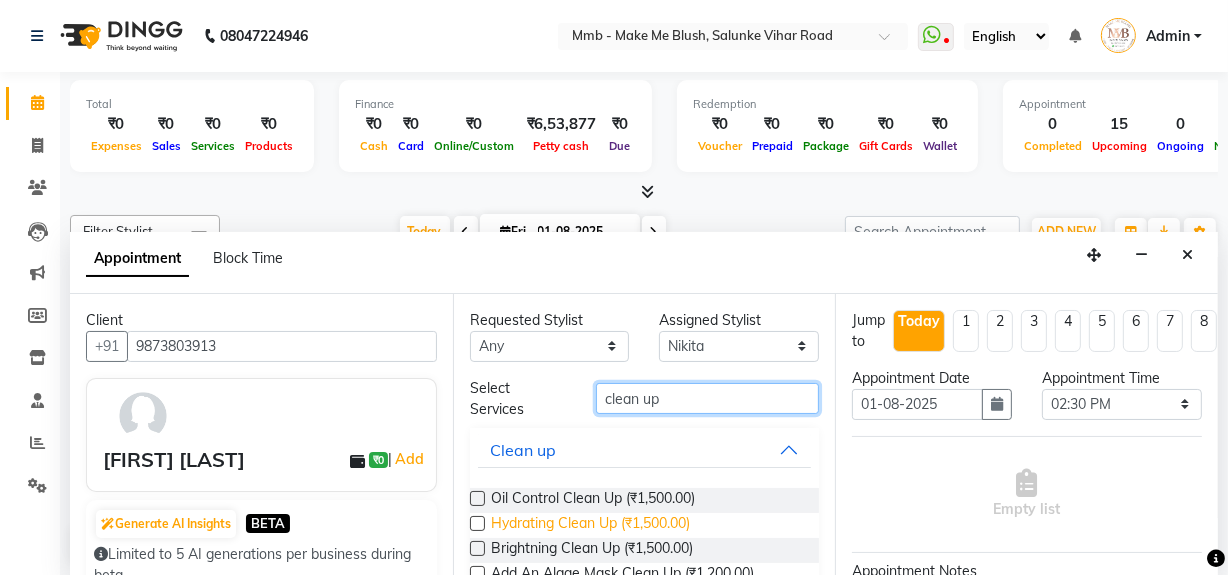 type on "clean up" 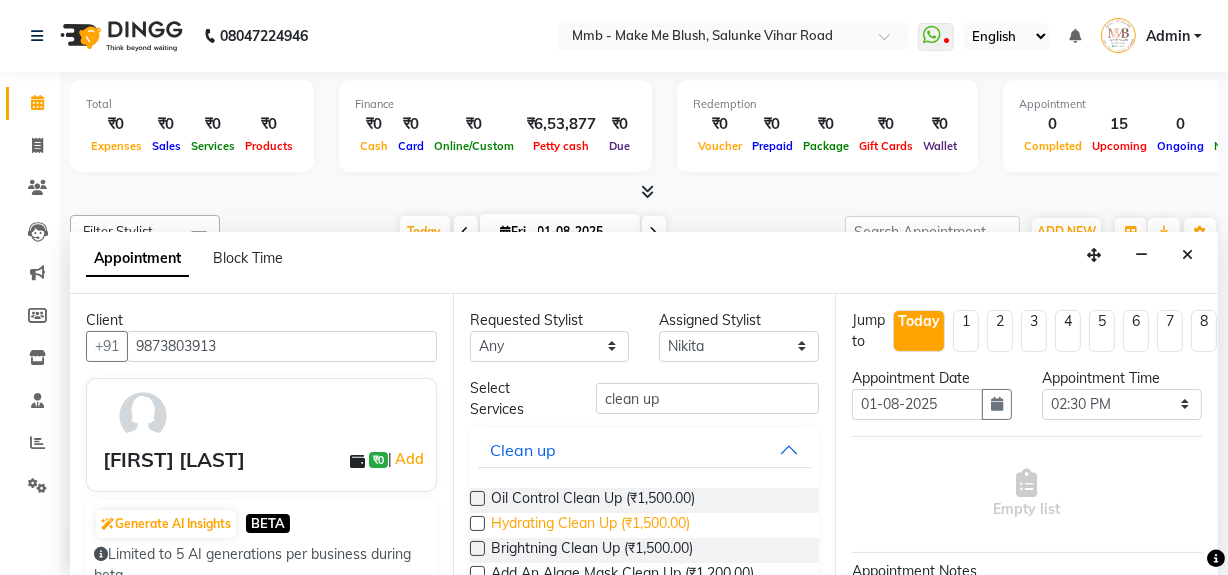 click on "Hydrating Clean Up (₹1,500.00)" at bounding box center [590, 525] 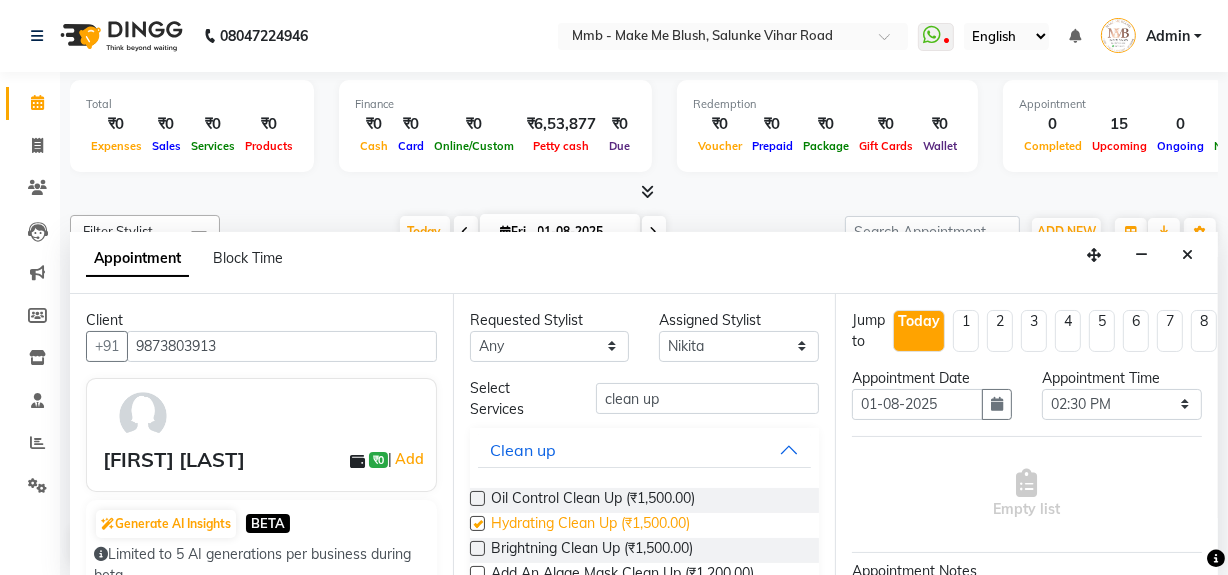 checkbox on "false" 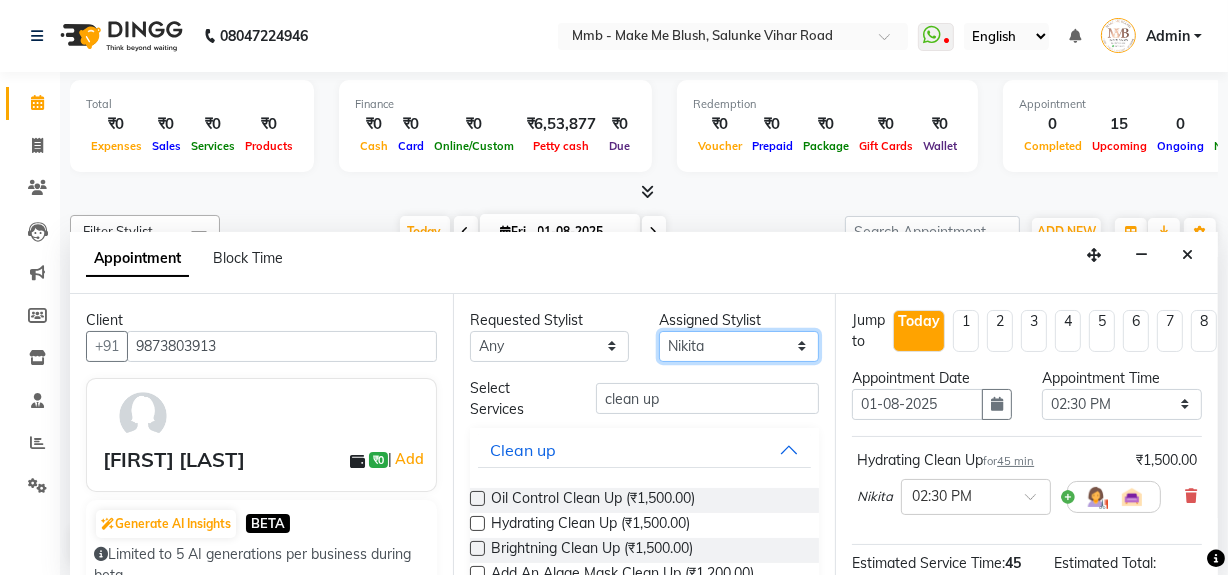 click on "Select [PERSON] [PERSON] [PERSON] [PERSON] [PERSON] [PERSON] [PERSON] [PERSON] [PERSON] [PERSON]" at bounding box center [739, 346] 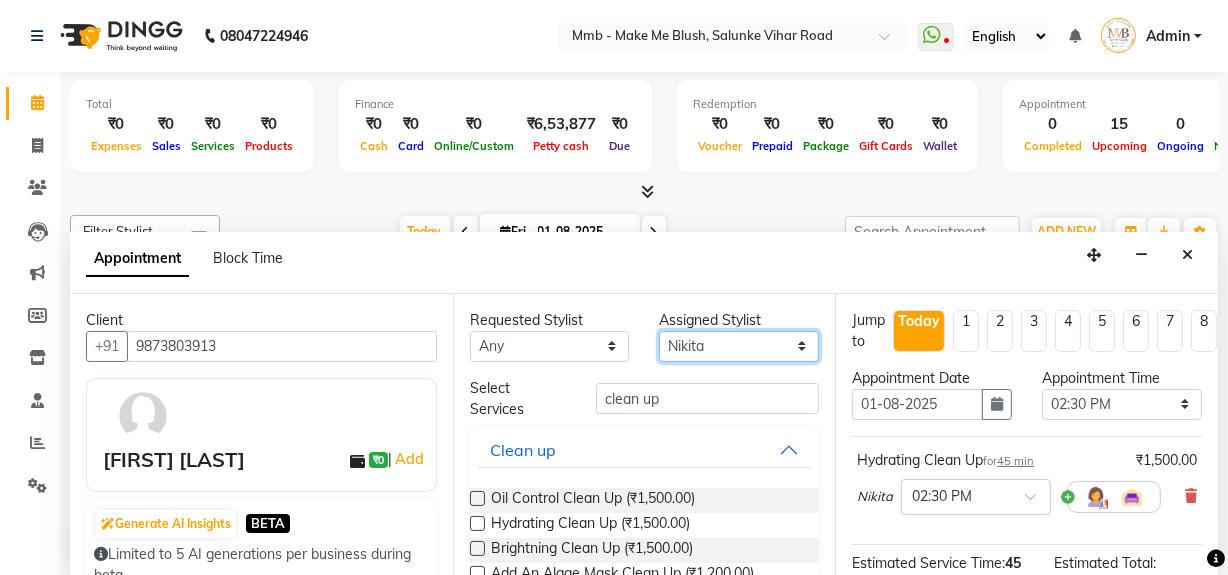 select on "35693" 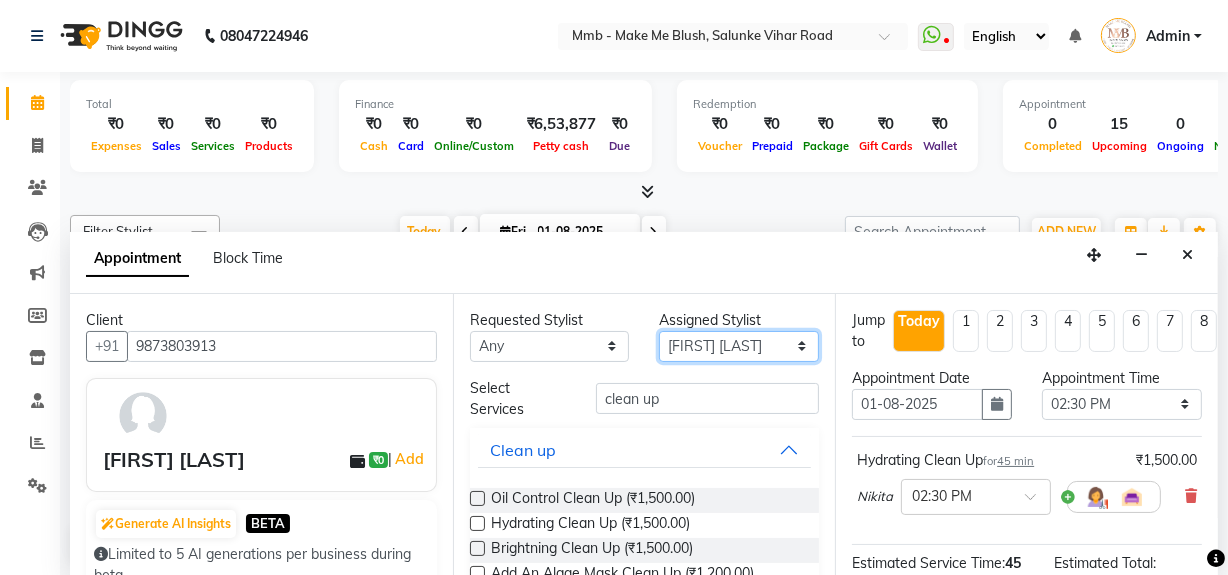 click on "Select [PERSON] [PERSON] [PERSON] [PERSON] [PERSON] [PERSON] [PERSON] [PERSON] [PERSON] [PERSON]" at bounding box center [739, 346] 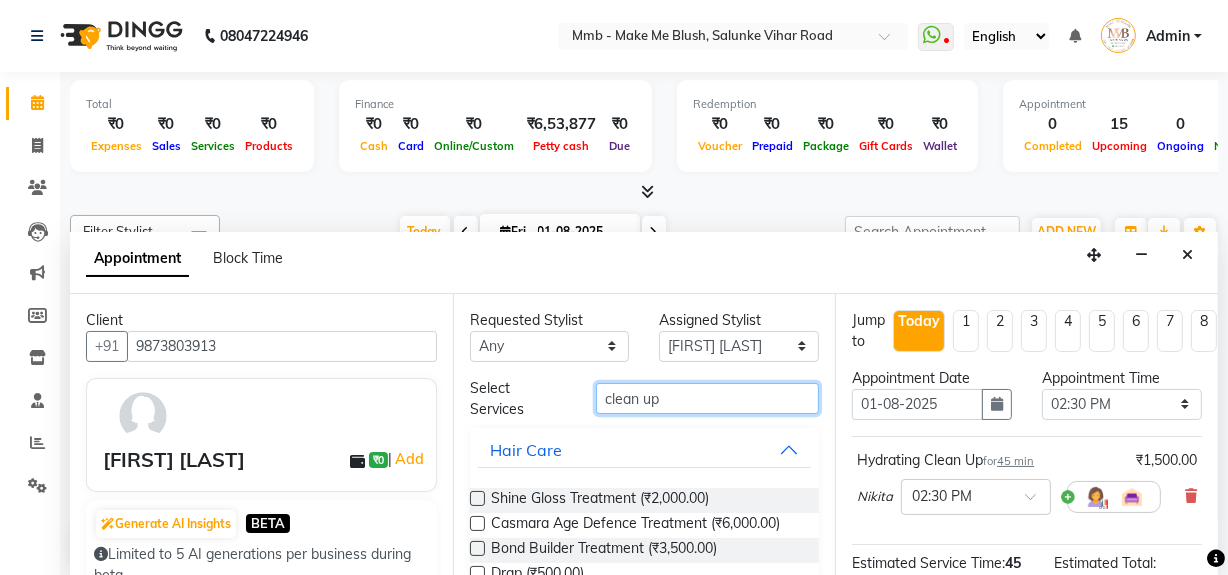 click on "clean up" at bounding box center (707, 398) 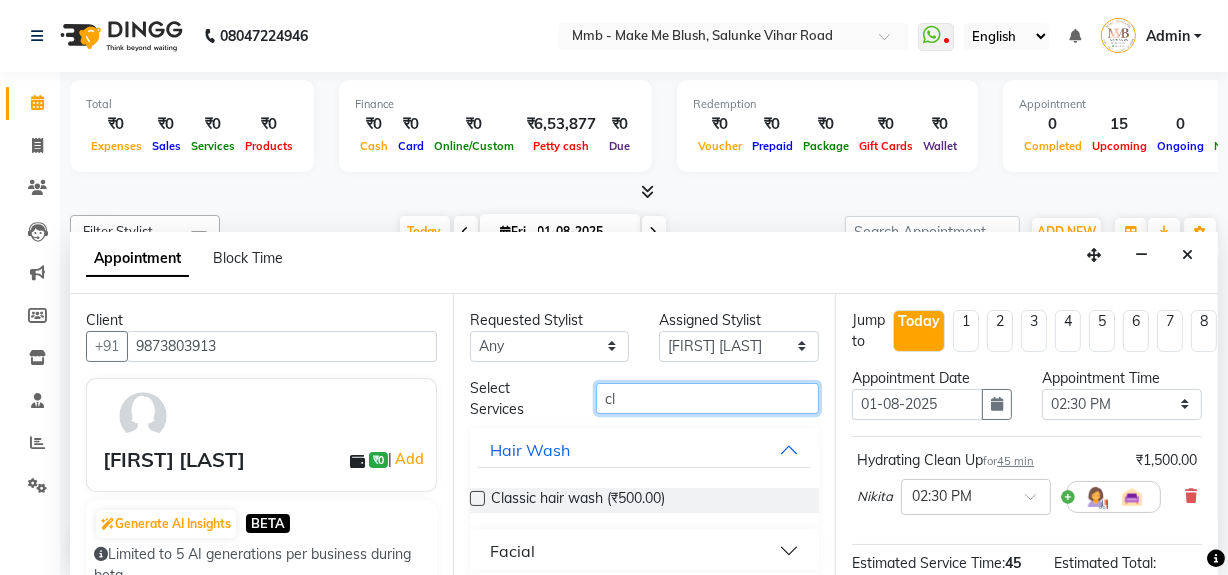 type on "c" 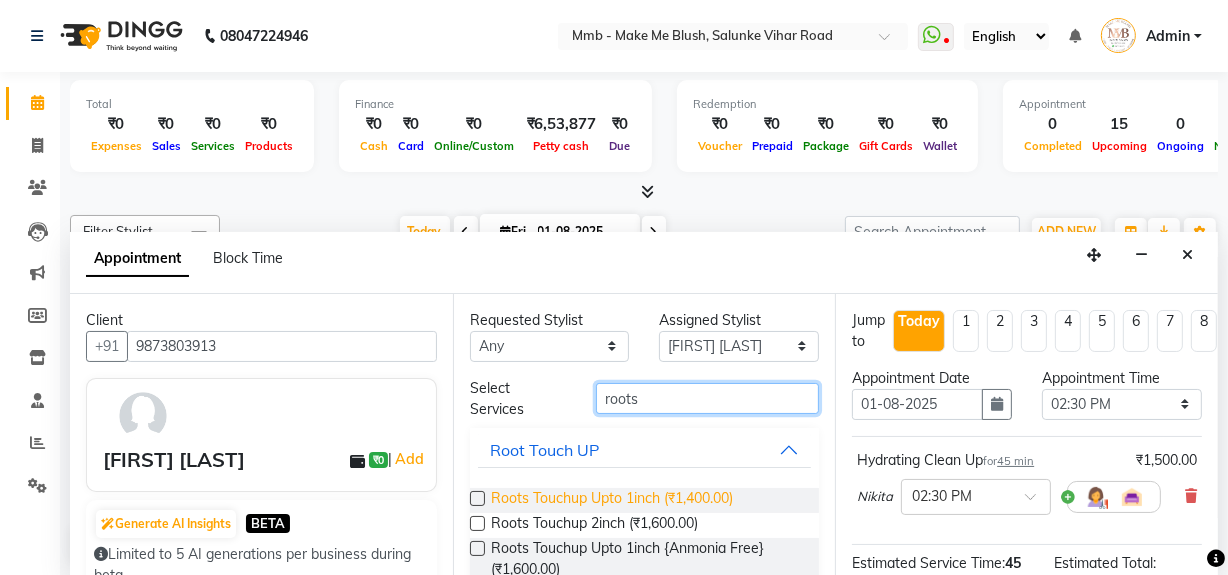 type on "roots" 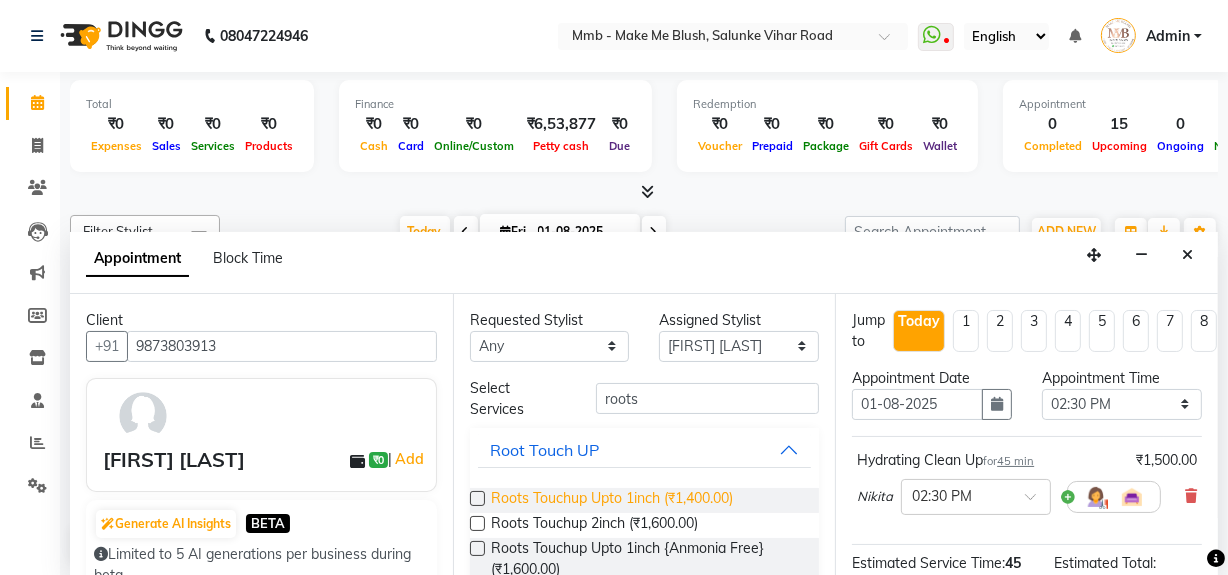 click on "Roots Touchup Upto 1inch  (₹1,400.00)" at bounding box center (612, 500) 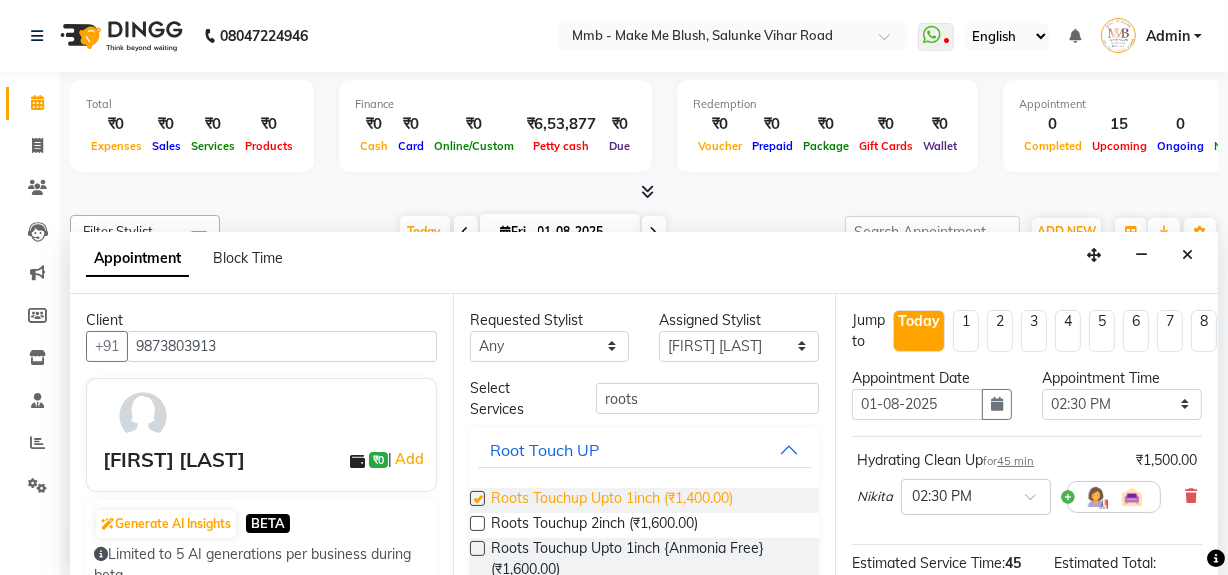 checkbox on "false" 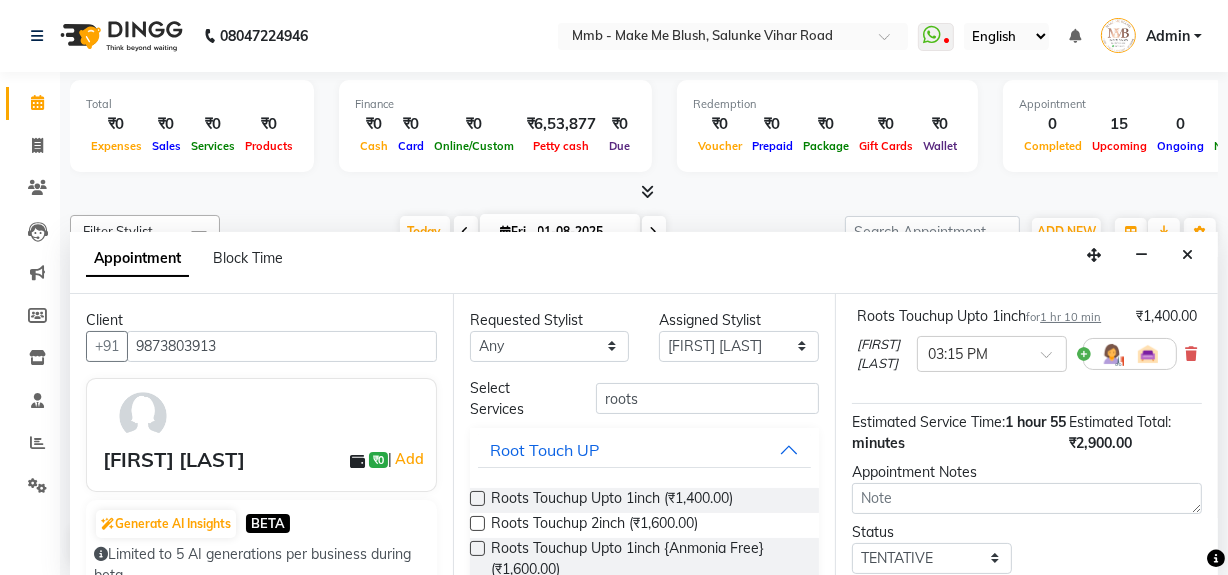 scroll, scrollTop: 387, scrollLeft: 0, axis: vertical 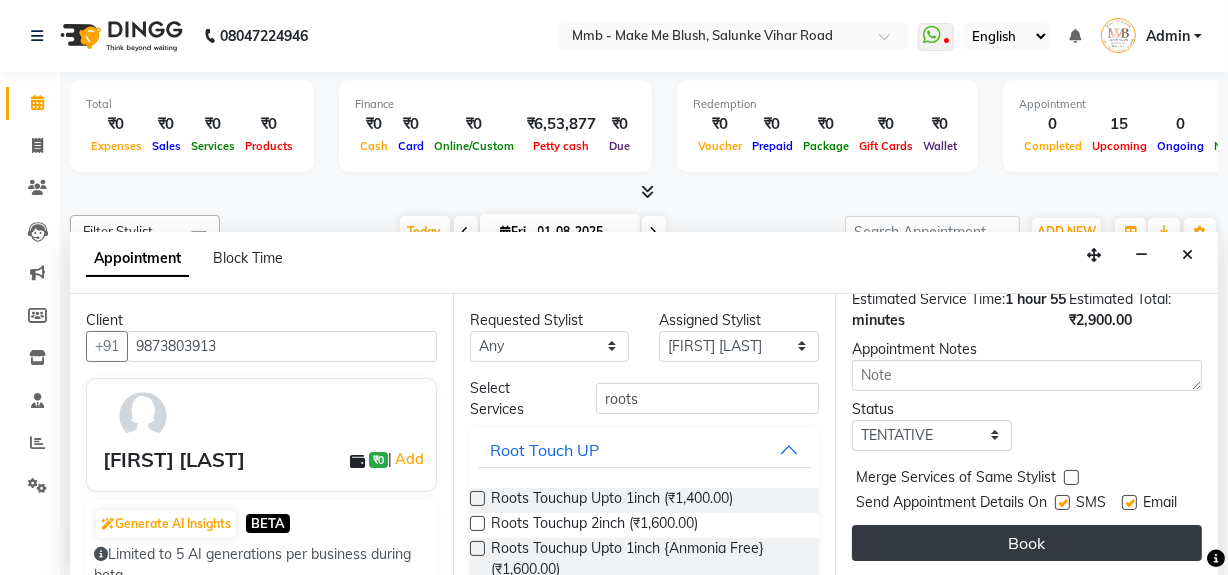 click on "Book" at bounding box center (1027, 543) 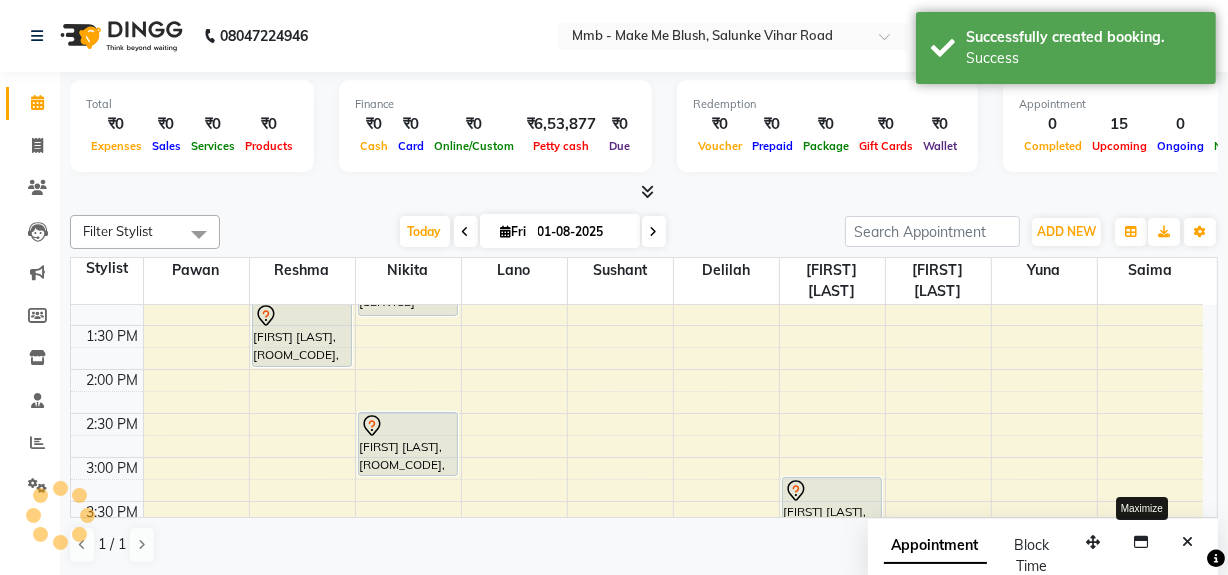 scroll, scrollTop: 0, scrollLeft: 0, axis: both 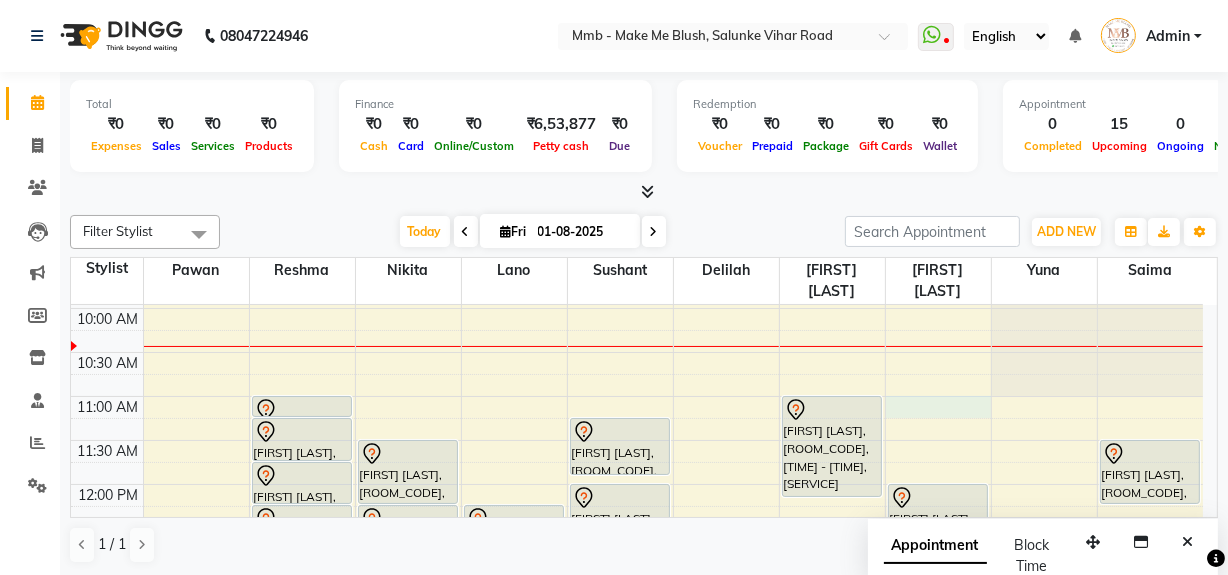 click on "9:00 AM 9:30 AM 10:00 AM 10:30 AM 11:00 AM 11:30 AM 12:00 PM 12:30 PM 1:00 PM 1:30 PM 2:00 PM 2:30 PM 3:00 PM 3:30 PM 4:00 PM 4:30 PM 5:00 PM 5:30 PM 6:00 PM 6:30 PM 7:00 PM 7:30 PM 8:00 PM 8:30 PM             Shahrzad Husseini, TK05, 11:00 AM-11:15 AM, Eyebrows             Shahrzad Husseini, TK05, 11:15 AM-11:45 AM, Head Massages             Shahrzad Husseini, TK05, 11:45 AM-12:15 PM, Head Massages             Daayita Apaprajita, TK01, 12:15 PM-12:30 PM, Eyebrows             Shahrzad Husseini, TK05, 01:15 PM-02:00 PM, Root Revival therapy             Daayita Apaprajita, TK01, 11:30 AM-12:15 PM, Regular Manicure              Daayita Apaprajita, TK01, 12:15 PM-01:25 PM, Roots Touchup Upto 1inch              Deepali Sharma, TK07, 02:30 PM-03:15 PM, Hydrating Clean Up             Shahrzad Husseini, TK05, 12:15 PM-01:15 PM, Purifying Facial Treatment             Pallavi Shah, TK04, 11:15 AM-11:55 AM, Gel Nail plain              Pallavi Shah, TK04, 12:00 PM-12:40 PM, Gel Nail plain" at bounding box center (637, 748) 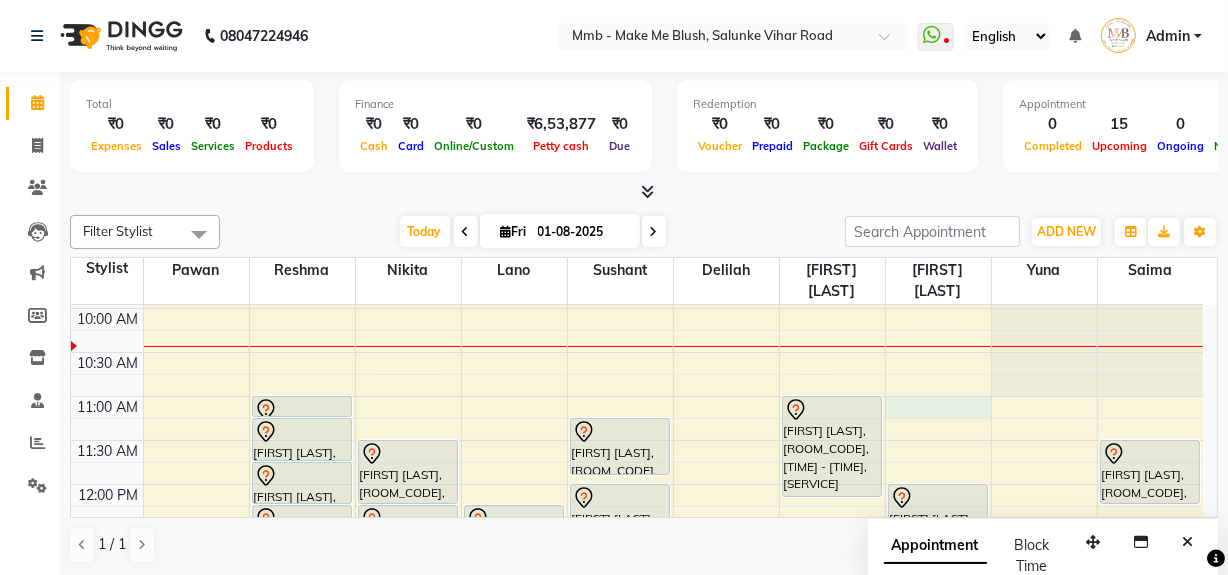 select on "45263" 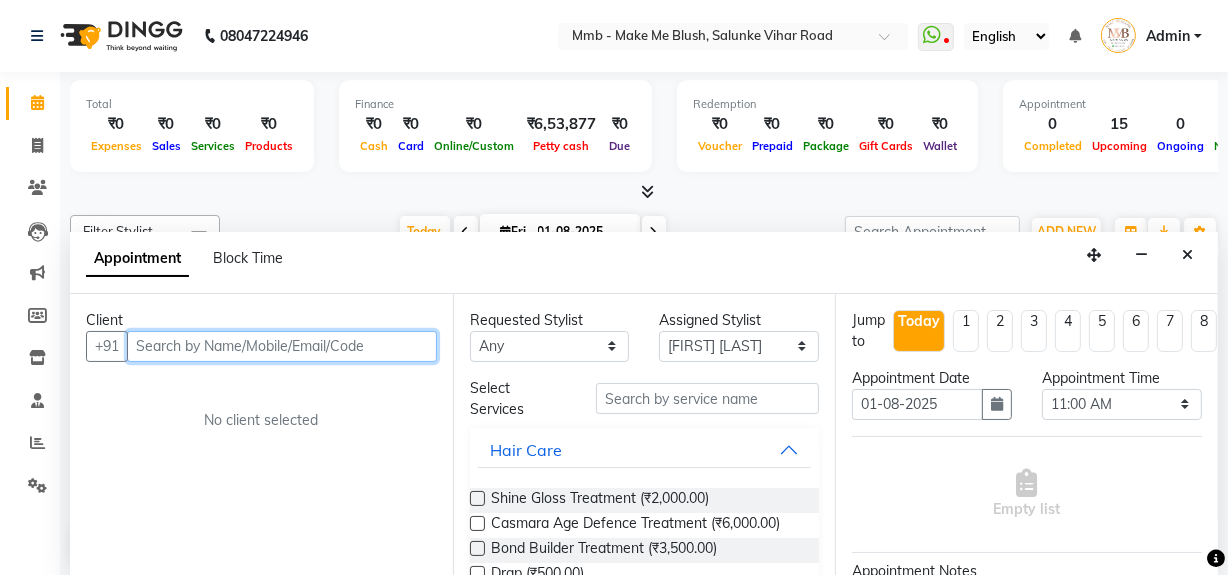 scroll, scrollTop: 0, scrollLeft: 0, axis: both 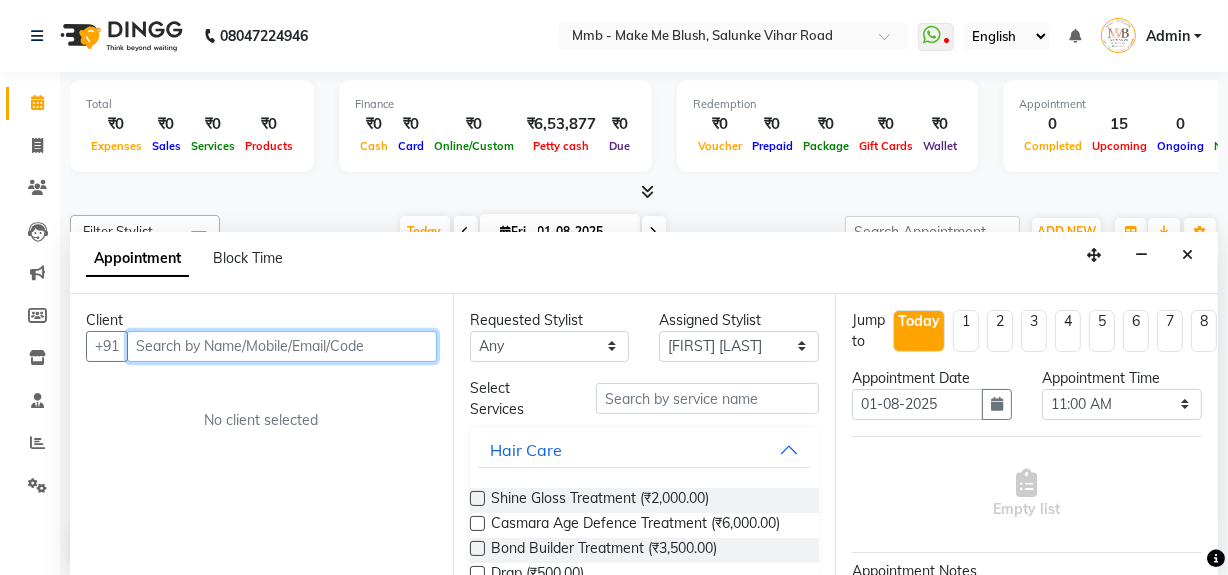 click at bounding box center (282, 346) 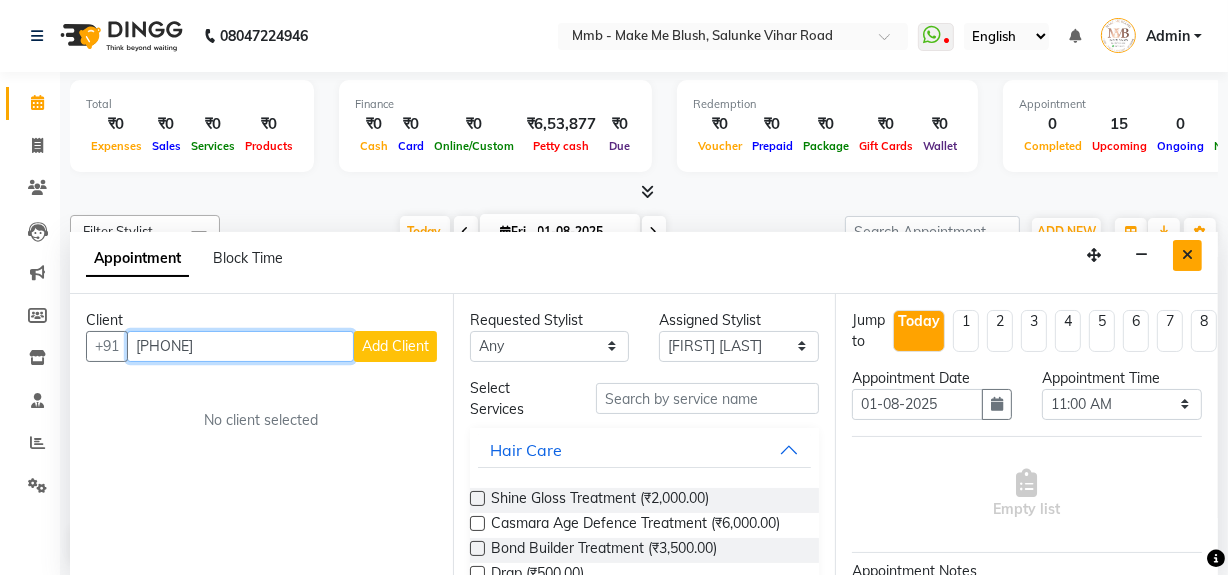 type on "9960440402" 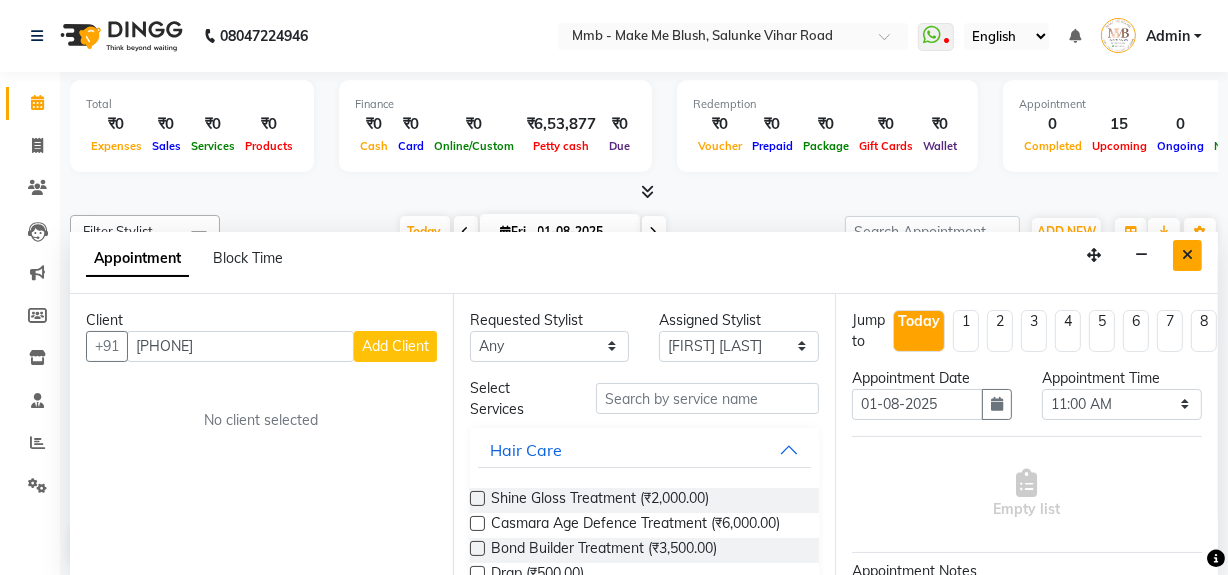 click at bounding box center [1187, 255] 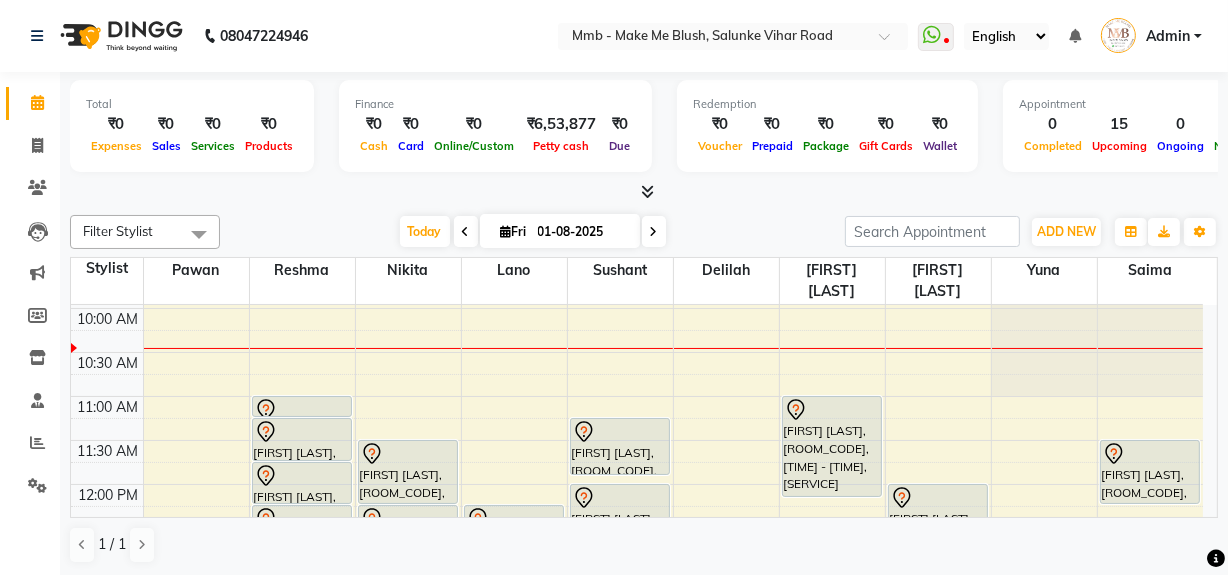 click on "Total  ₹0  Expenses ₹0  Sales ₹0  Services ₹0  Products Finance  ₹0  Cash ₹0  Card ₹0  Online/Custom ₹6,53,877 Petty cash ₹0 Due  Redemption  ₹0 Voucher ₹0 Prepaid ₹0 Package ₹0  Gift Cards ₹0  Wallet  Appointment  0 Completed 15 Upcoming 0 Ongoing 0 No show  Other sales  ₹0  Packages ₹0  Memberships ₹0  Vouchers ₹0  Prepaids ₹0  Gift Cards Filter Stylist Select All Delilah Gauri Chauhan Lano Nikita Pawan Reshma Saima Sushant Urgen Dukpa Yuna Today  Fri 01-08-2025 Toggle Dropdown Add Appointment Add Invoice Add Expense Add Attendance Add Client Add Transaction Toggle Dropdown Add Appointment Add Invoice Add Expense Add Attendance Add Client ADD NEW Toggle Dropdown Add Appointment Add Invoice Add Expense Add Attendance Add Client Add Transaction Filter Stylist Select All Delilah Gauri Chauhan Lano Nikita Pawan Reshma Saima Sushant Urgen Dukpa Yuna Group By  Staff View   Room View  View as Vertical  Vertical - Week View  Horizontal  Horizontal - Week View  List  Full Screen" 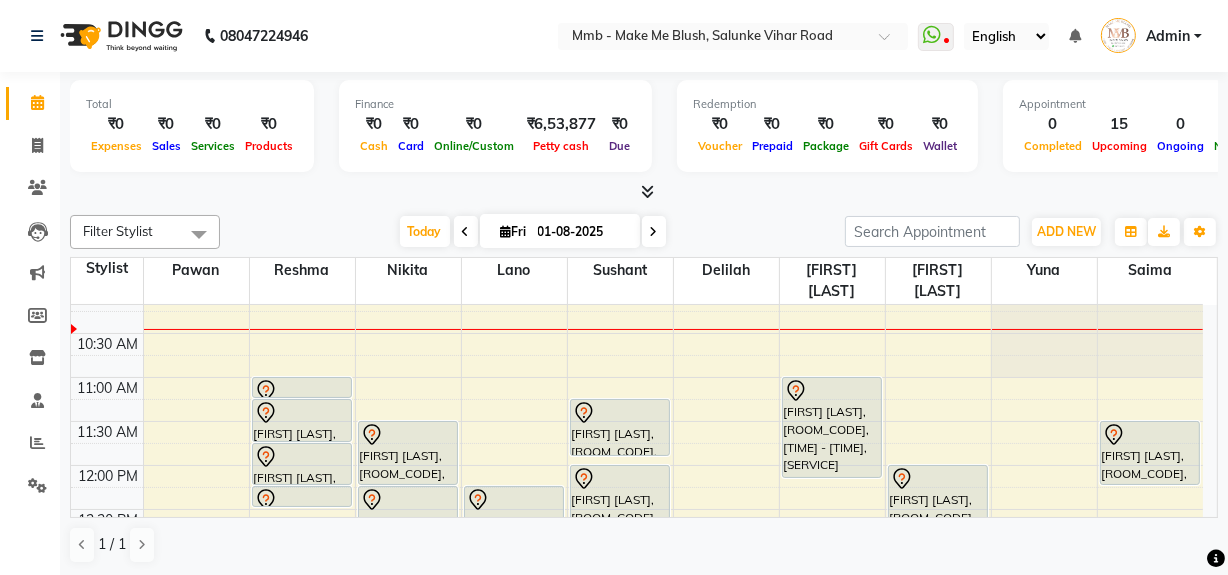 scroll, scrollTop: 120, scrollLeft: 0, axis: vertical 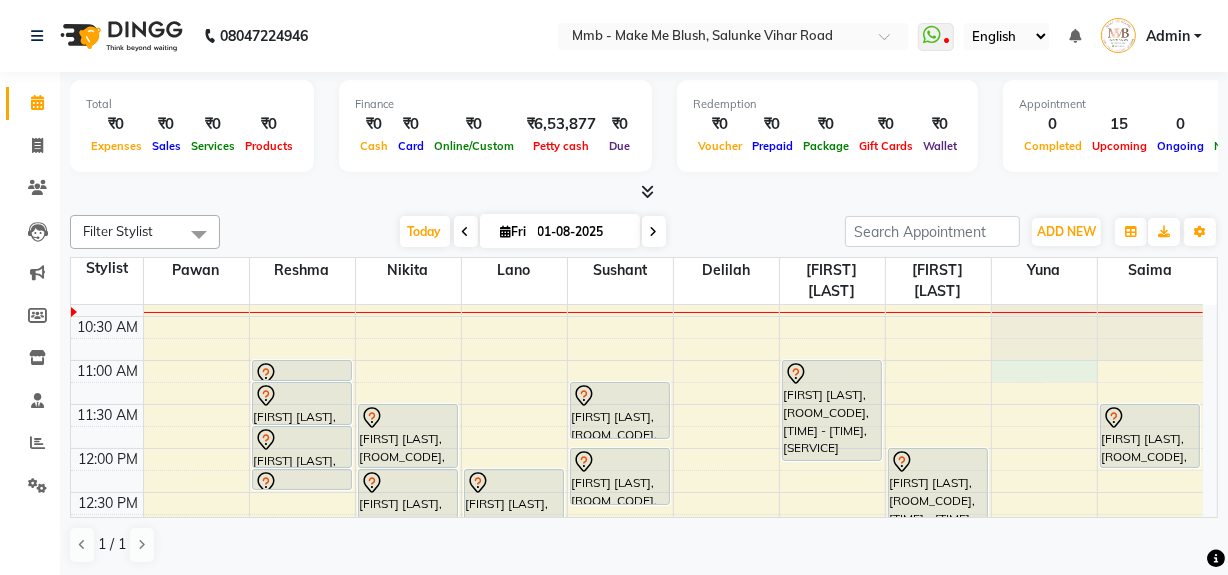 click on "9:00 AM 9:30 AM 10:00 AM 10:30 AM 11:00 AM 11:30 AM 12:00 PM 12:30 PM 1:00 PM 1:30 PM 2:00 PM 2:30 PM 3:00 PM 3:30 PM 4:00 PM 4:30 PM 5:00 PM 5:30 PM 6:00 PM 6:30 PM 7:00 PM 7:30 PM 8:00 PM 8:30 PM             Shahrzad Husseini, TK05, 11:00 AM-11:15 AM, Eyebrows             Shahrzad Husseini, TK05, 11:15 AM-11:45 AM, Head Massages             Shahrzad Husseini, TK05, 11:45 AM-12:15 PM, Head Massages             Daayita Apaprajita, TK01, 12:15 PM-12:30 PM, Eyebrows             Shahrzad Husseini, TK05, 01:15 PM-02:00 PM, Root Revival therapy             Daayita Apaprajita, TK01, 11:30 AM-12:15 PM, Regular Manicure              Daayita Apaprajita, TK01, 12:15 PM-01:25 PM, Roots Touchup Upto 1inch              Deepali Sharma, TK07, 02:30 PM-03:15 PM, Hydrating Clean Up             Shahrzad Husseini, TK05, 12:15 PM-01:15 PM, Purifying Facial Treatment             Pallavi Shah, TK04, 11:15 AM-11:55 AM, Gel Nail plain              Pallavi Shah, TK04, 12:00 PM-12:40 PM, Gel Nail plain" at bounding box center [637, 712] 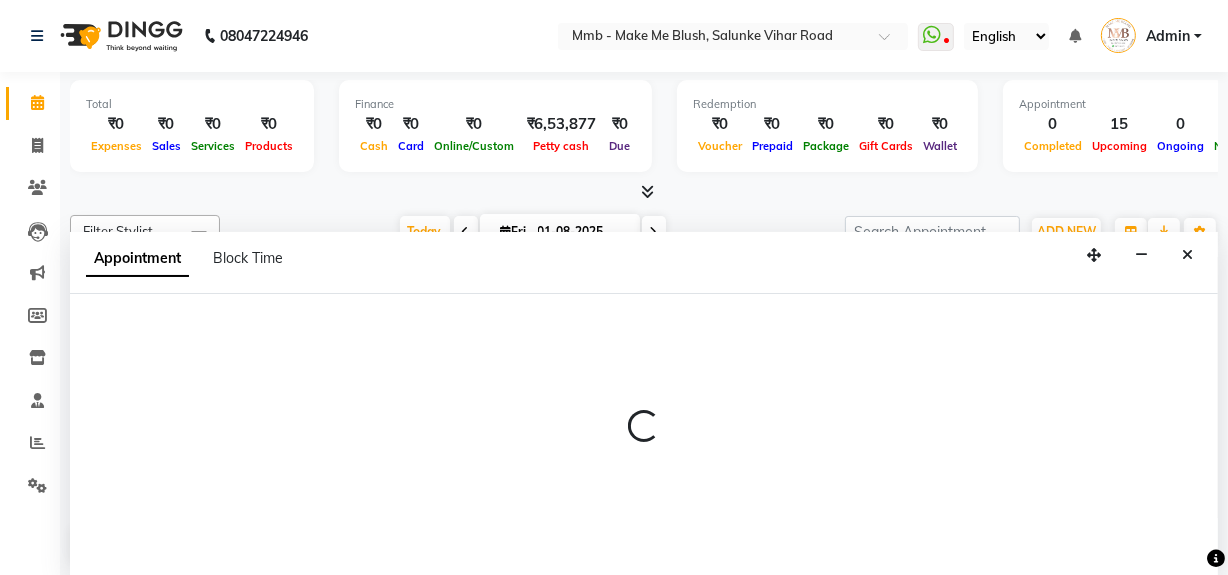 select on "67875" 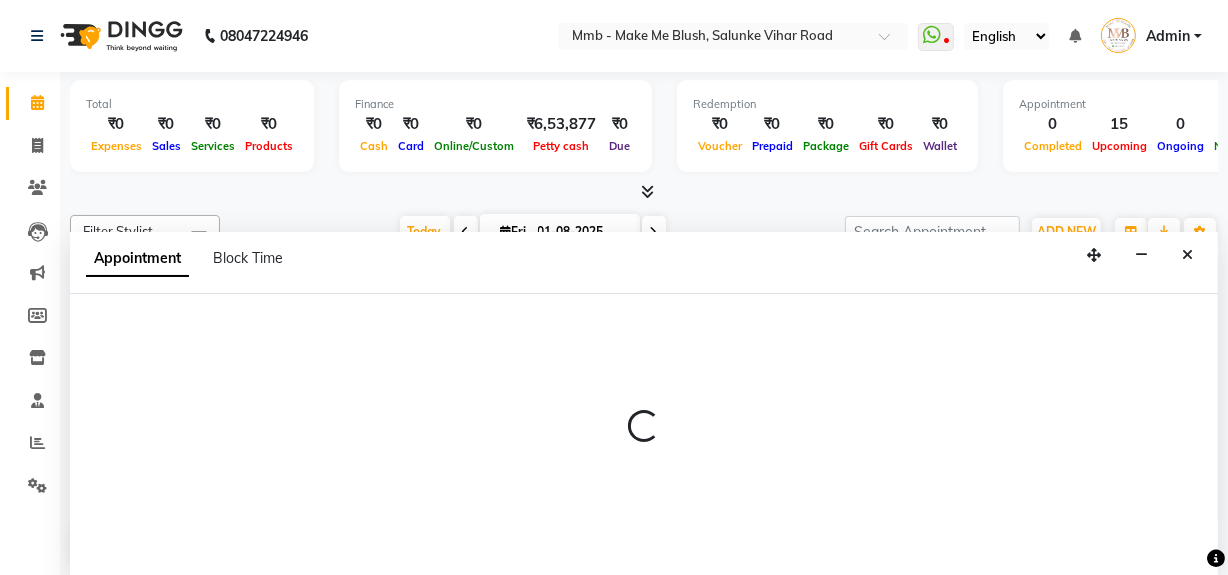select on "660" 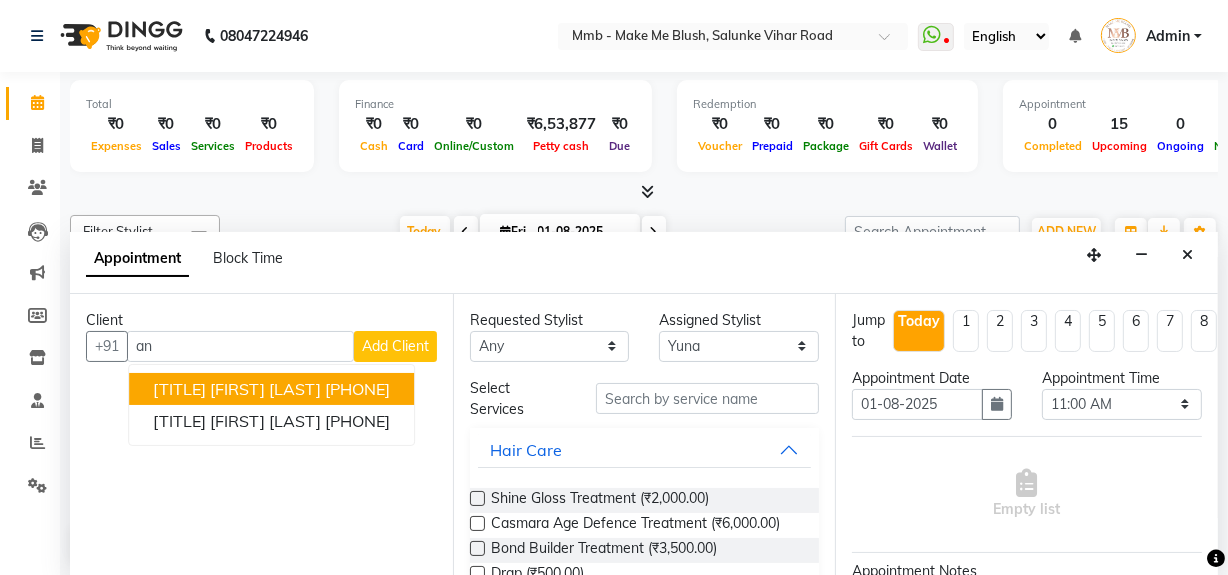 type on "a" 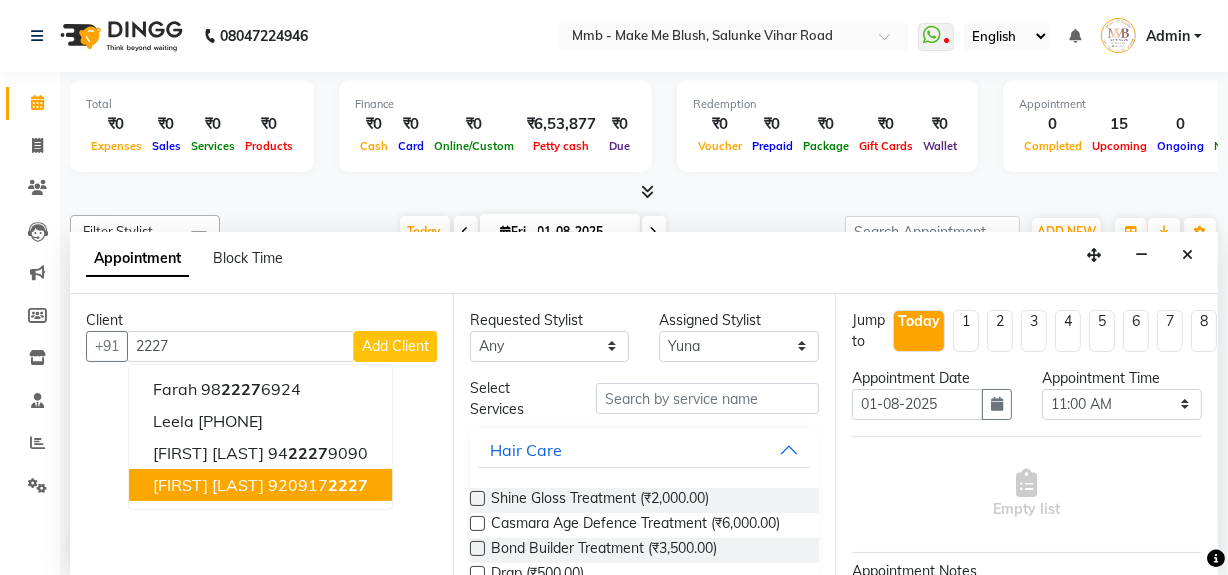 click on "920917 2227" at bounding box center (318, 485) 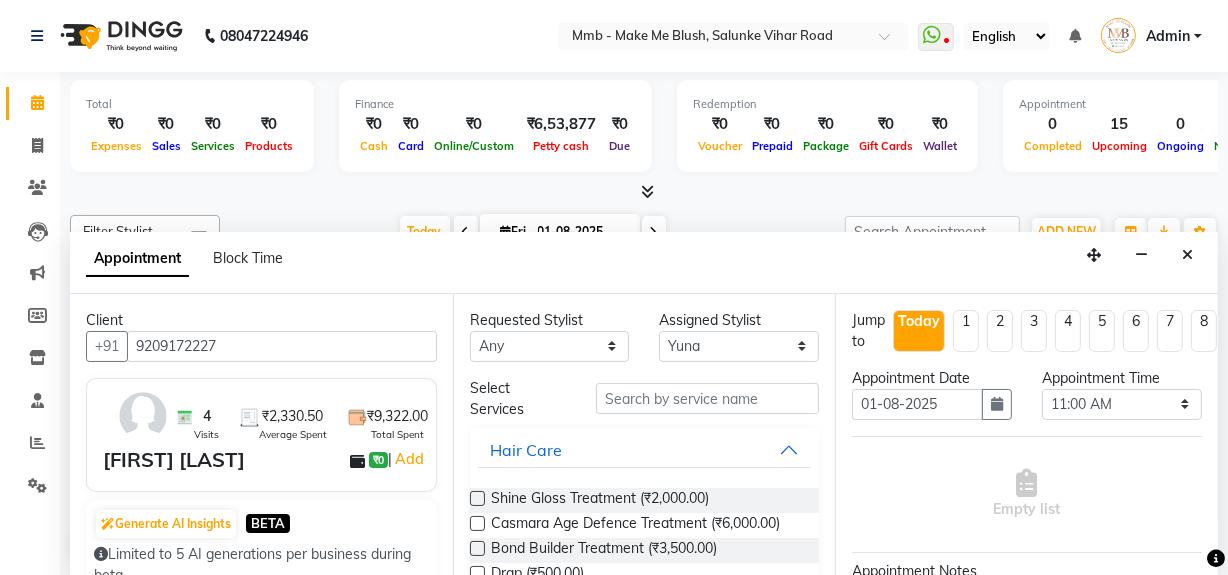 type on "9209172227" 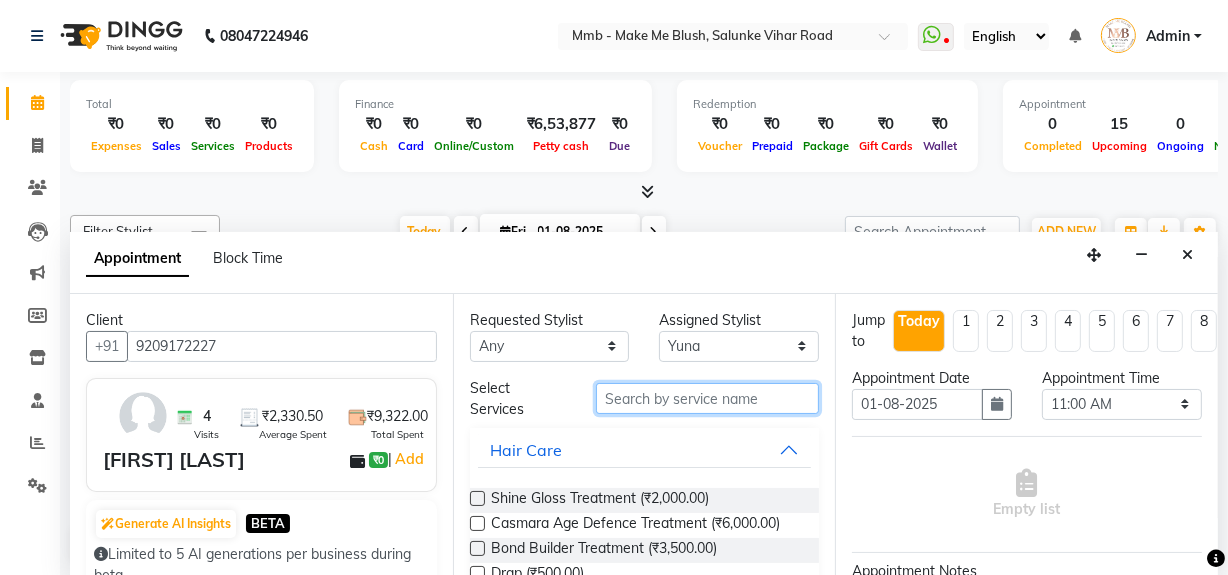 click at bounding box center (707, 398) 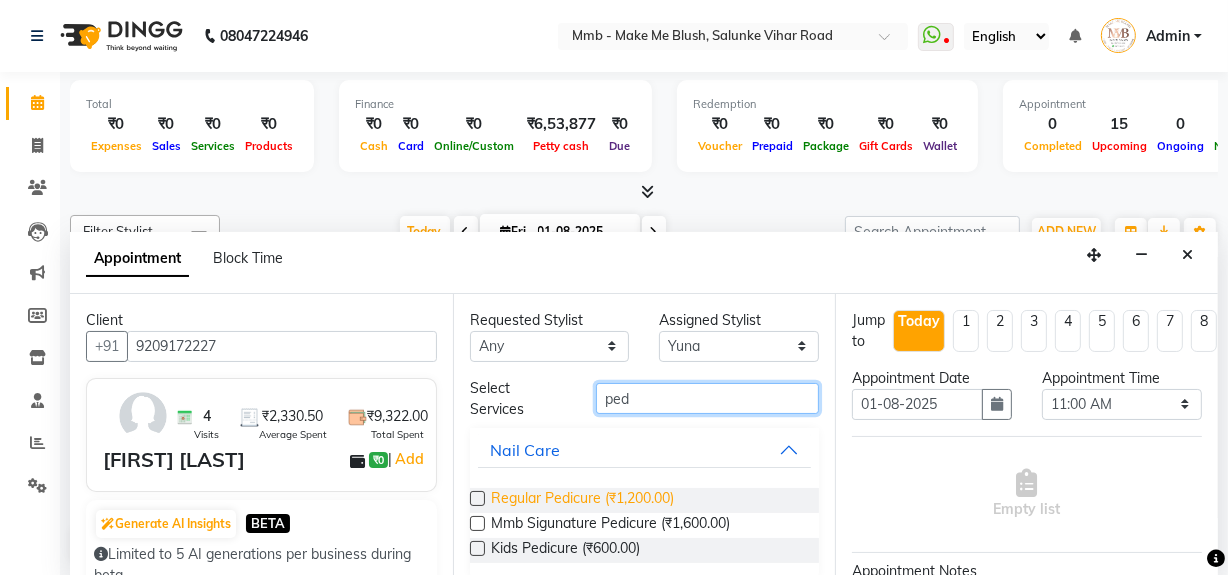 type on "ped" 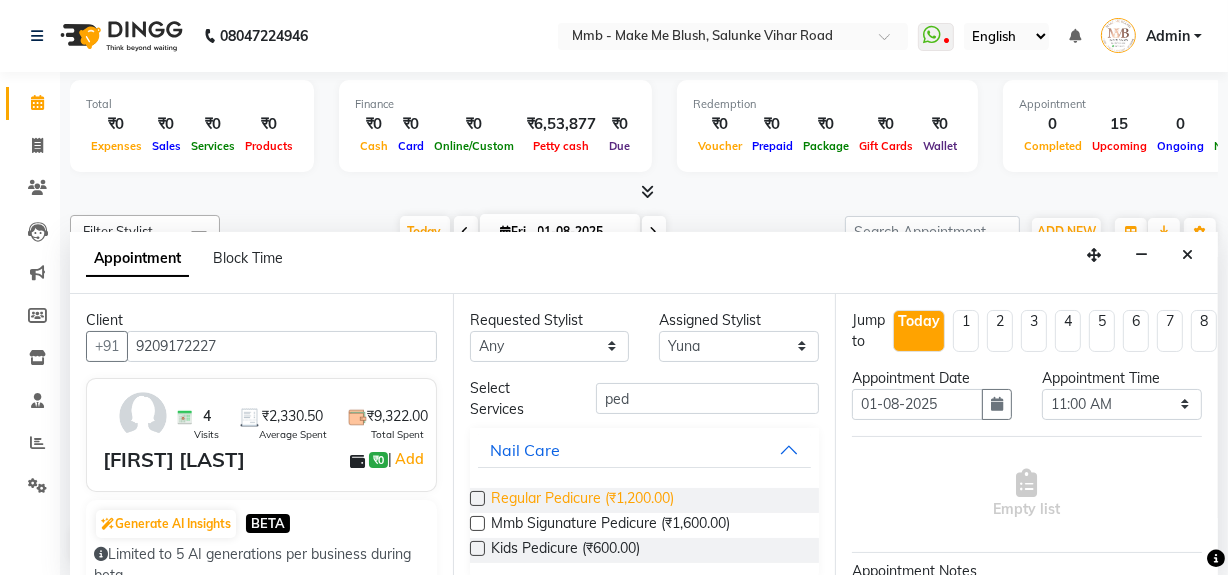 click on "Regular Pedicure  (₹1,200.00)" at bounding box center (582, 500) 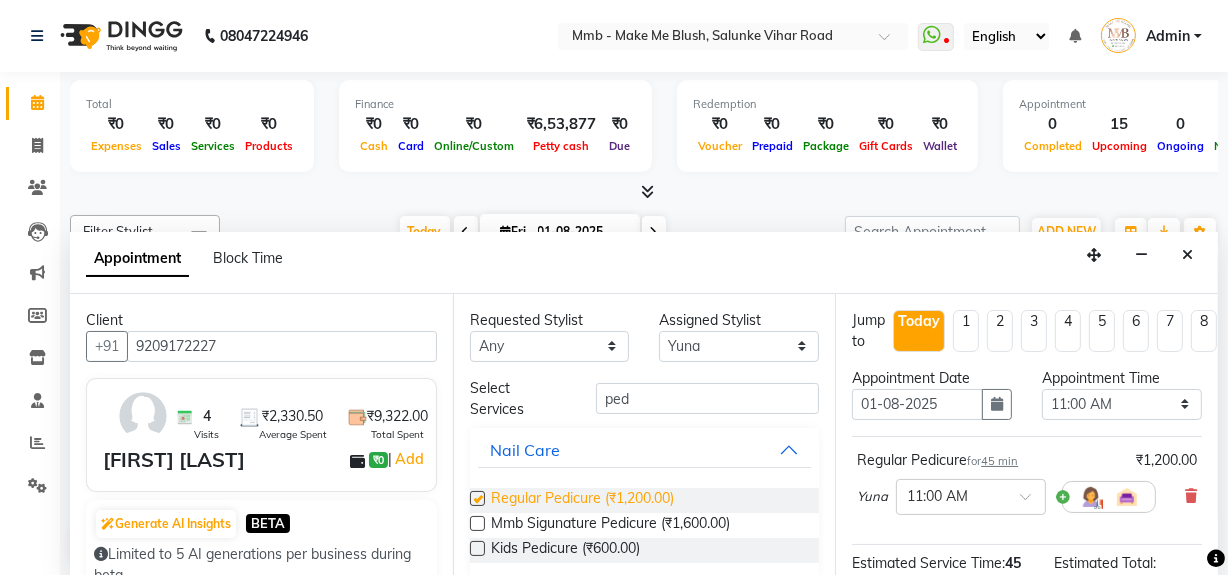 checkbox on "false" 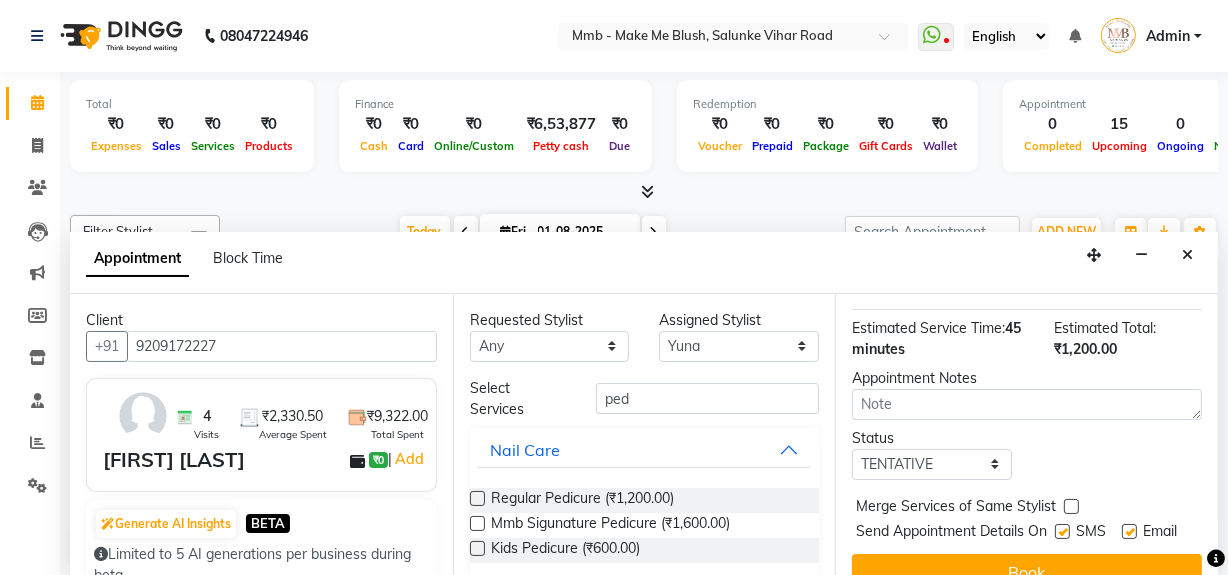 scroll, scrollTop: 293, scrollLeft: 0, axis: vertical 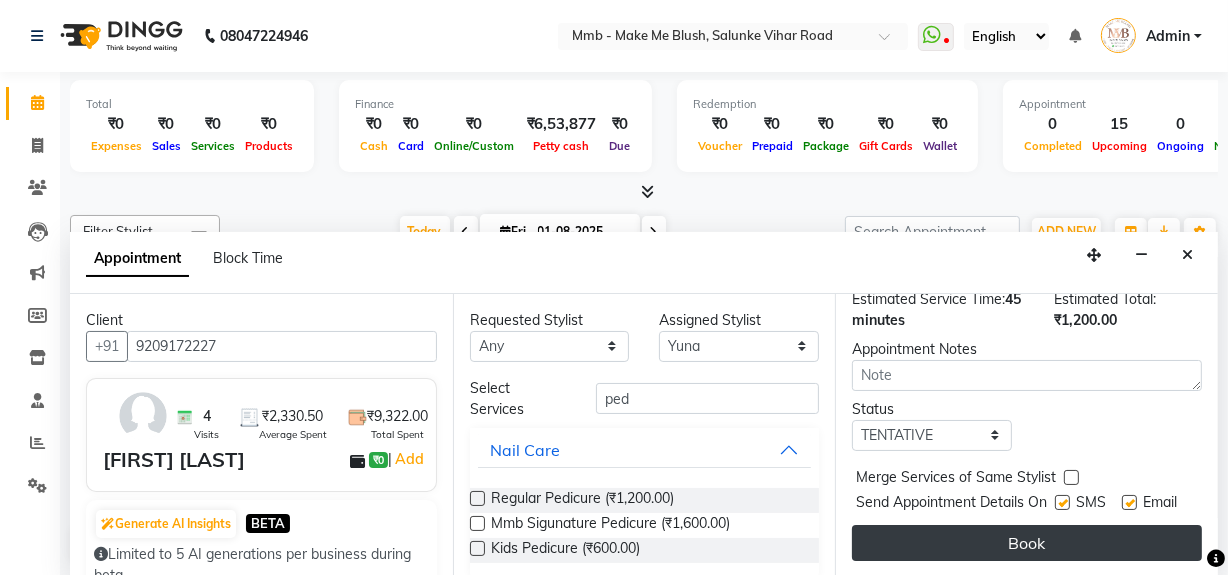 click on "Book" at bounding box center (1027, 543) 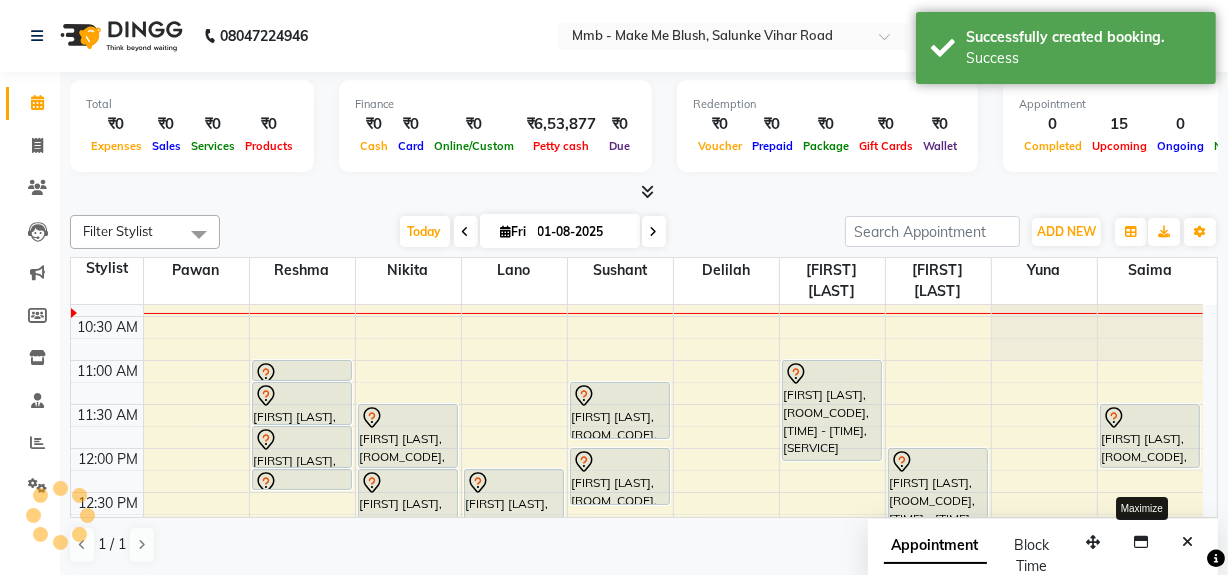 scroll, scrollTop: 0, scrollLeft: 0, axis: both 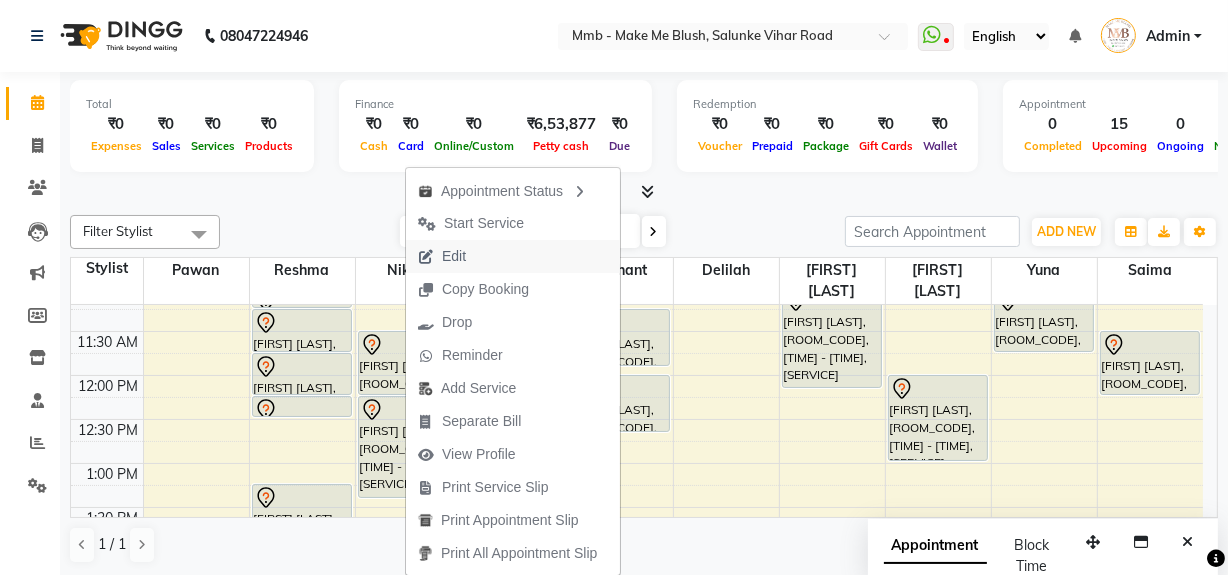 click on "Edit" at bounding box center (454, 256) 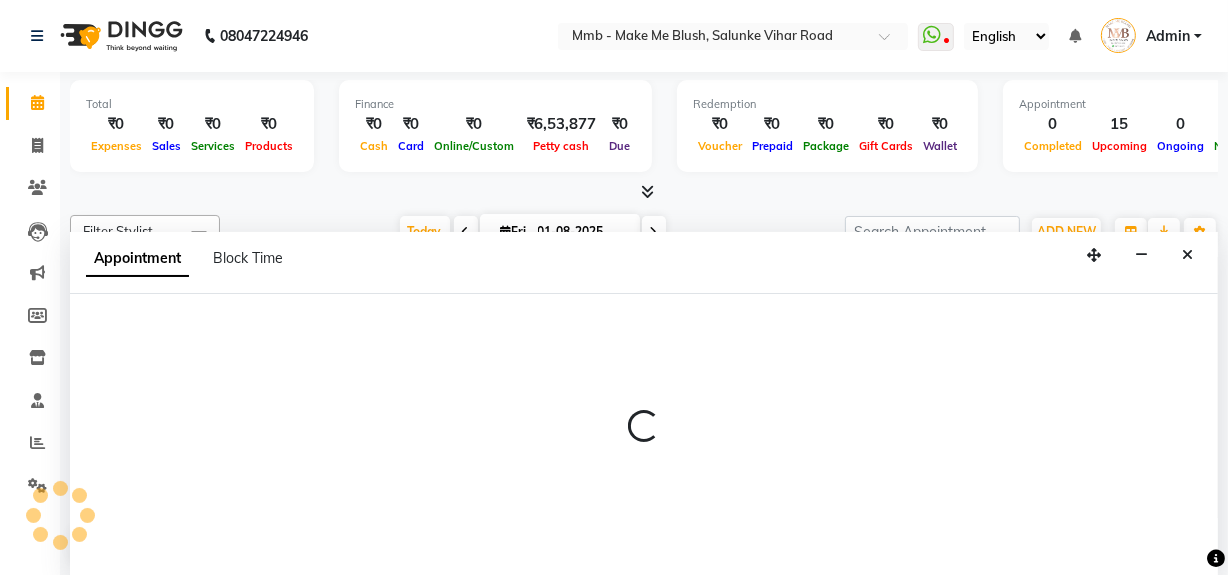 scroll, scrollTop: 0, scrollLeft: 0, axis: both 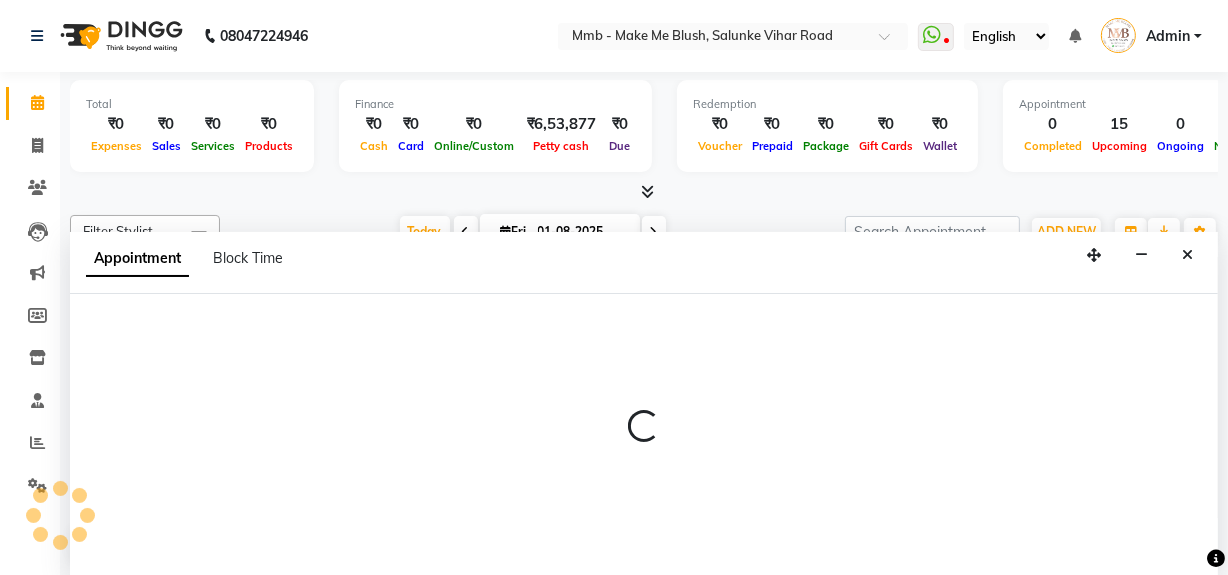 select on "tentative" 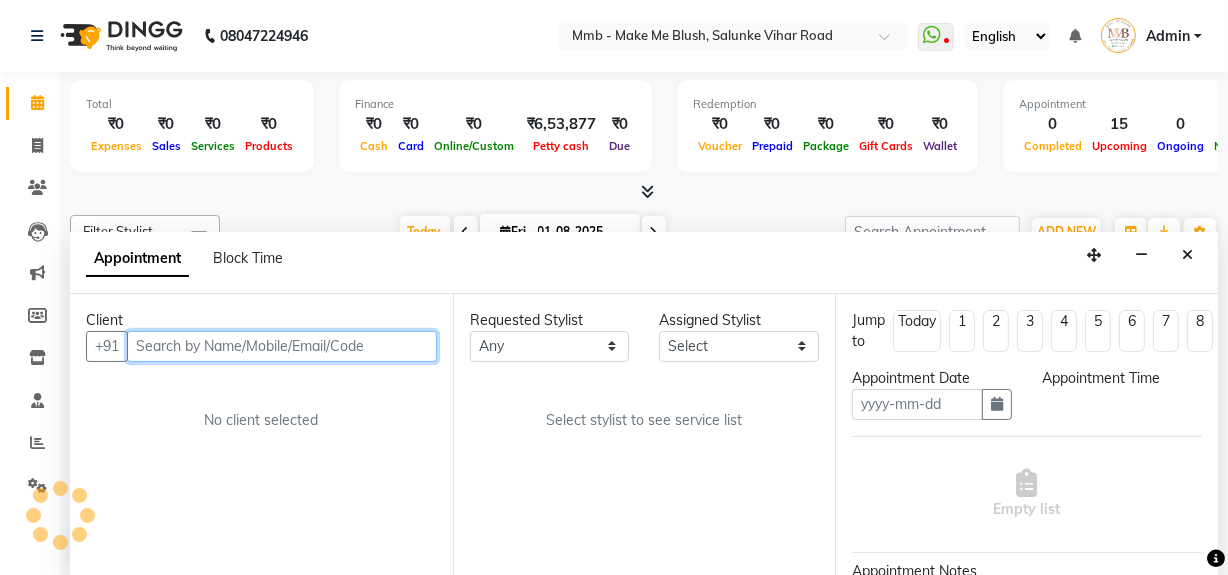 type on "01-08-2025" 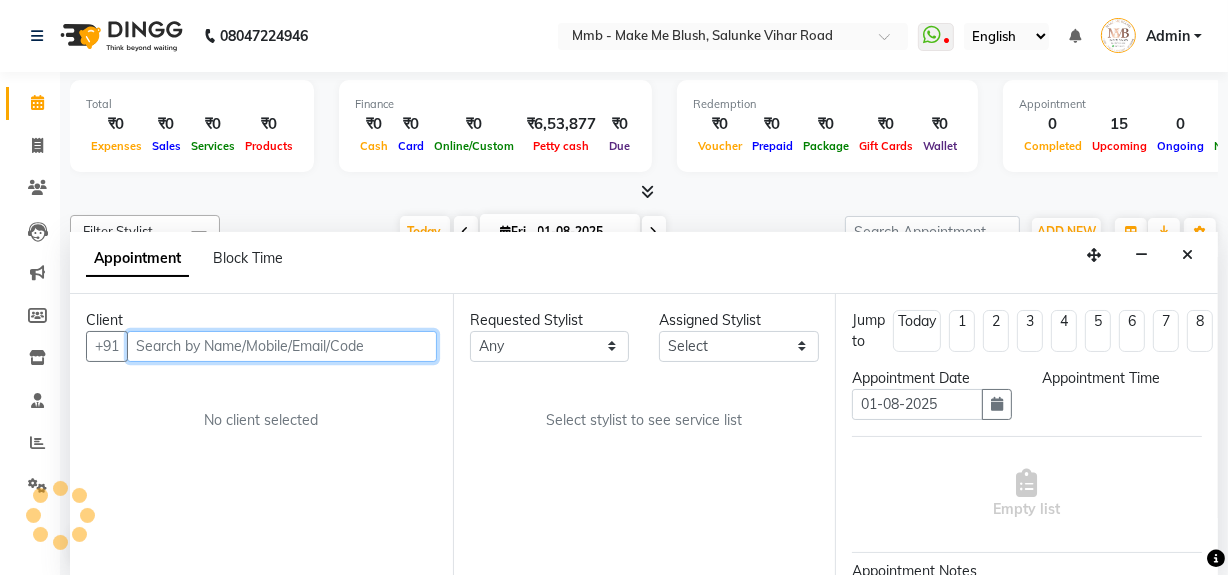 select on "690" 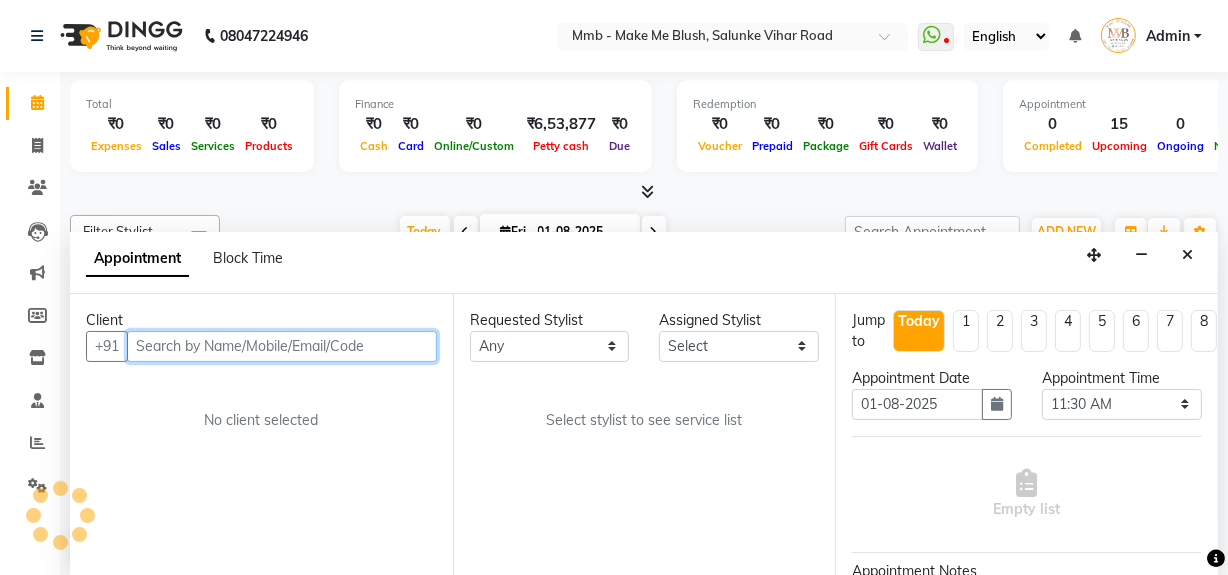 scroll, scrollTop: 0, scrollLeft: 0, axis: both 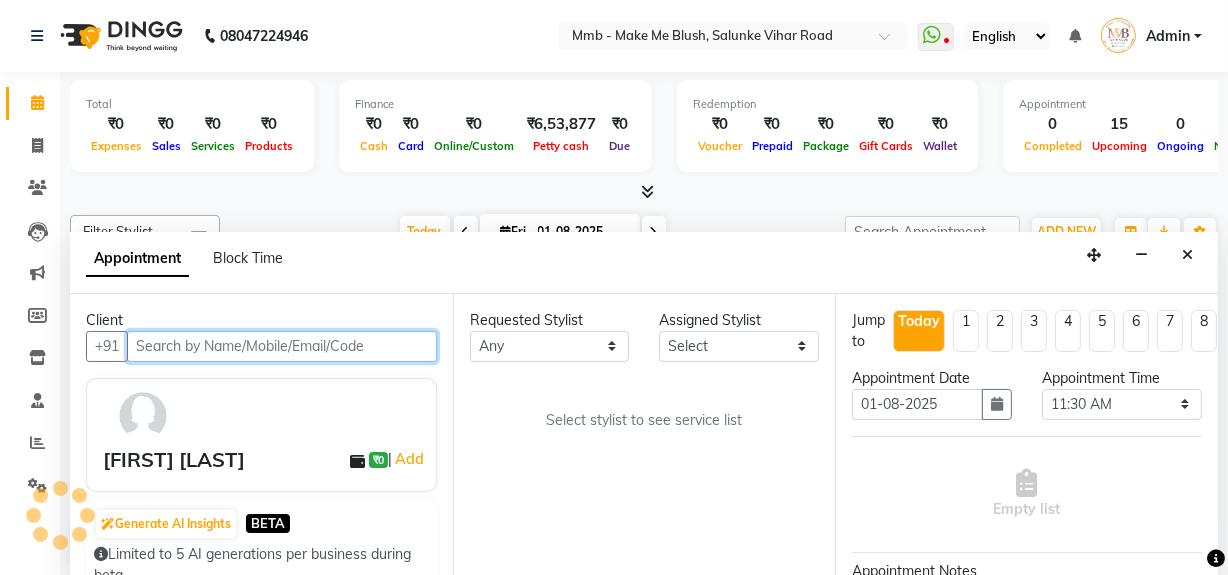 select on "18874" 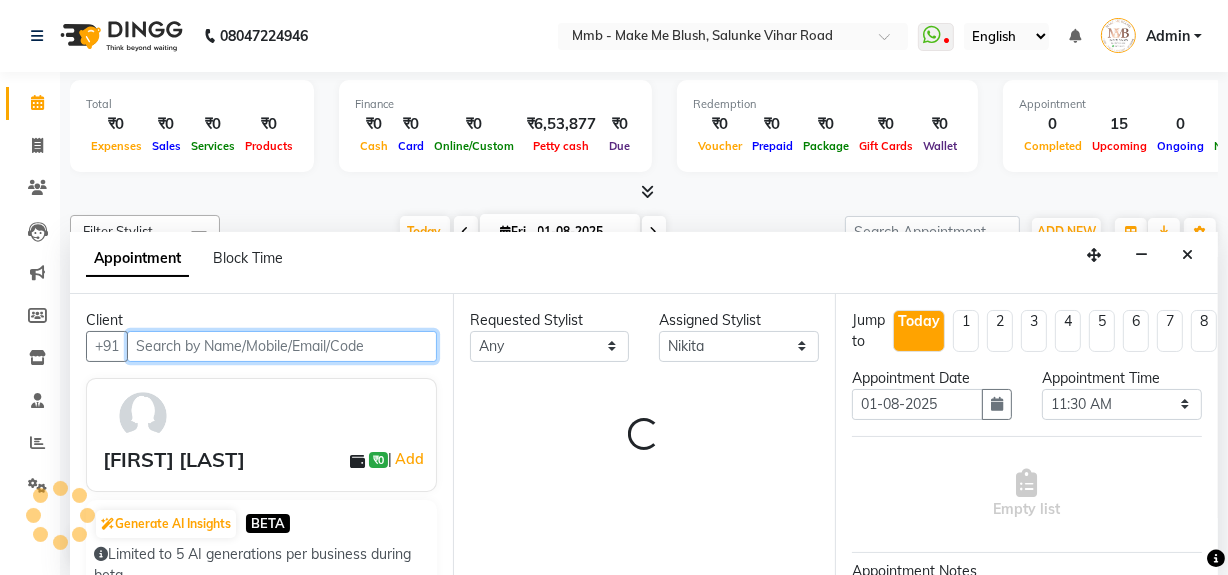 select on "1396" 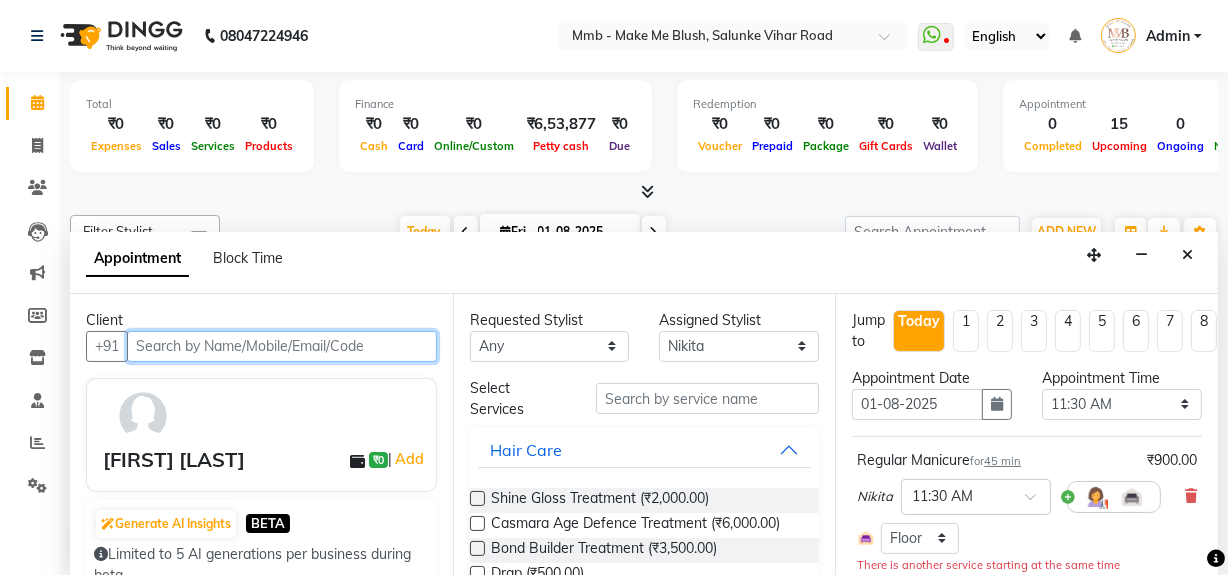 scroll, scrollTop: 89, scrollLeft: 0, axis: vertical 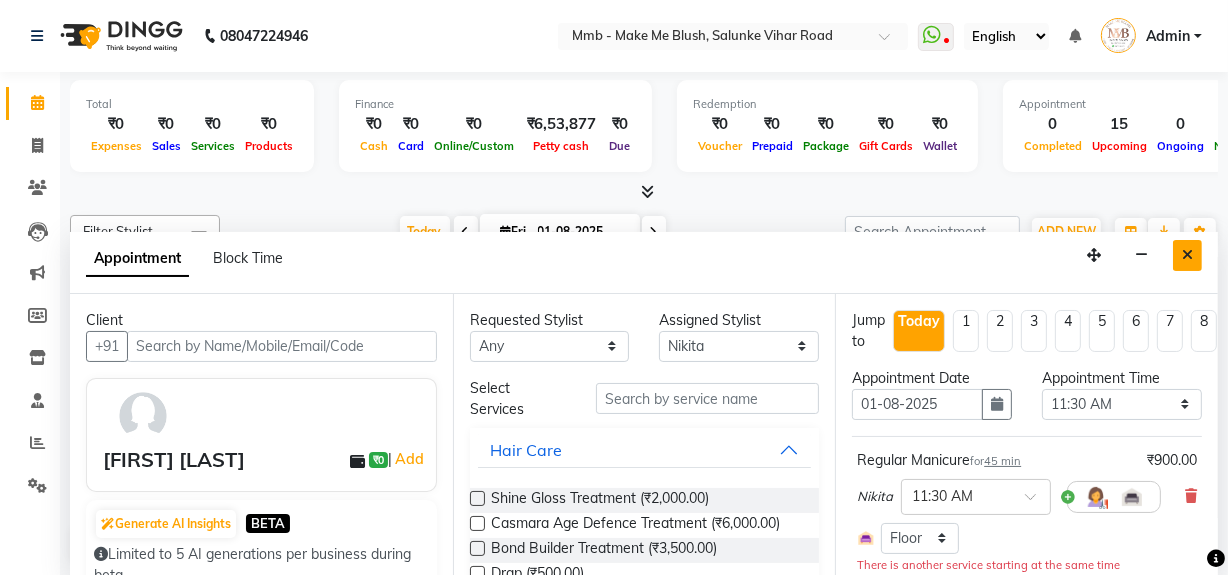 click at bounding box center [1187, 255] 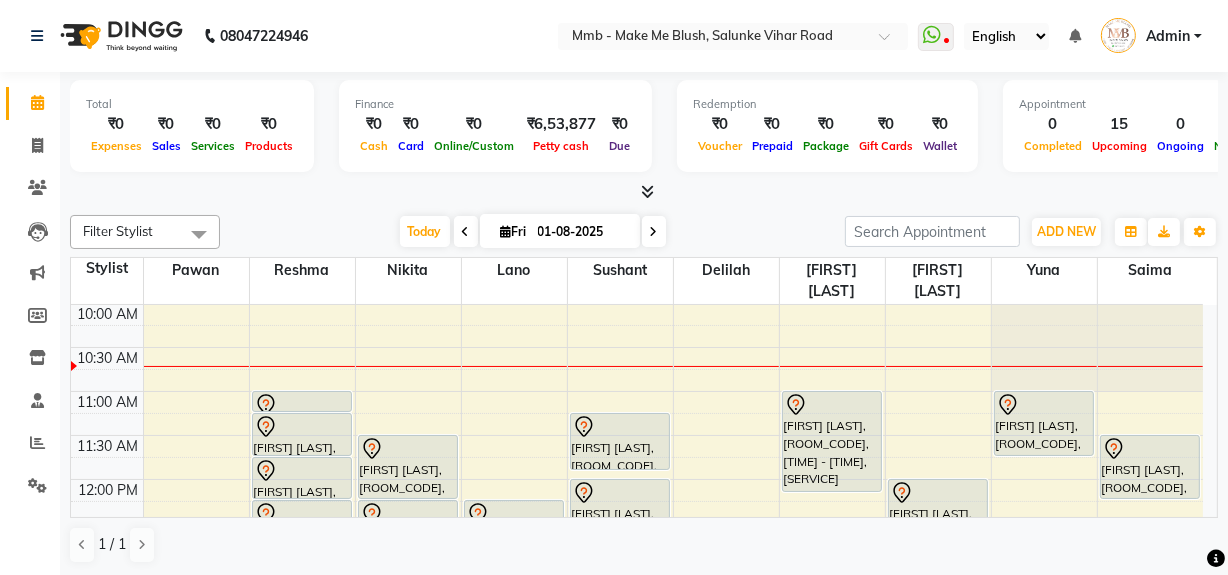 click at bounding box center [654, 232] 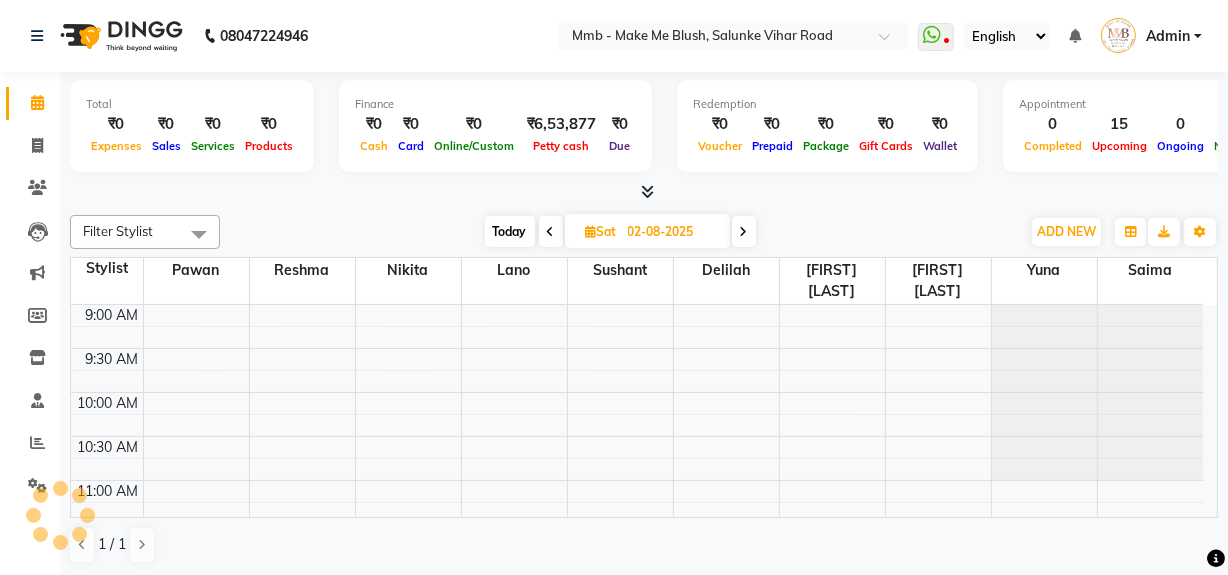 scroll, scrollTop: 89, scrollLeft: 0, axis: vertical 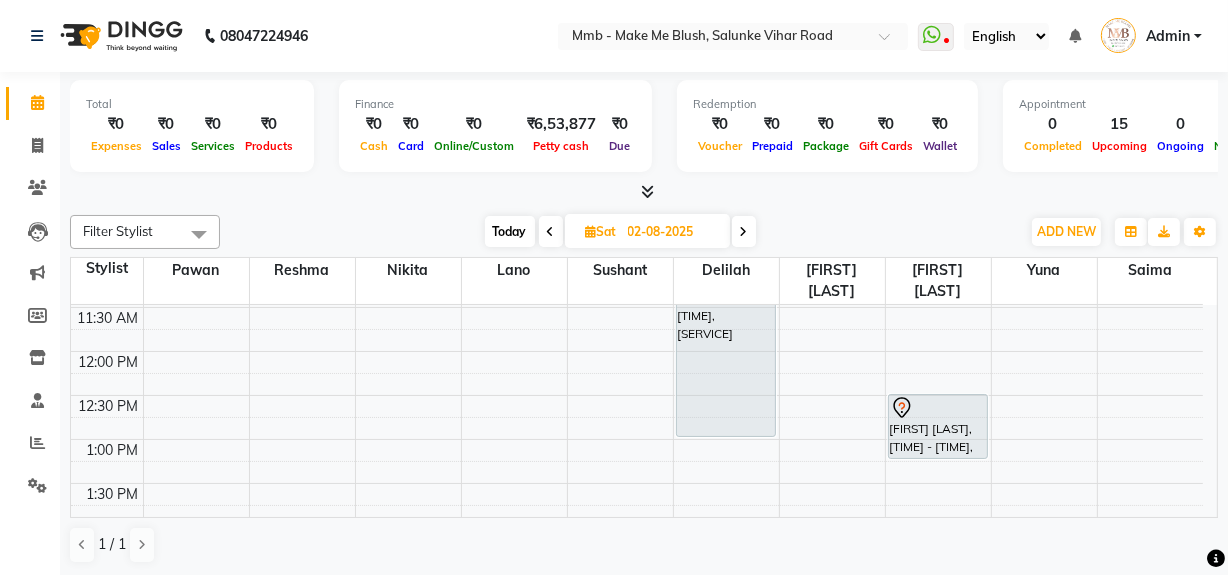 click on "Today" at bounding box center [510, 231] 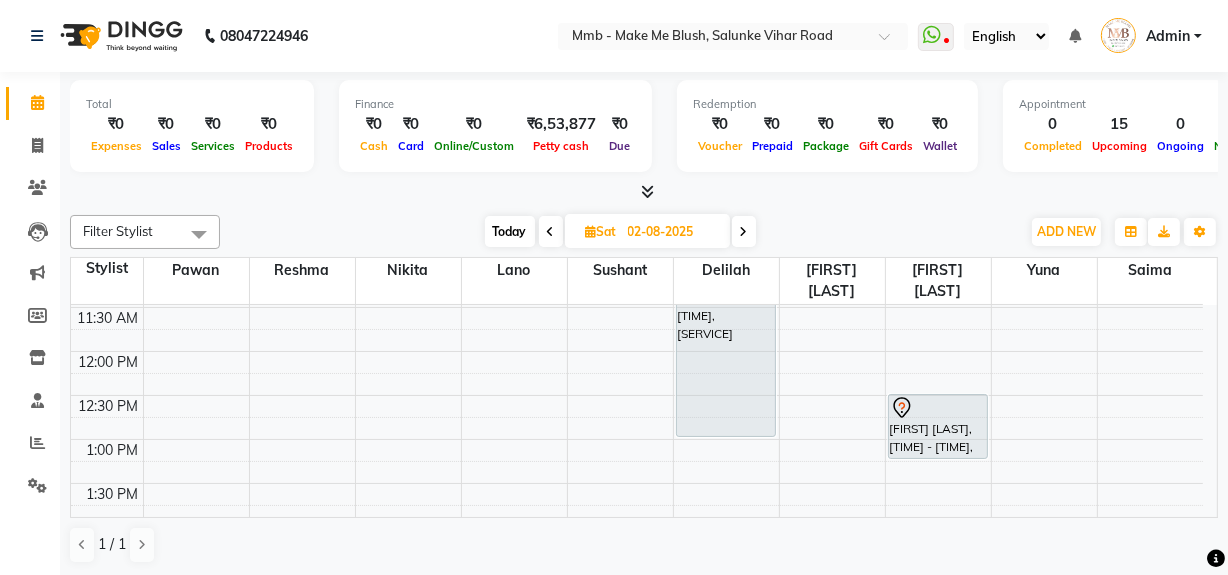 type on "01-08-2025" 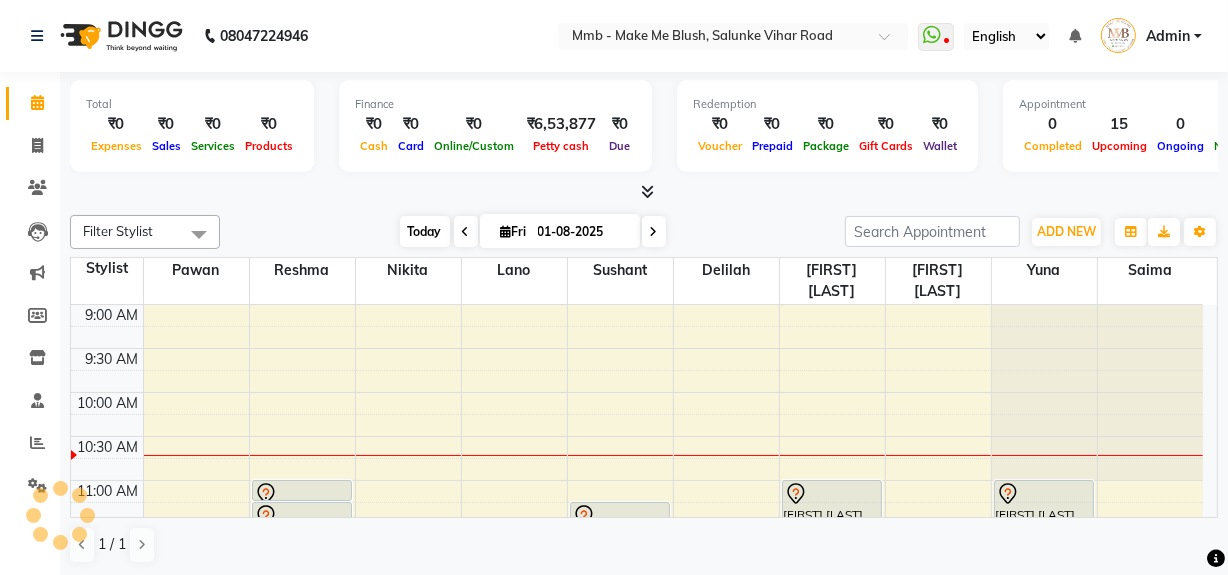 scroll, scrollTop: 89, scrollLeft: 0, axis: vertical 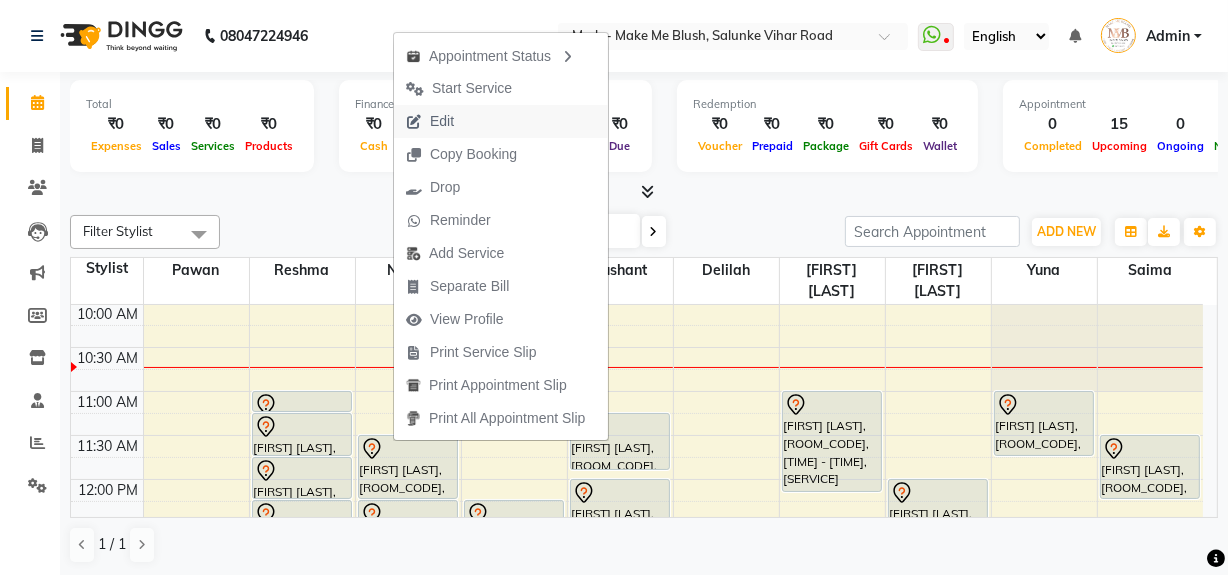 click on "Edit" at bounding box center [442, 121] 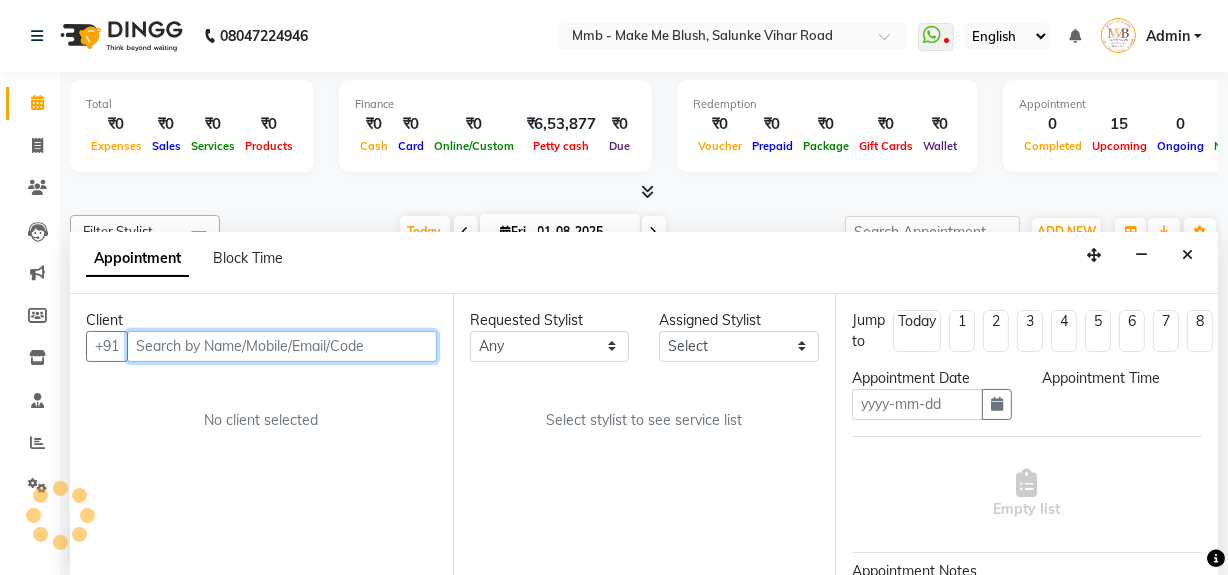 type on "01-08-2025" 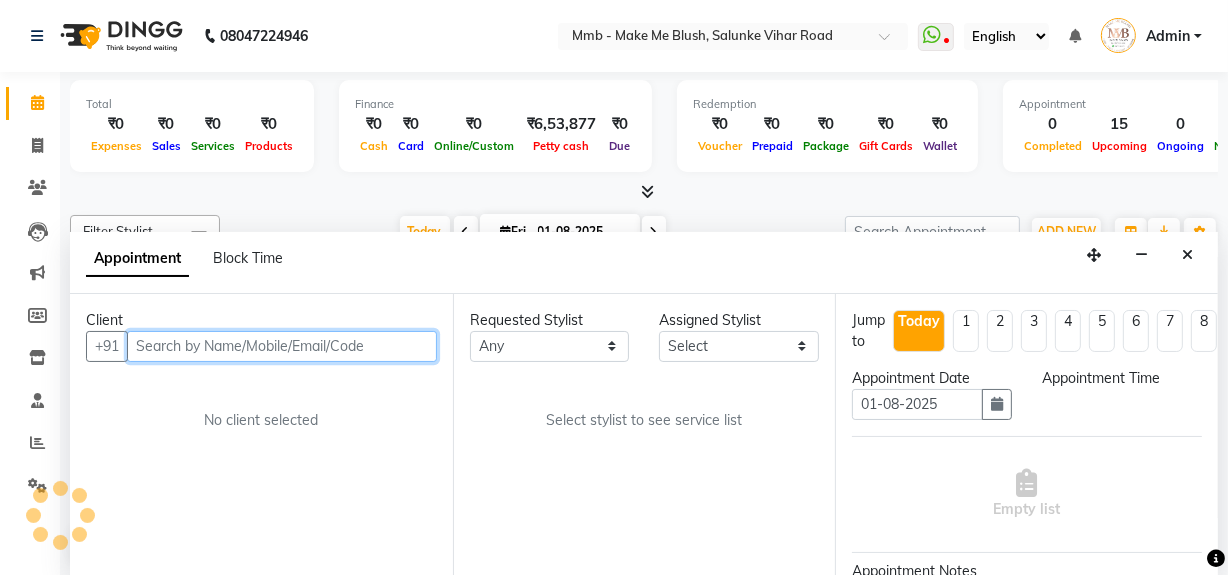 select on "690" 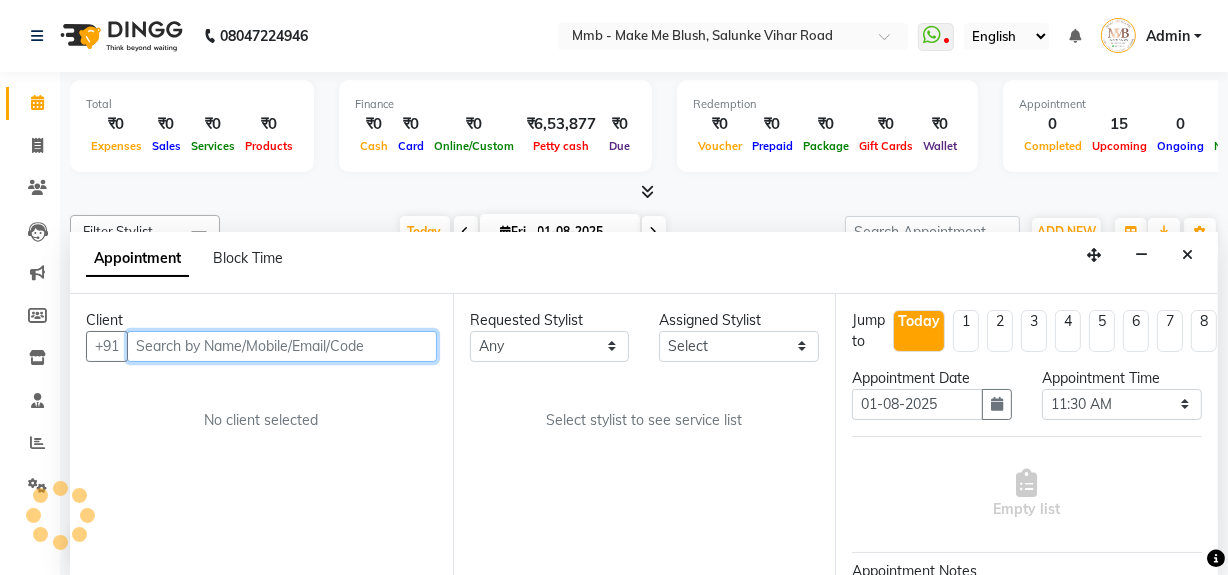 scroll, scrollTop: 0, scrollLeft: 0, axis: both 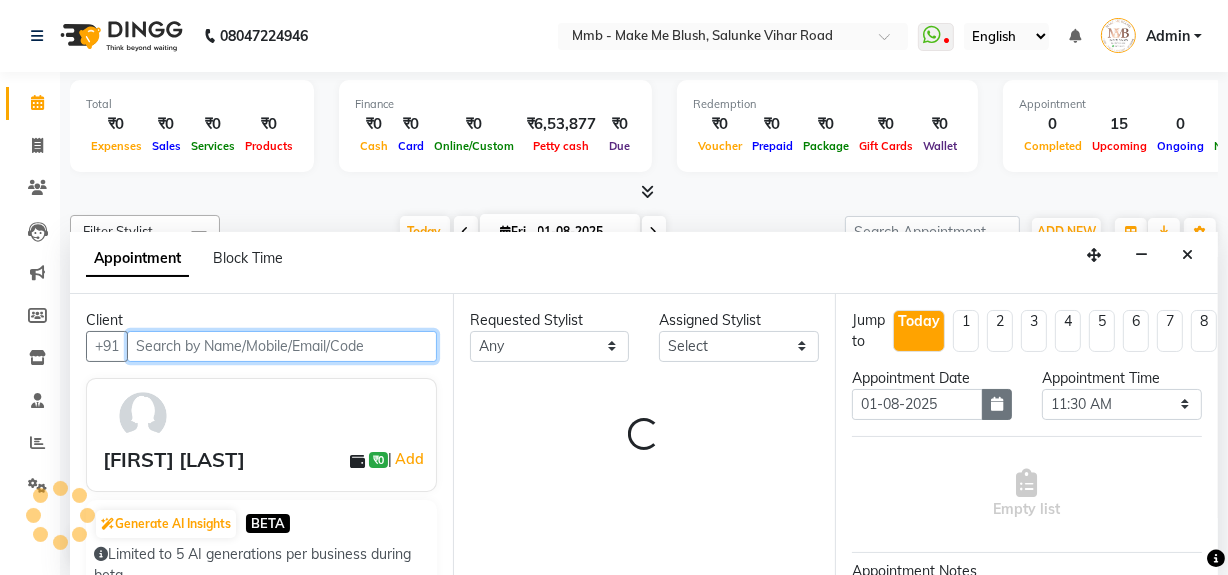 select on "18874" 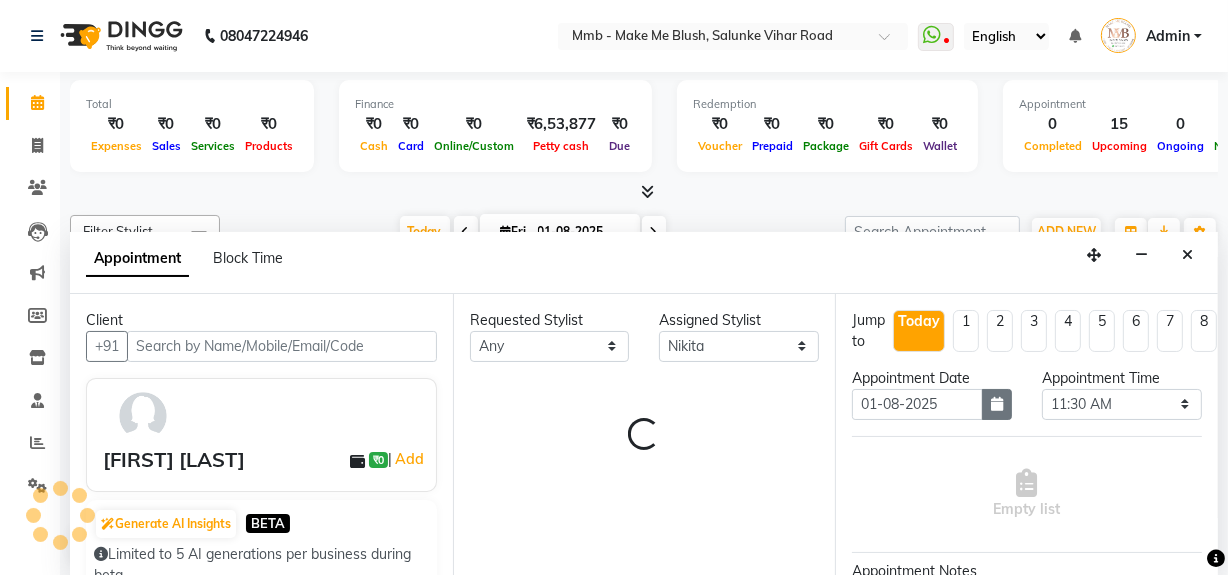 click at bounding box center (997, 404) 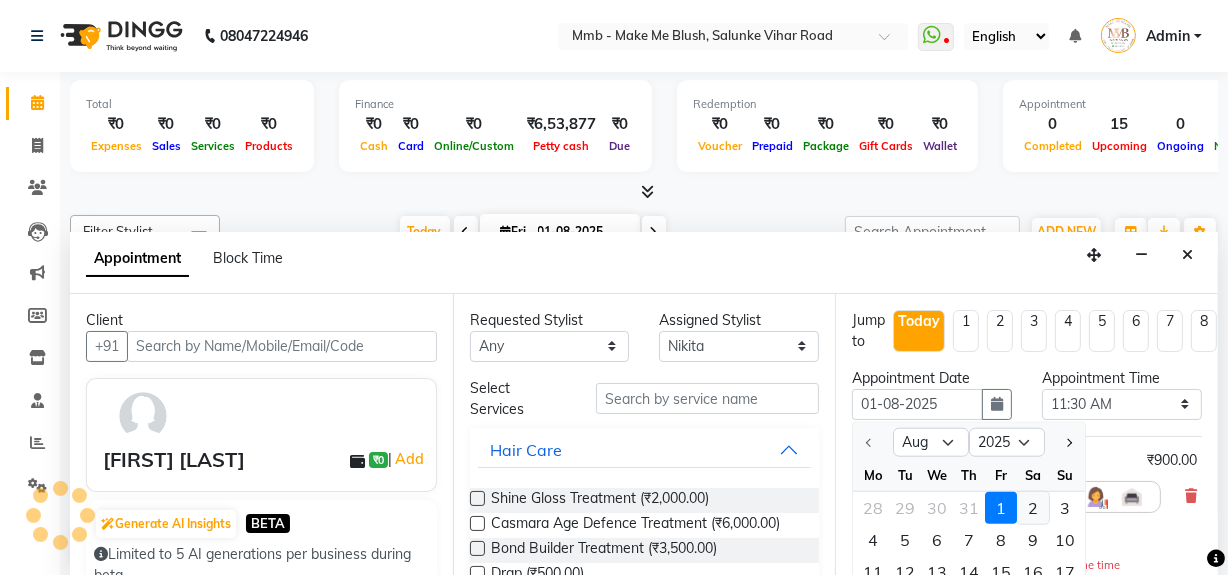 select on "1396" 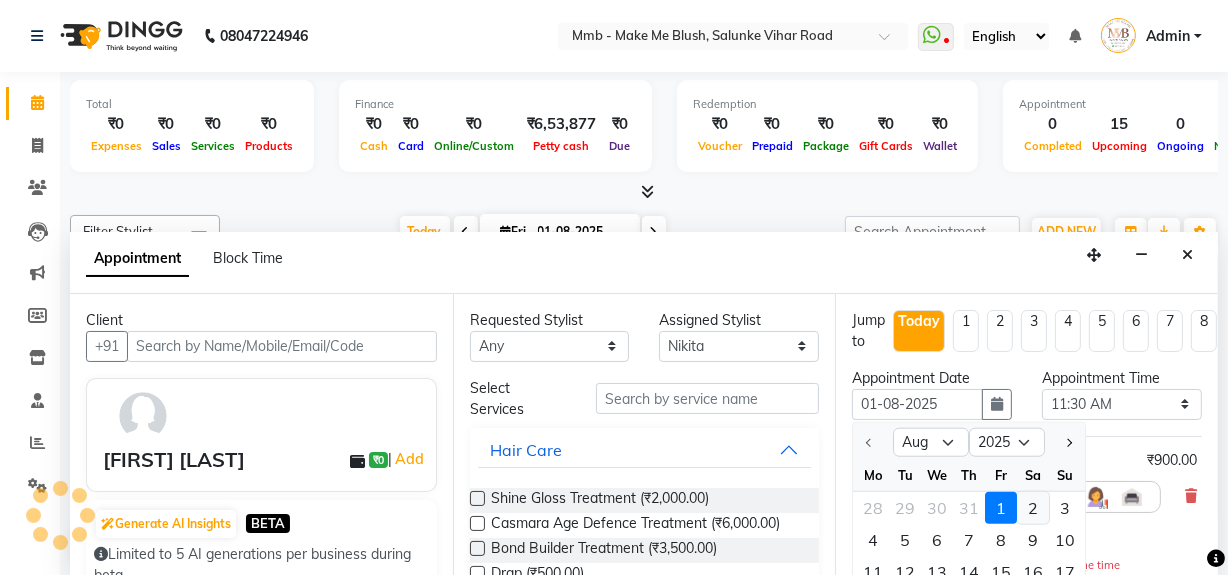select on "1396" 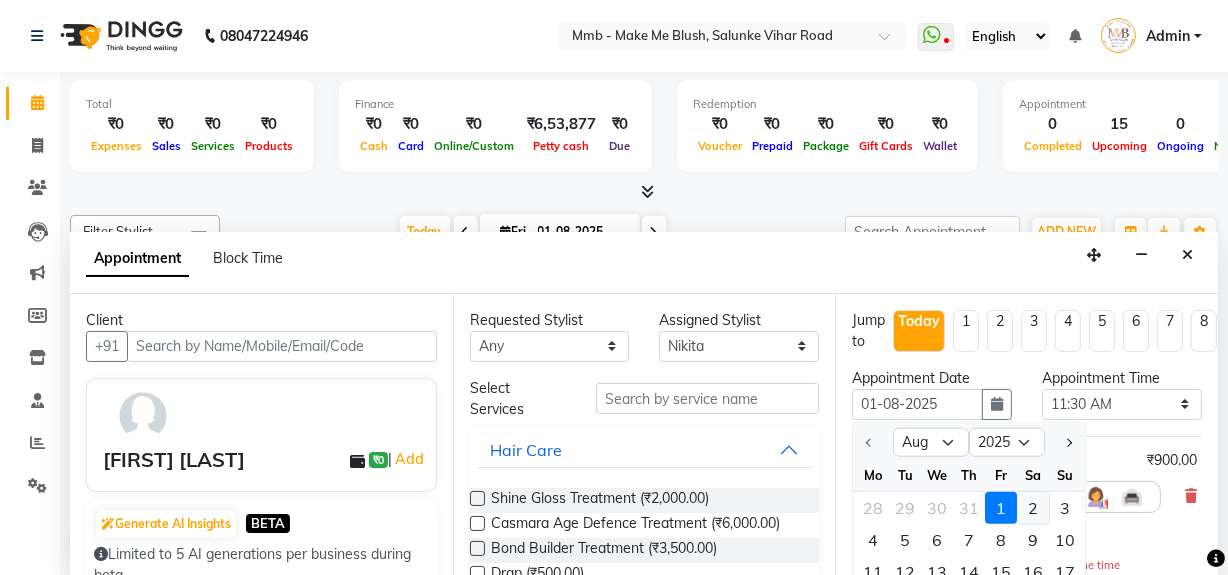 scroll, scrollTop: 89, scrollLeft: 0, axis: vertical 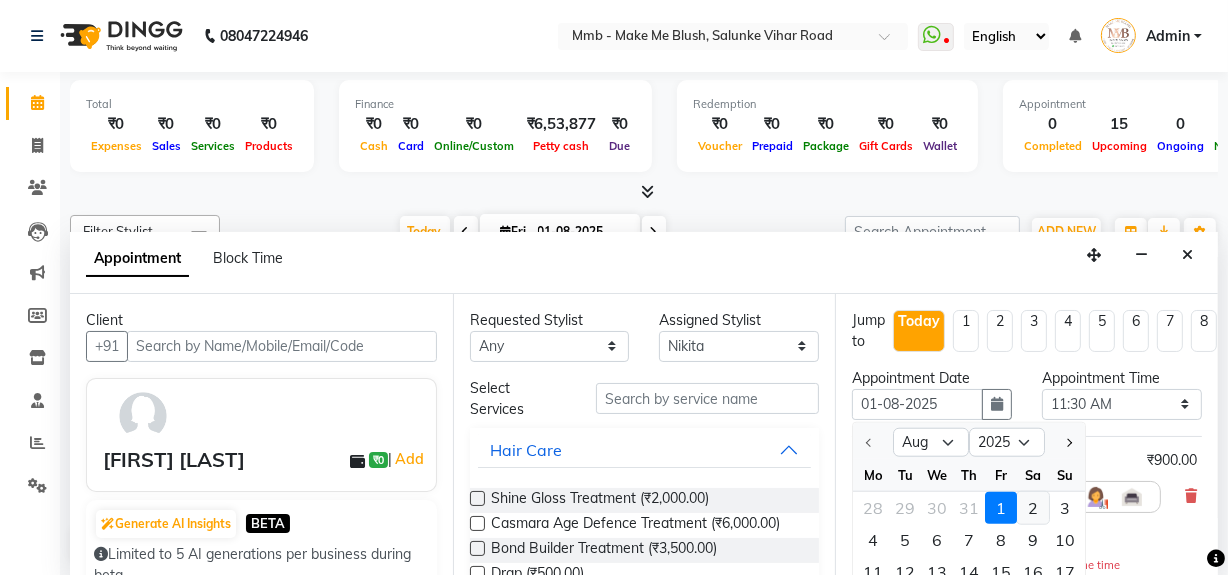 click on "2" at bounding box center [1033, 507] 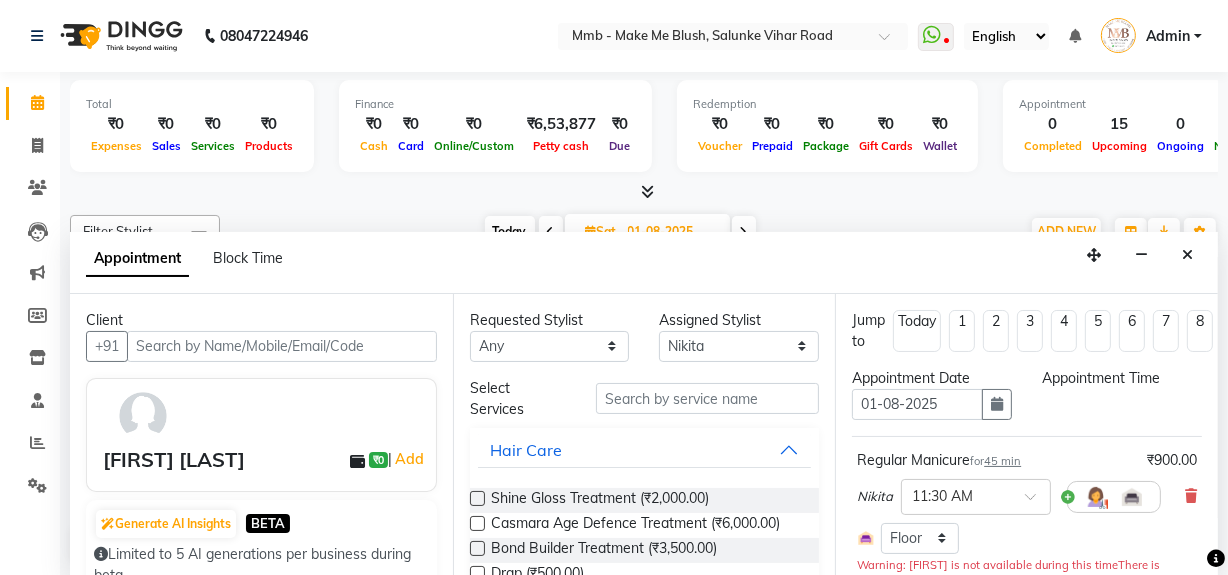 type on "02-08-2025" 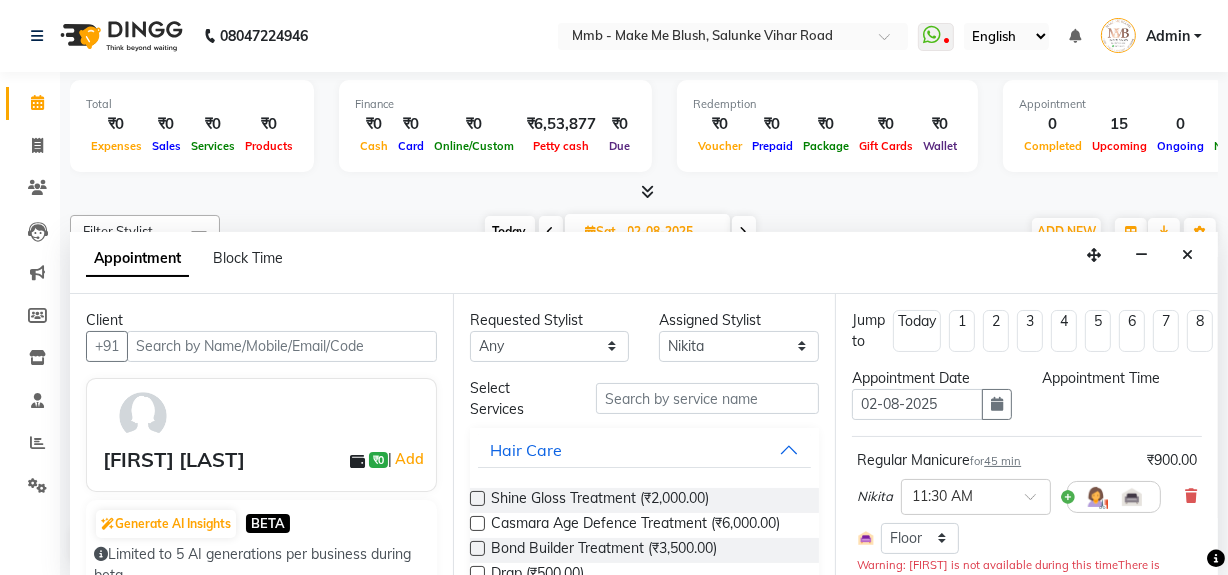 select on "690" 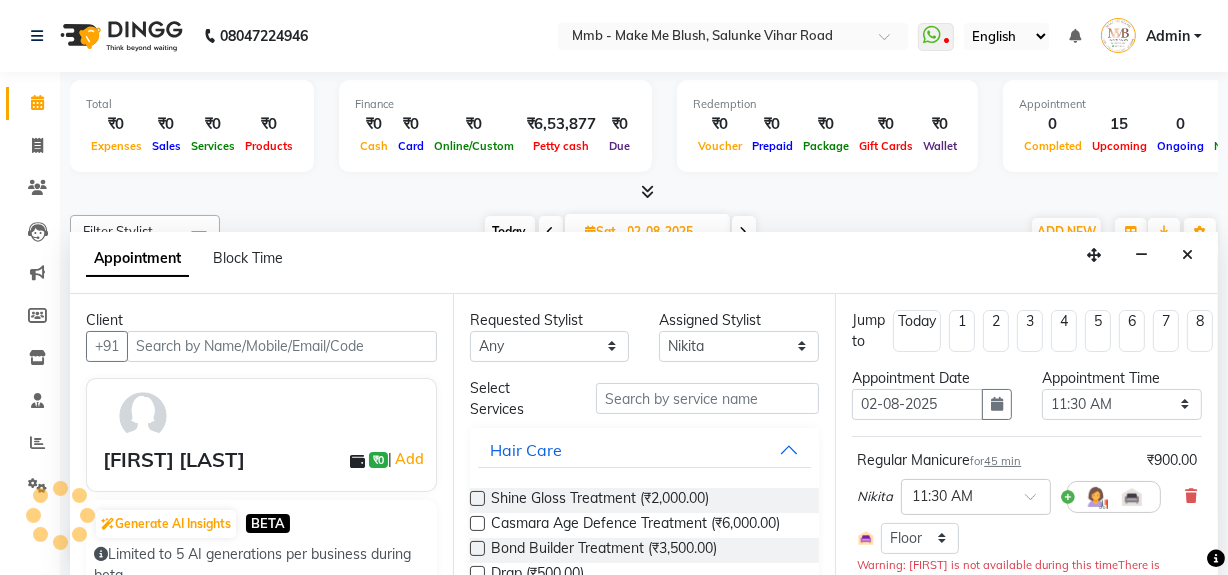 scroll, scrollTop: 89, scrollLeft: 0, axis: vertical 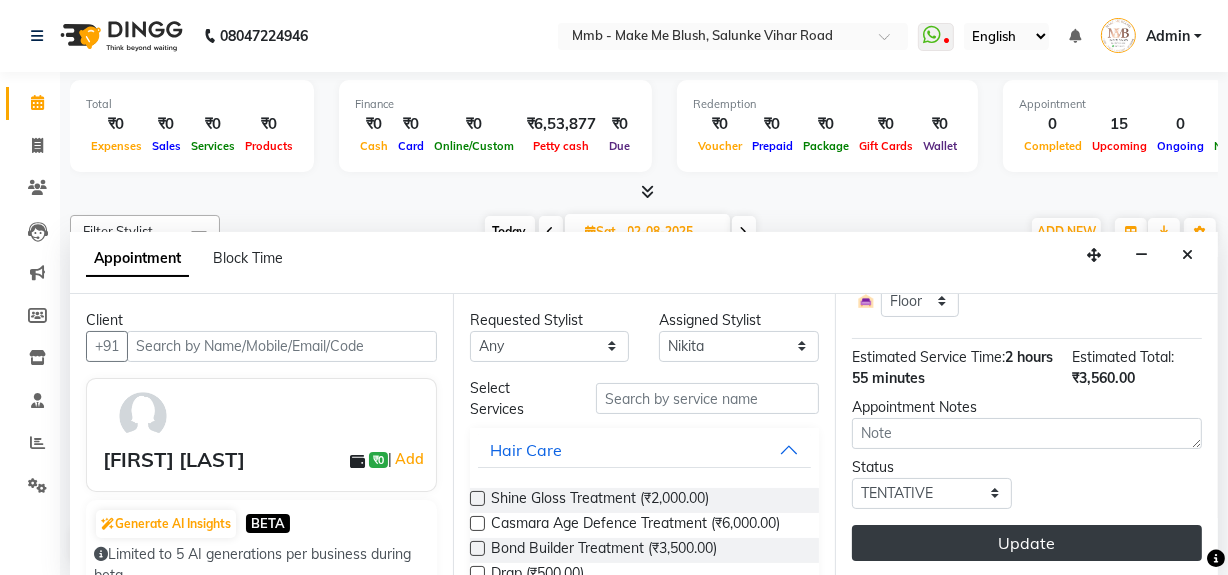 click on "Update" at bounding box center [1027, 543] 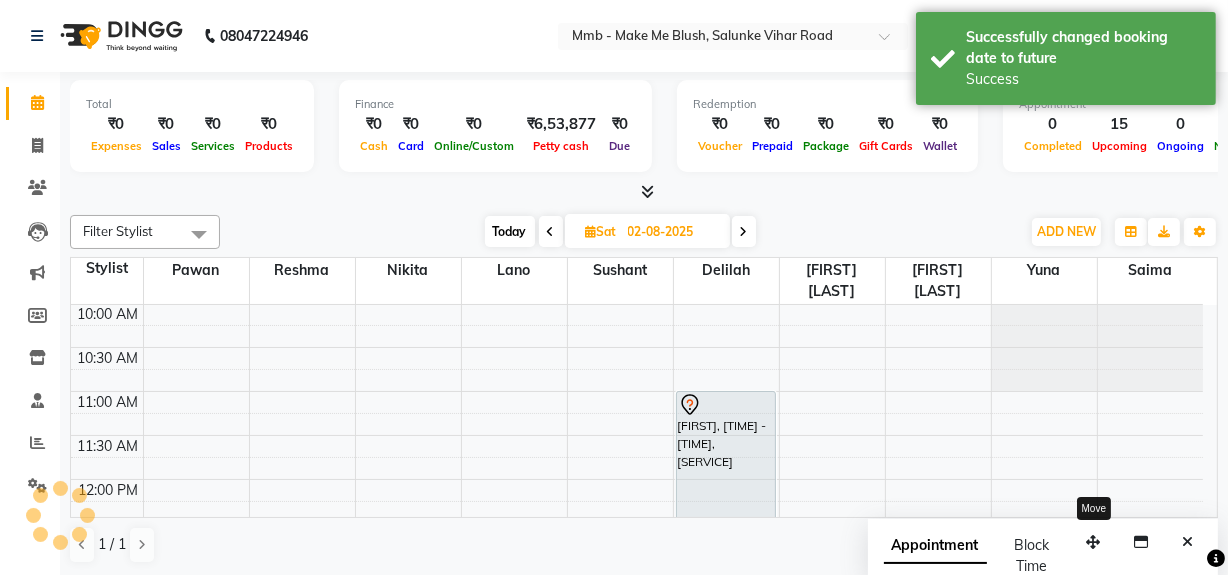 scroll, scrollTop: 0, scrollLeft: 0, axis: both 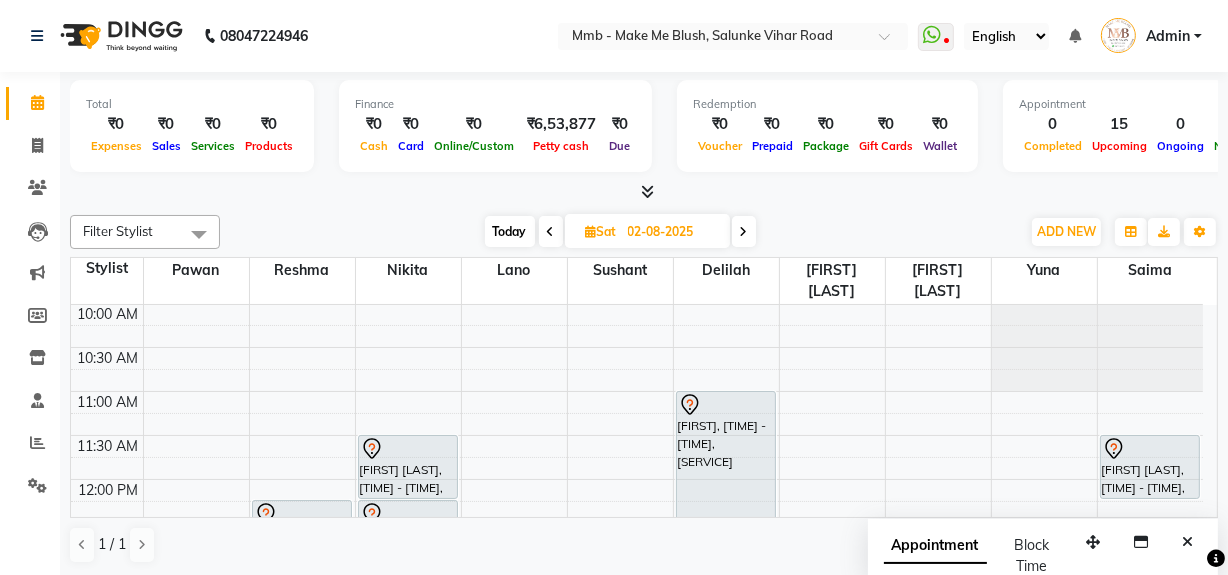 click on "Today" at bounding box center [510, 231] 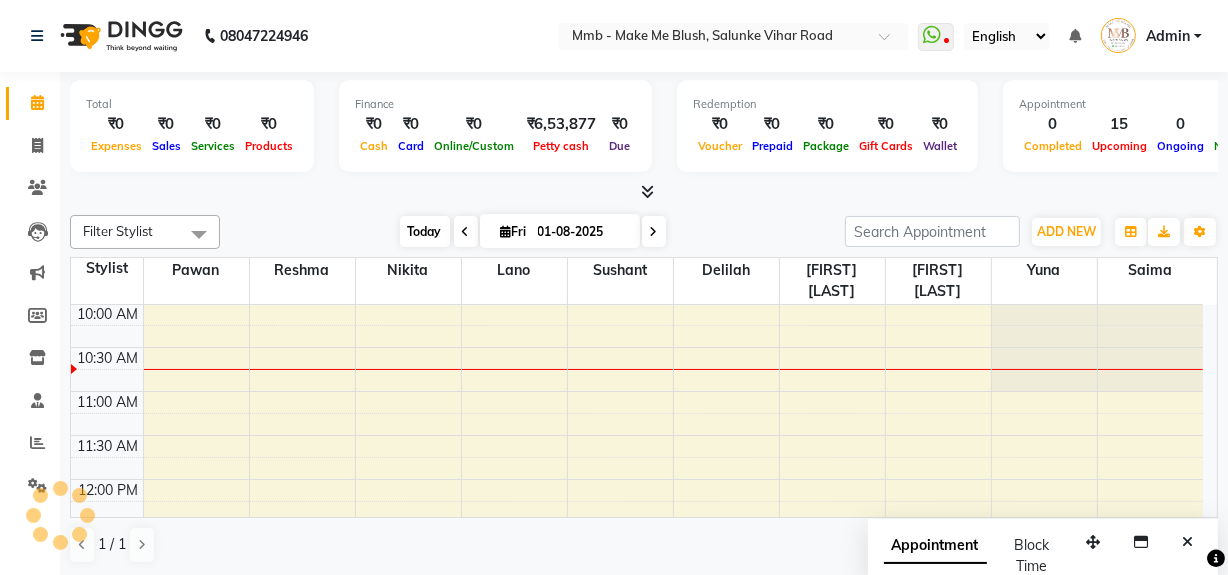 scroll, scrollTop: 89, scrollLeft: 0, axis: vertical 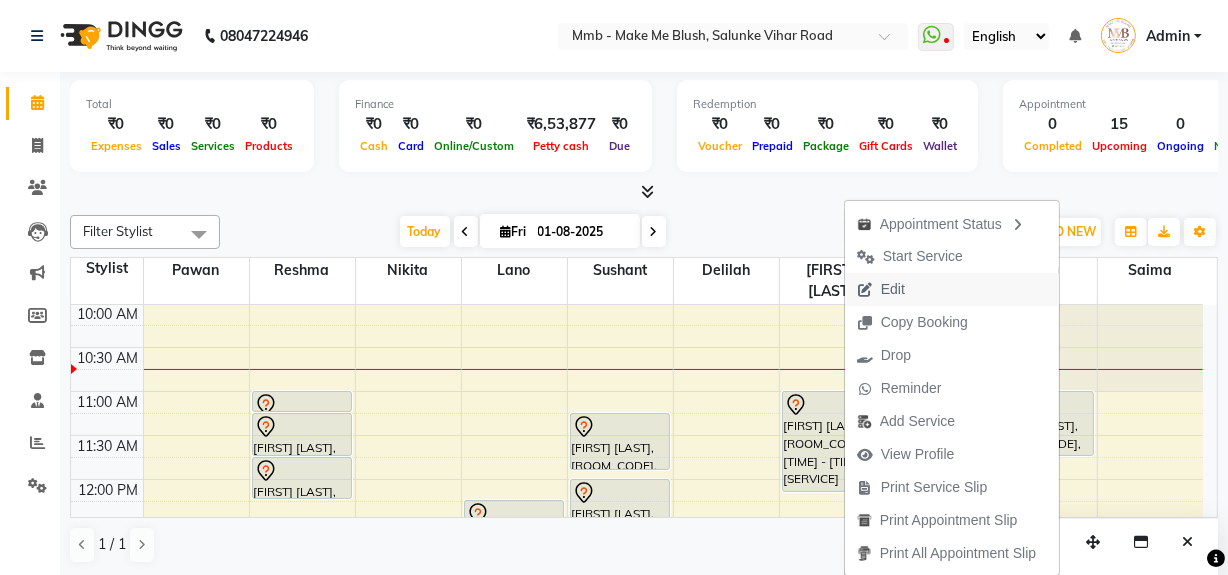 click on "Edit" at bounding box center (893, 289) 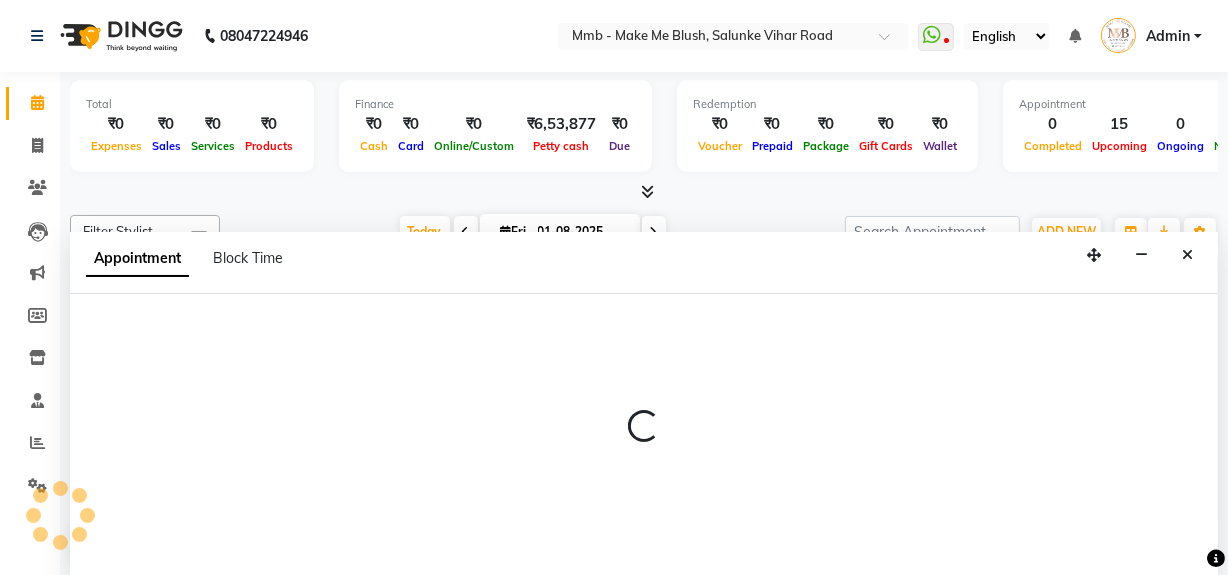 scroll, scrollTop: 0, scrollLeft: 0, axis: both 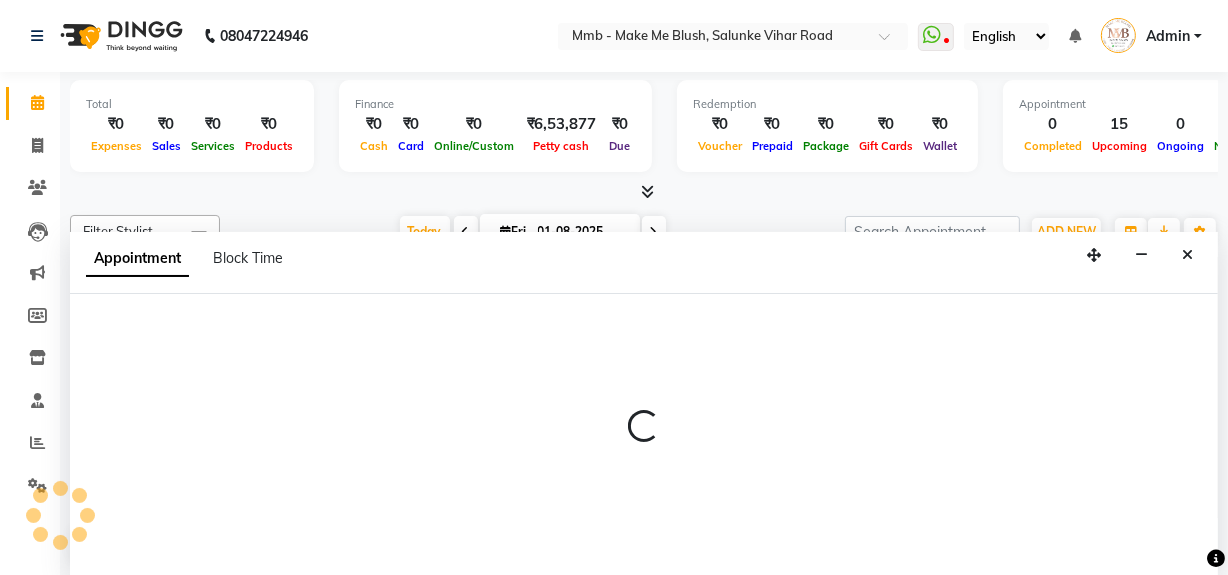 select on "tentative" 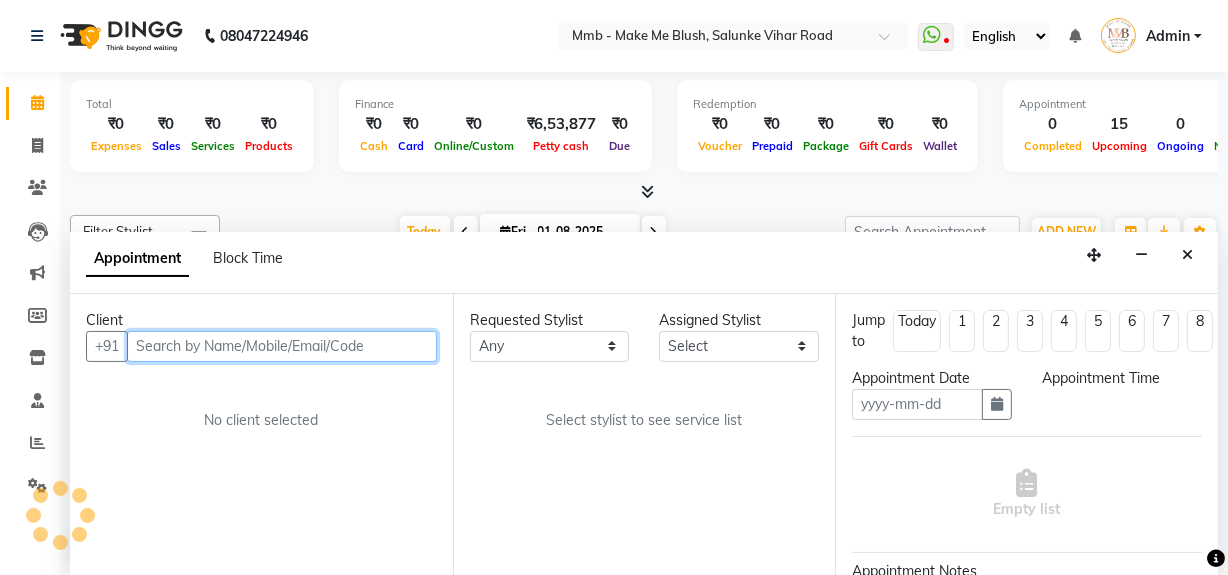 type on "01-08-2025" 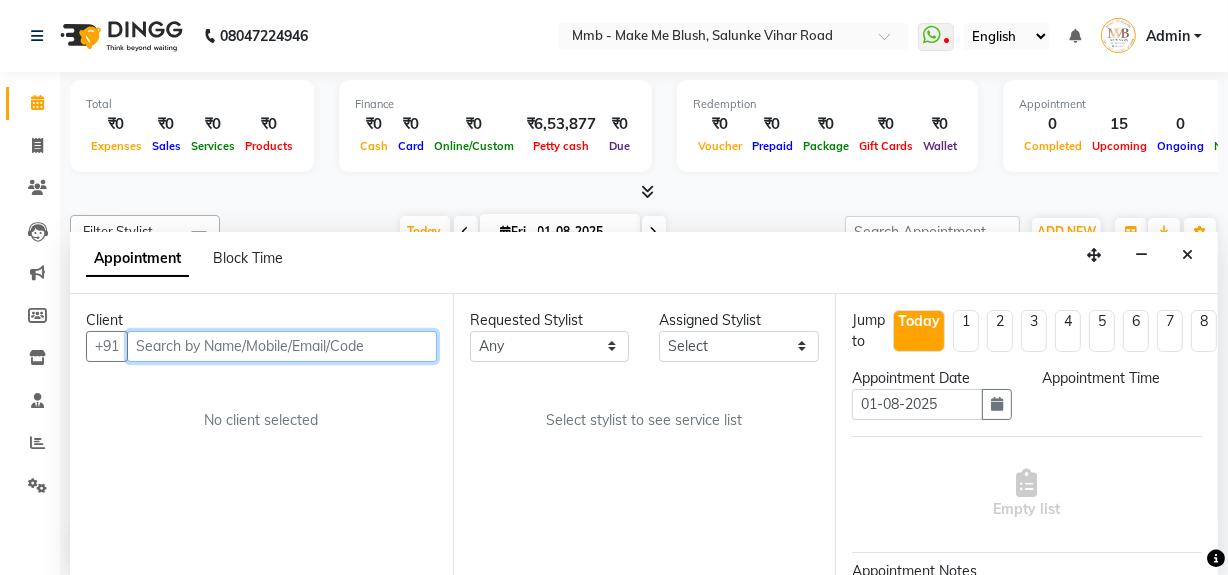 scroll, scrollTop: 0, scrollLeft: 0, axis: both 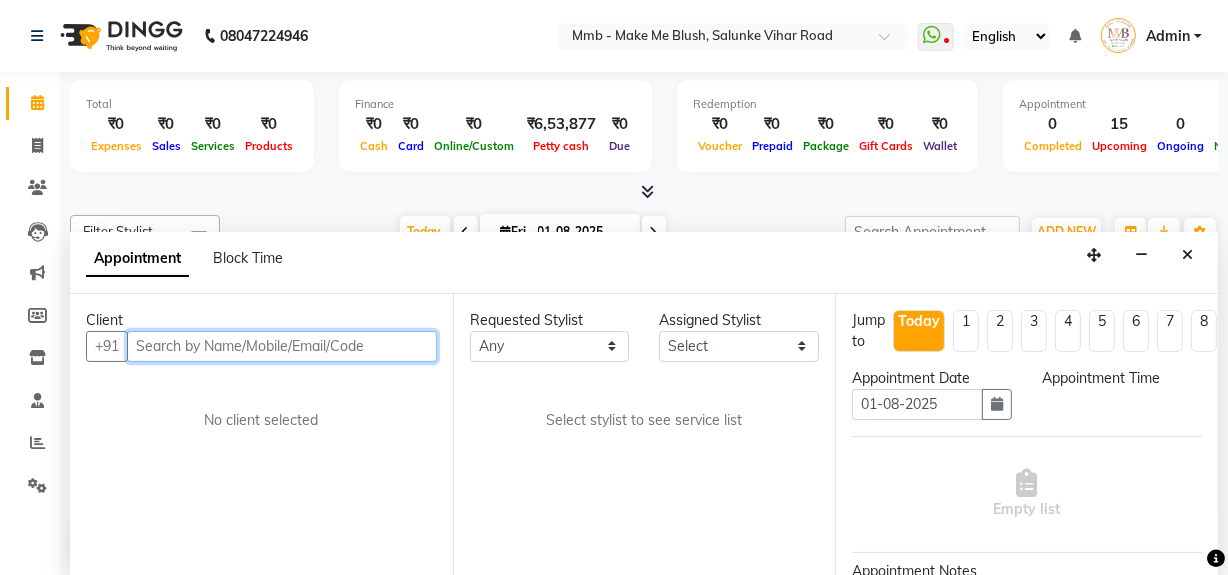 select on "660" 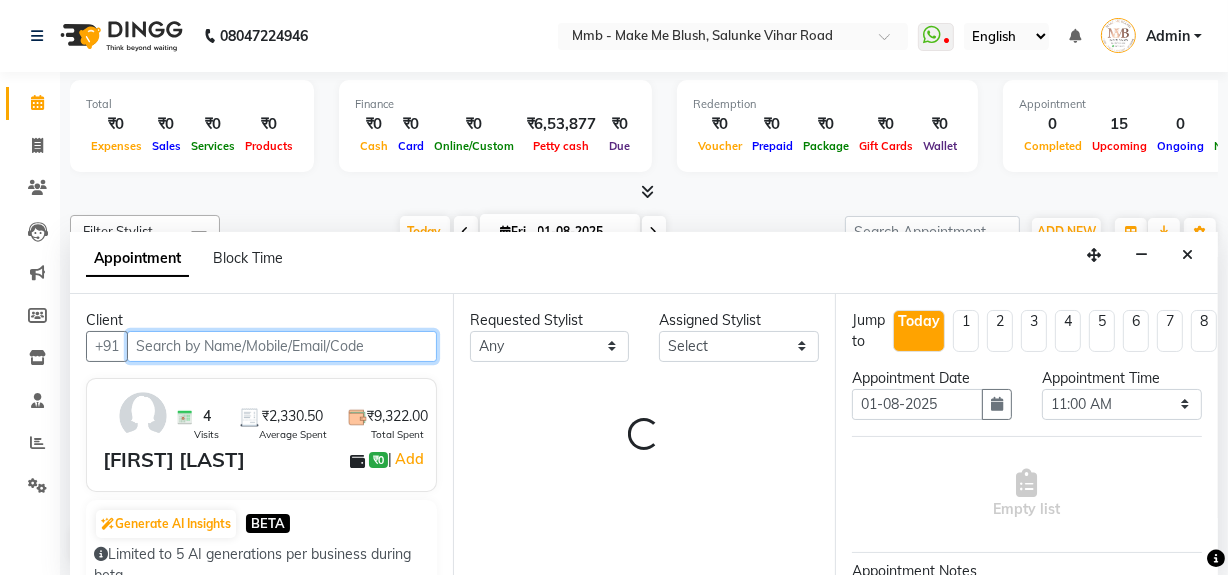 select on "67875" 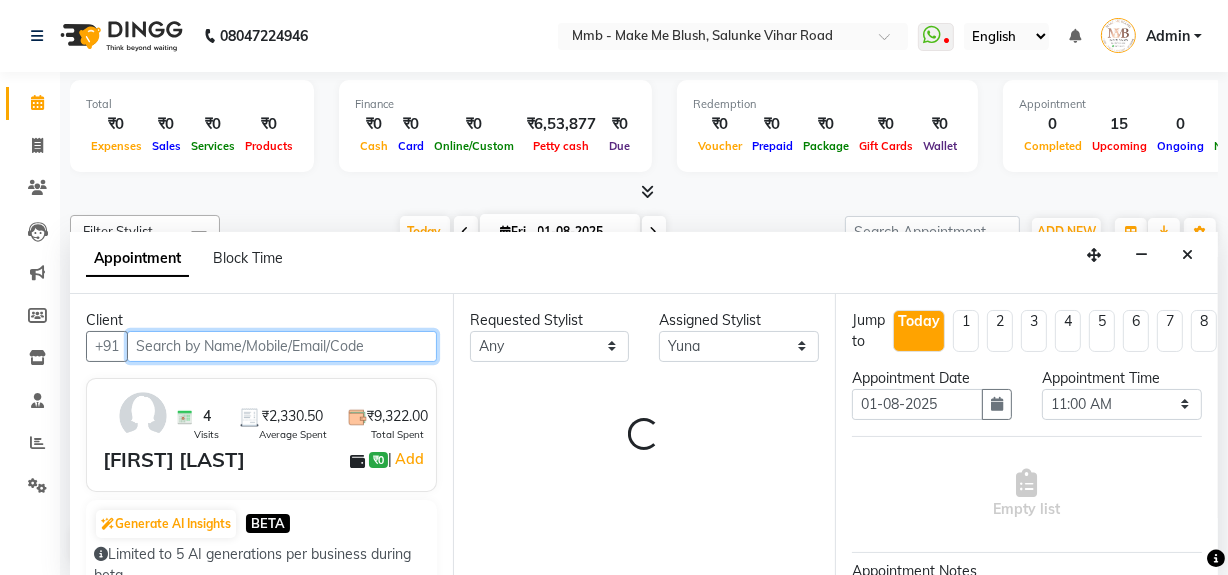 select on "1396" 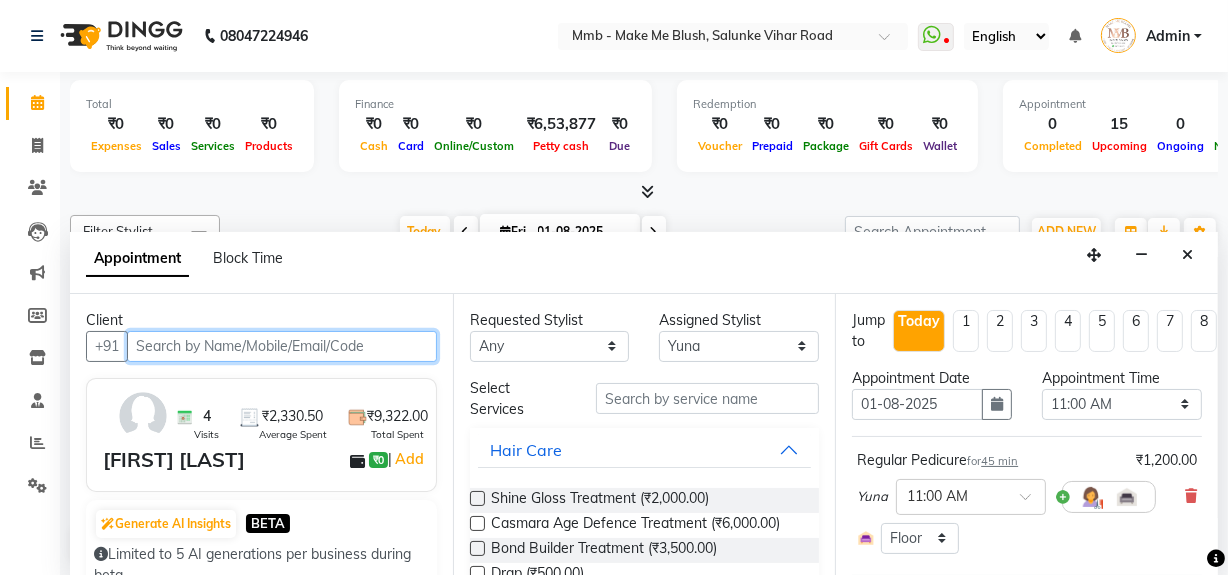 scroll, scrollTop: 89, scrollLeft: 0, axis: vertical 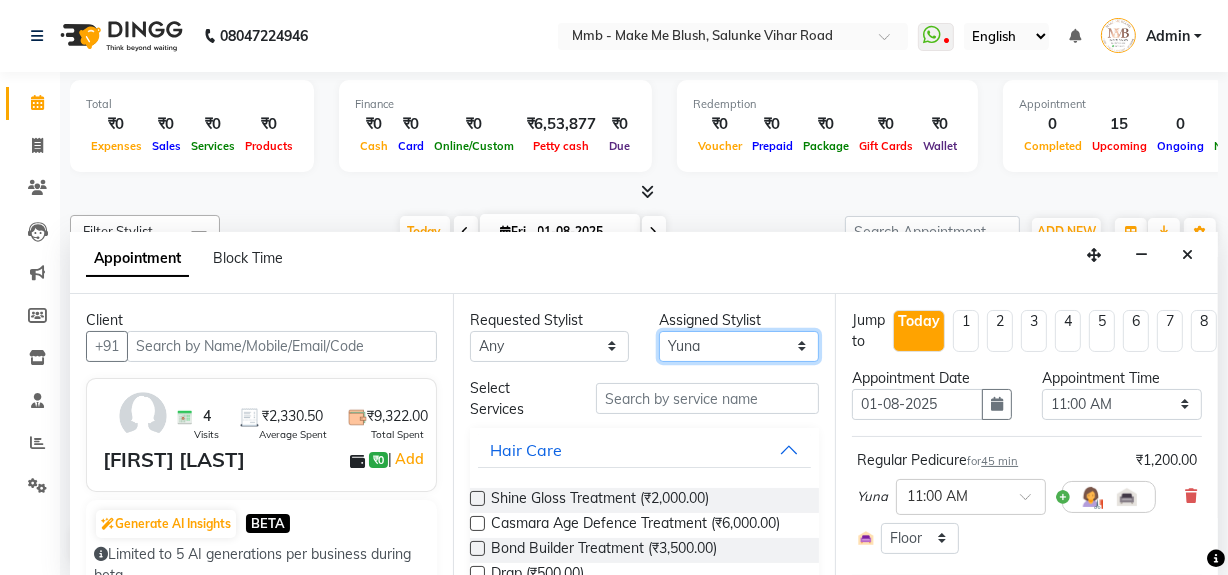 click on "Select [PERSON] [PERSON] [PERSON] [PERSON] [PERSON] [PERSON] [PERSON] [PERSON] [PERSON] [PERSON]" at bounding box center (739, 346) 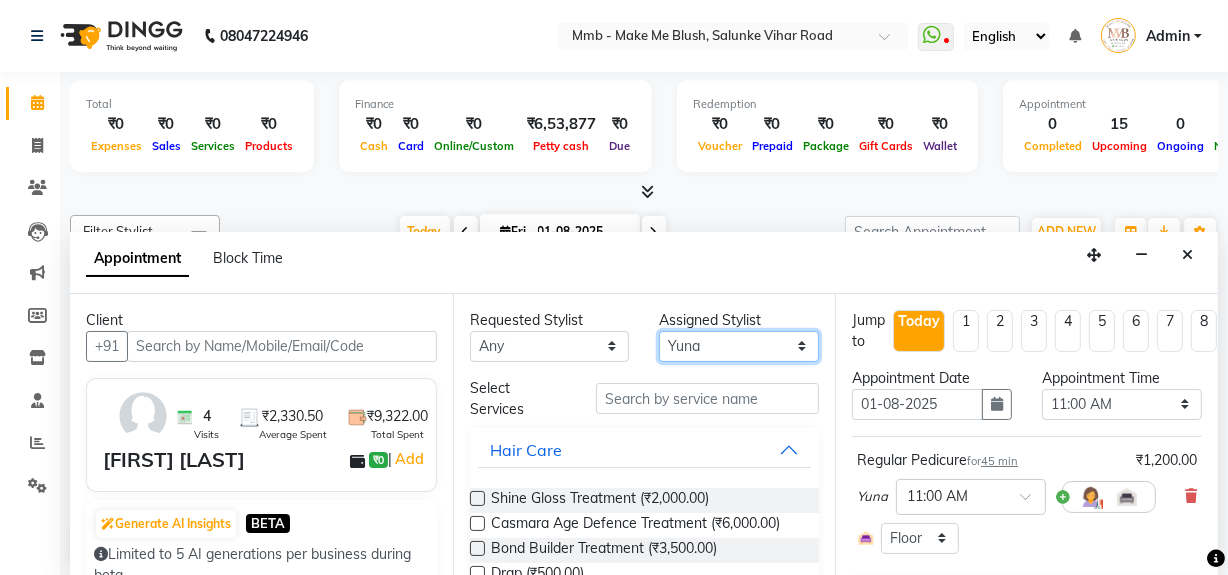 select on "18874" 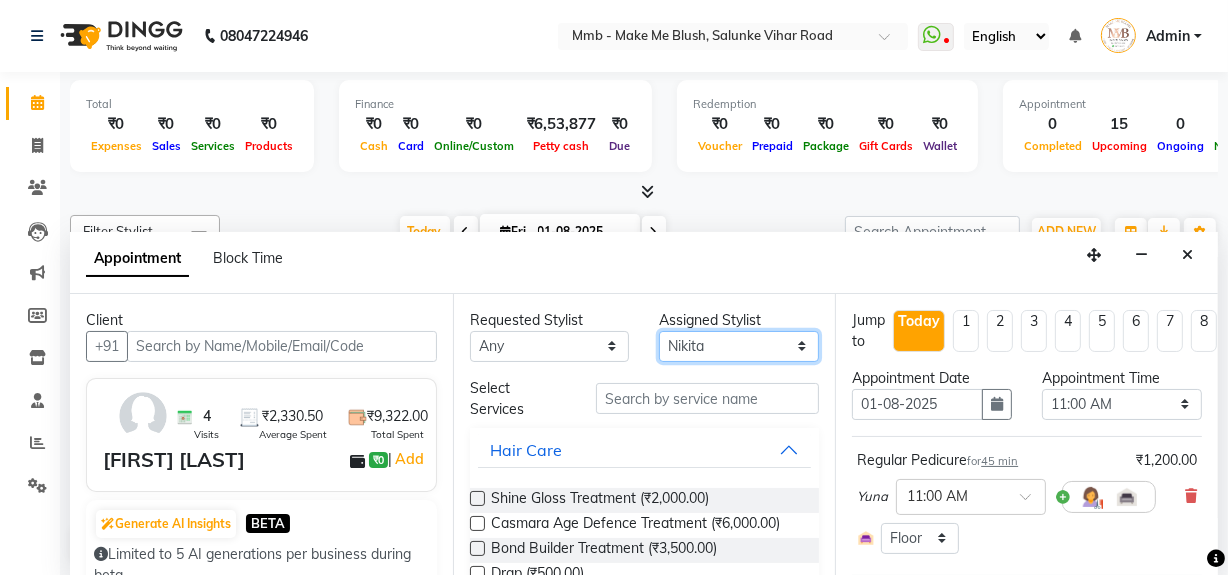 click on "Select [PERSON] [PERSON] [PERSON] [PERSON] [PERSON] [PERSON] [PERSON] [PERSON] [PERSON] [PERSON]" at bounding box center (739, 346) 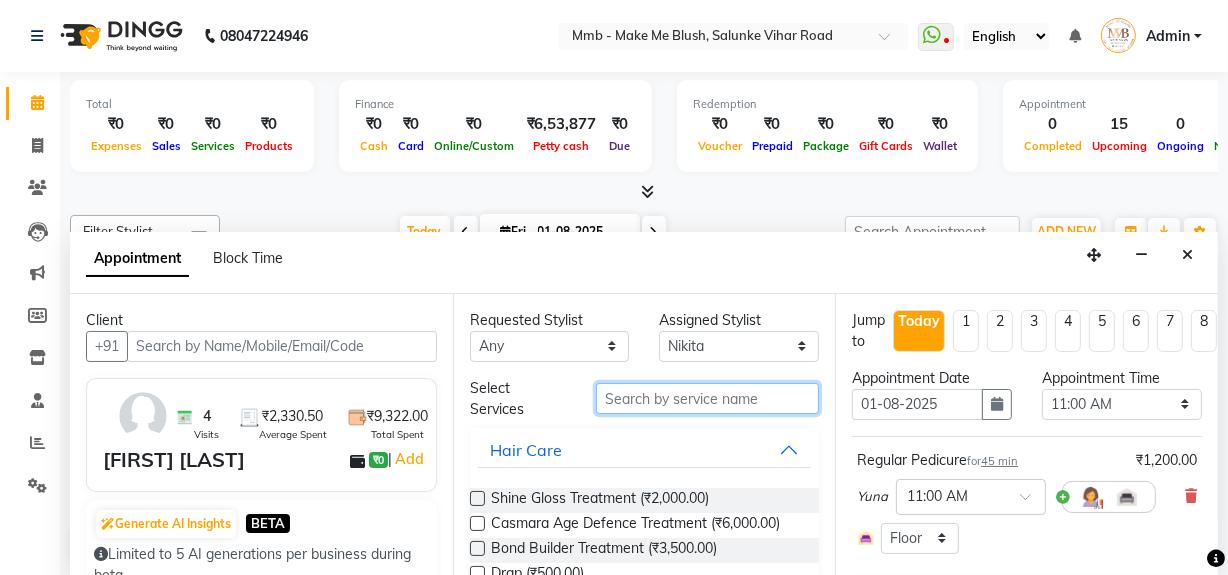 click at bounding box center [707, 398] 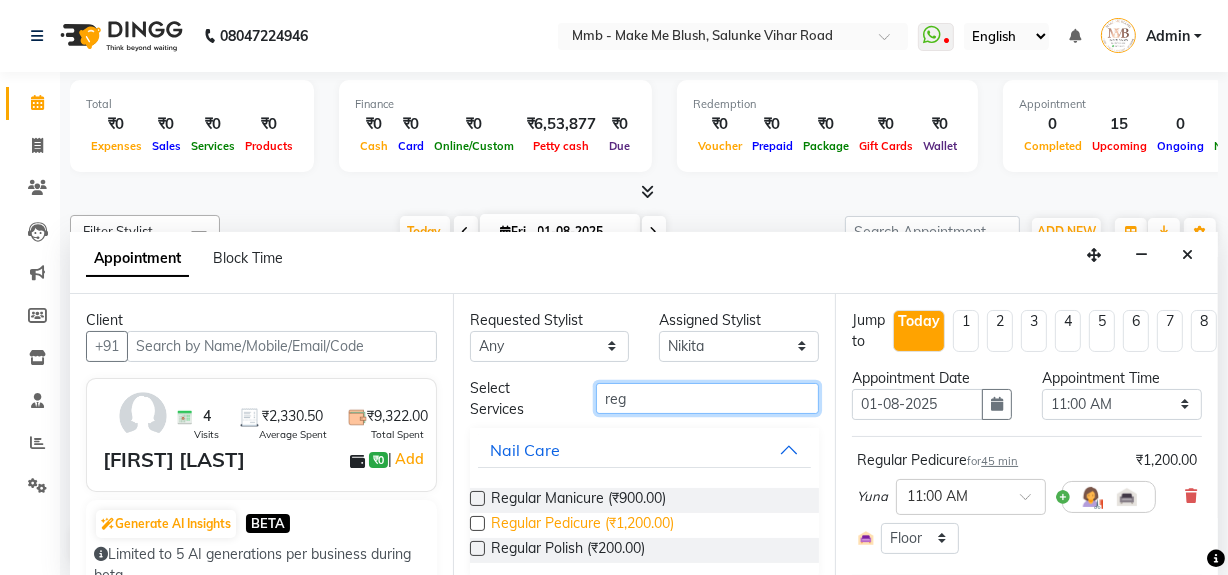 type on "reg" 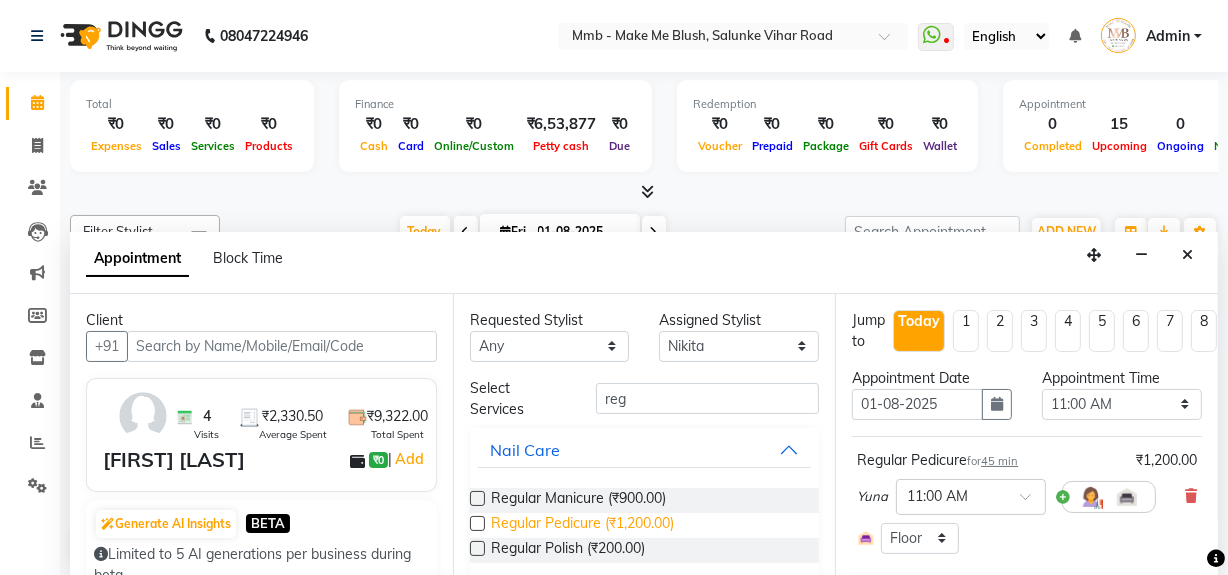 click on "Regular Pedicure  (₹1,200.00)" at bounding box center (582, 525) 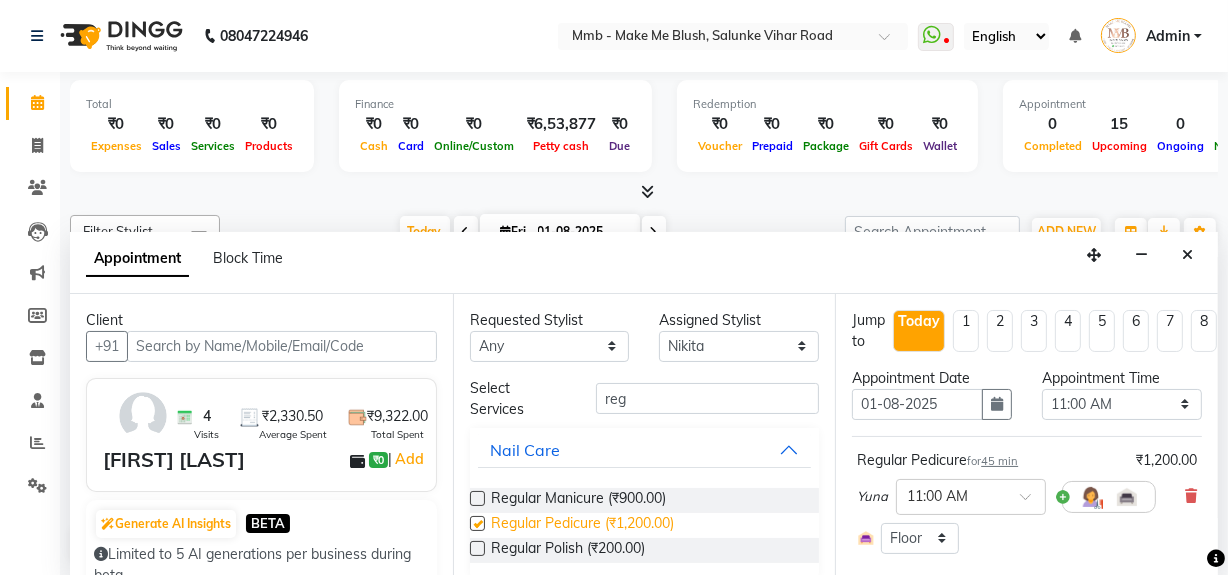 checkbox on "false" 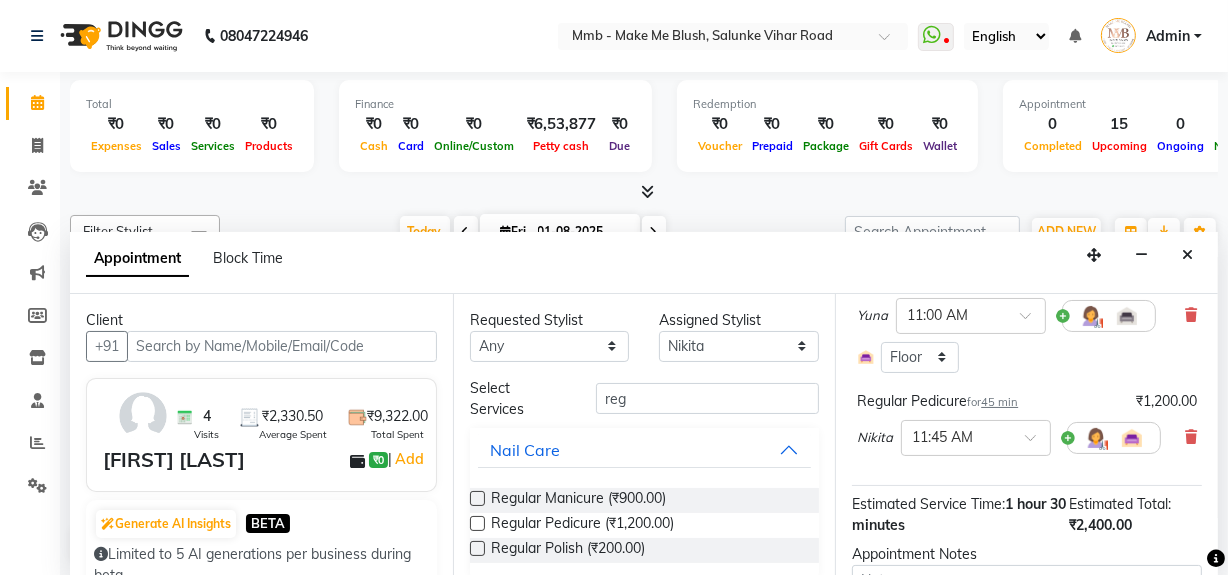 scroll, scrollTop: 235, scrollLeft: 0, axis: vertical 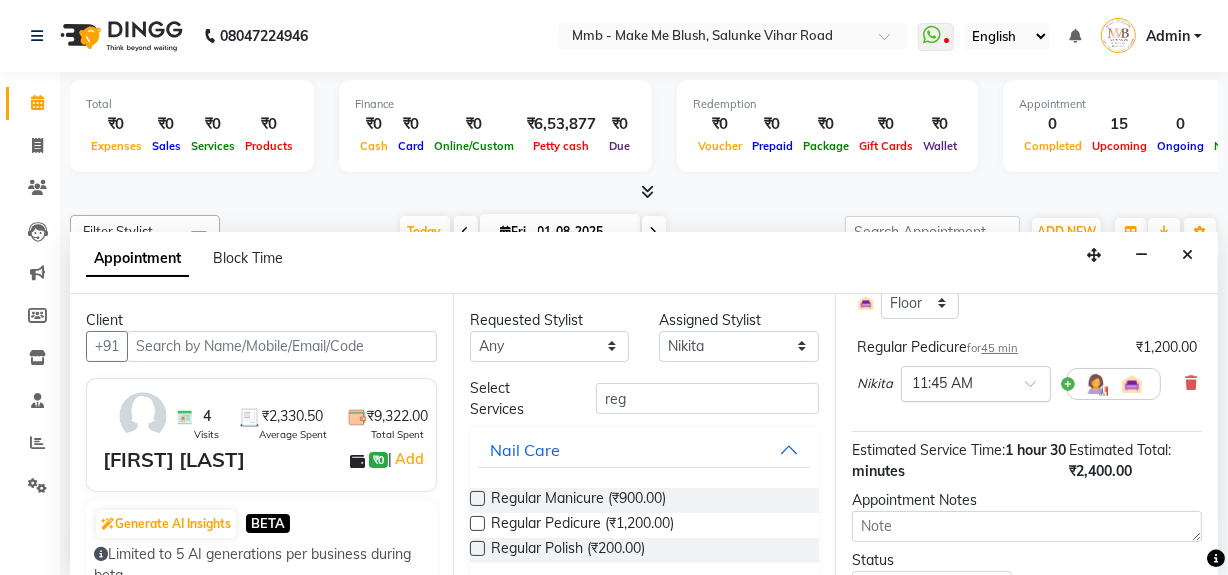 click at bounding box center (1037, 389) 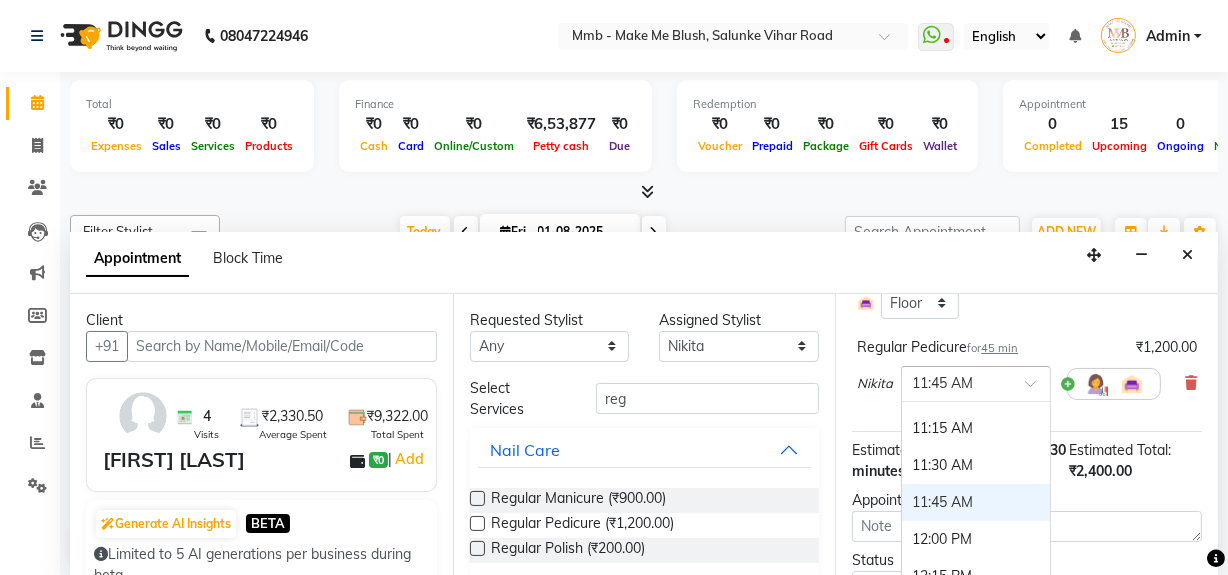 scroll, scrollTop: 150, scrollLeft: 0, axis: vertical 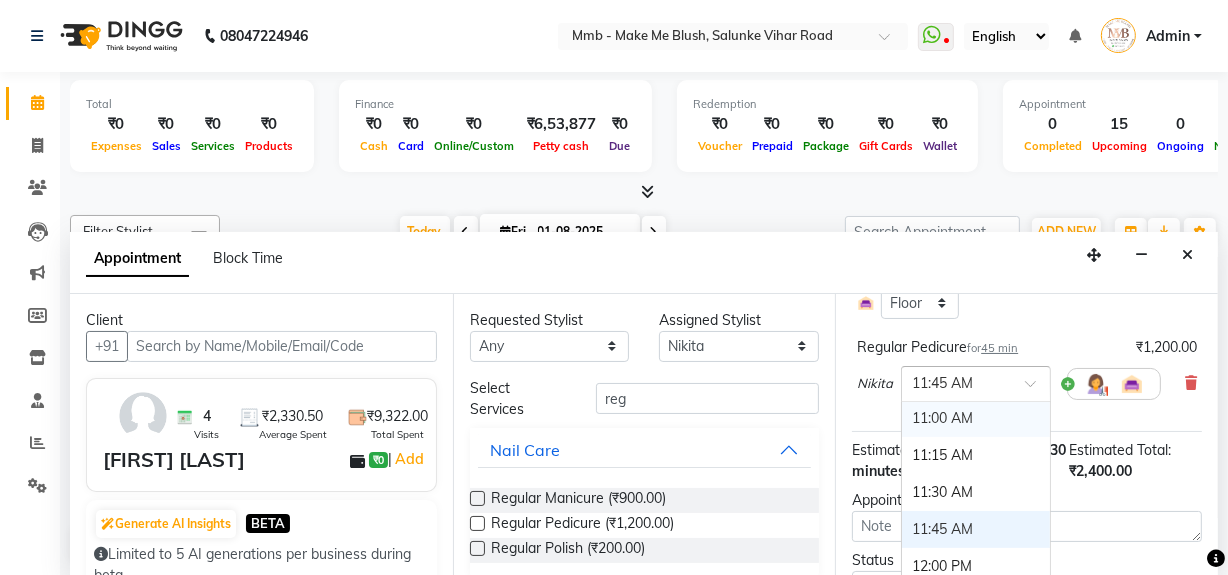 click on "11:00 AM" at bounding box center [976, 418] 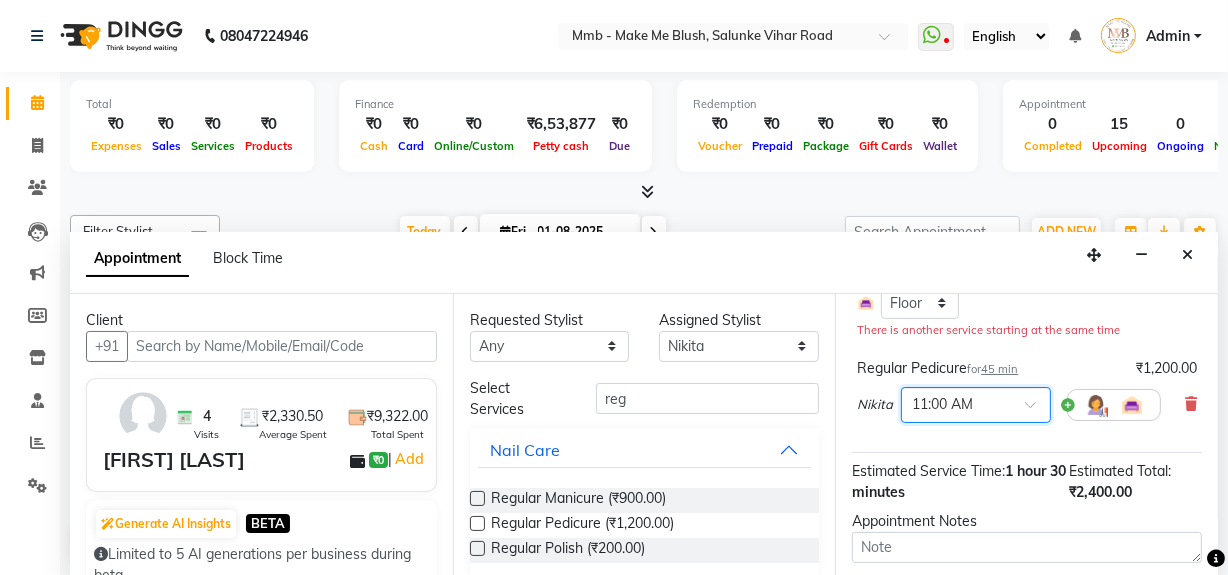 scroll, scrollTop: 361, scrollLeft: 0, axis: vertical 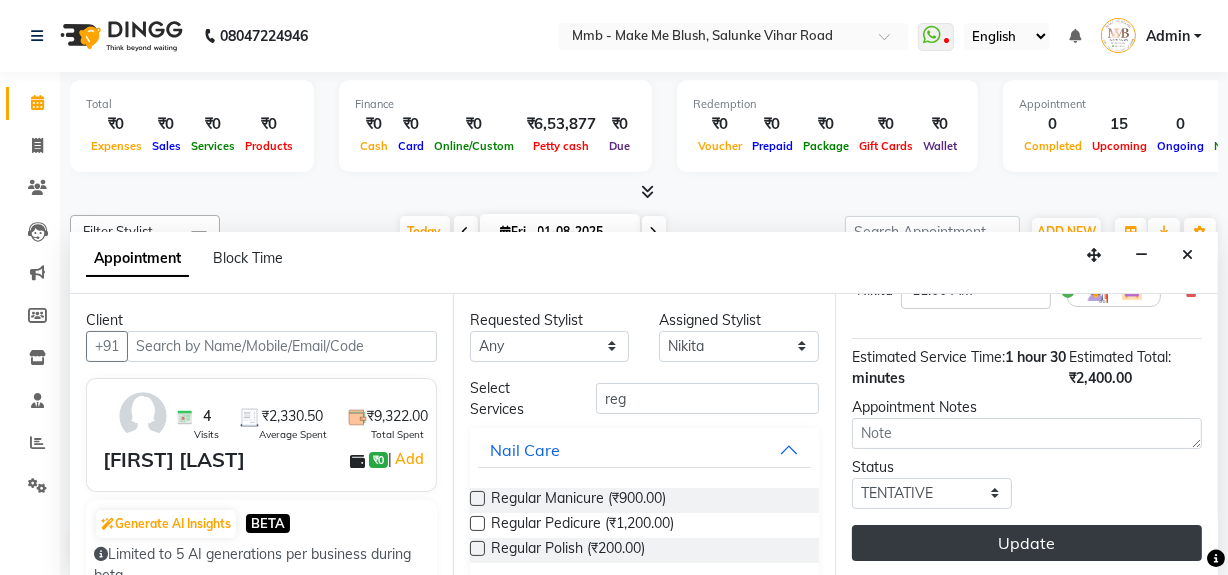 click on "Update" at bounding box center [1027, 543] 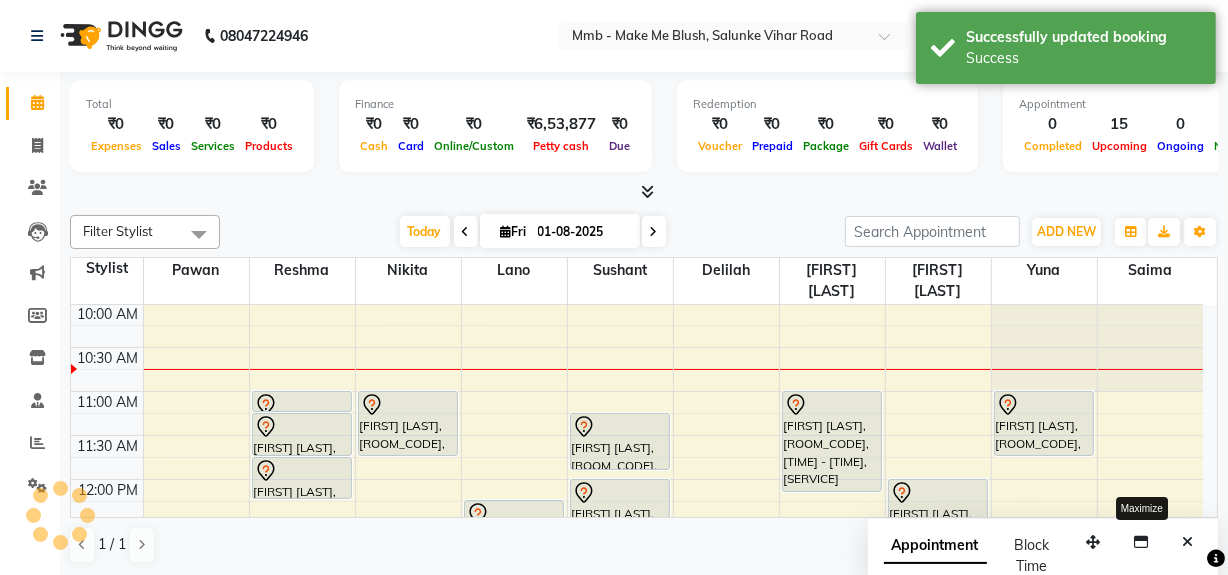 scroll, scrollTop: 0, scrollLeft: 0, axis: both 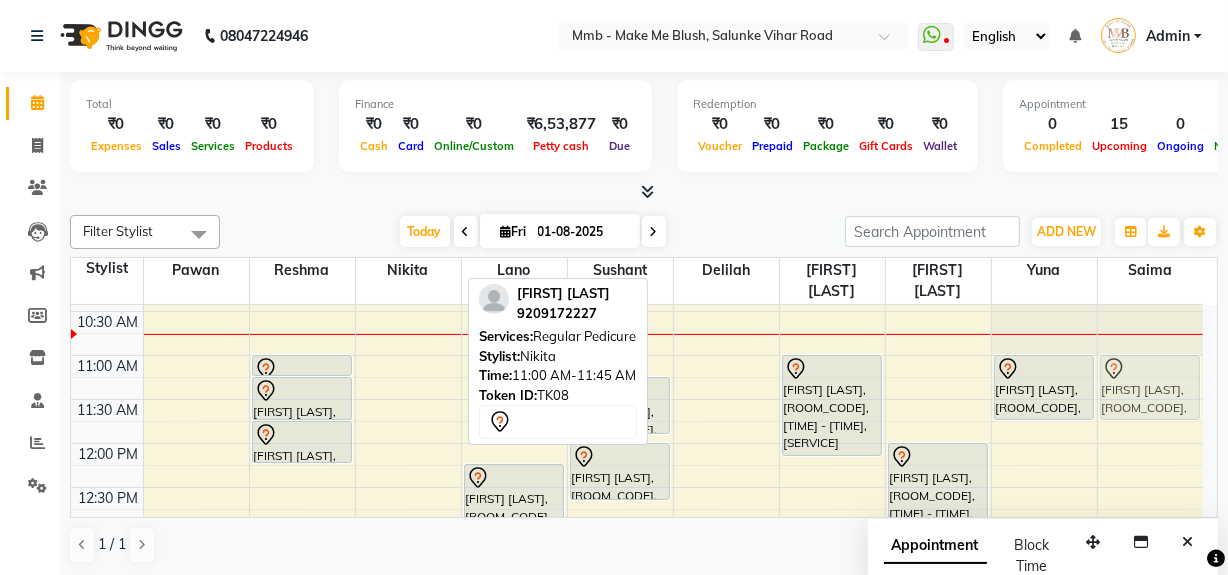 drag, startPoint x: 399, startPoint y: 397, endPoint x: 1128, endPoint y: 400, distance: 729.00616 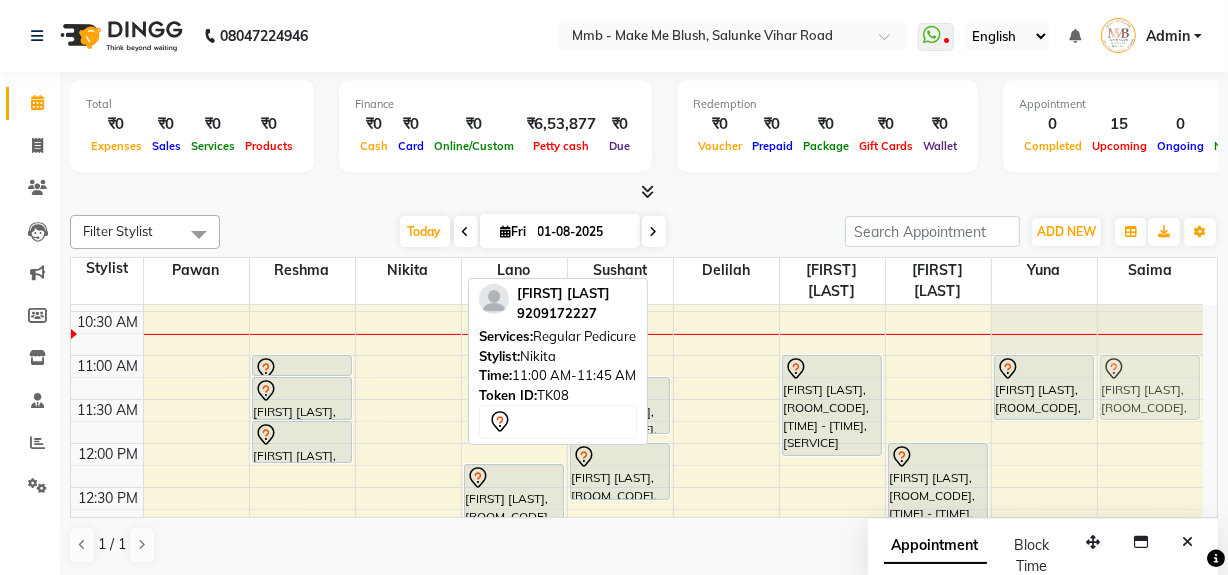 click on "Shahrzad Husseini, TK05, 11:00 AM-11:15 AM, Eyebrows             Shahrzad Husseini, TK05, 11:15 AM-11:45 AM, Head Massages             Shahrzad Husseini, TK05, 11:45 AM-12:15 PM, Head Massages             Shahrzad Husseini, TK05, 01:15 PM-02:00 PM, Root Revival therapy             Anshita Bhavishkar, TK08, 11:00 AM-11:45 AM, Regular Pedicure              Deepali Sharma, TK07, 02:30 PM-03:15 PM, Hydrating Clean Up             Shahrzad Husseini, TK05, 12:15 PM-01:15 PM, Purifying Facial Treatment             Pallavi Shah, TK04, 11:15 AM-11:55 AM, Gel Nail plain              Pallavi Shah, TK04, 12:00 PM-12:40 PM, Gel Nail plain              Pallavi Shah, TK04, 11:00 AM-12:10 PM, Roots Touchup Upto 1inch              Deepali Sharma, TK07, 03:15 PM-04:25 PM, Roots Touchup Upto 1inch              Alaviyeh Mirdehghan, TK02, 12:00 PM-01:00 PM, Haircut With Wash             Kavya Seth, TK06, 06:30 PM-07:30 PM, Haircut With Wash             Anshita Bhavishkar, TK08, 11:00 AM-11:45 AM, Regular Pedicure" at bounding box center (637, 707) 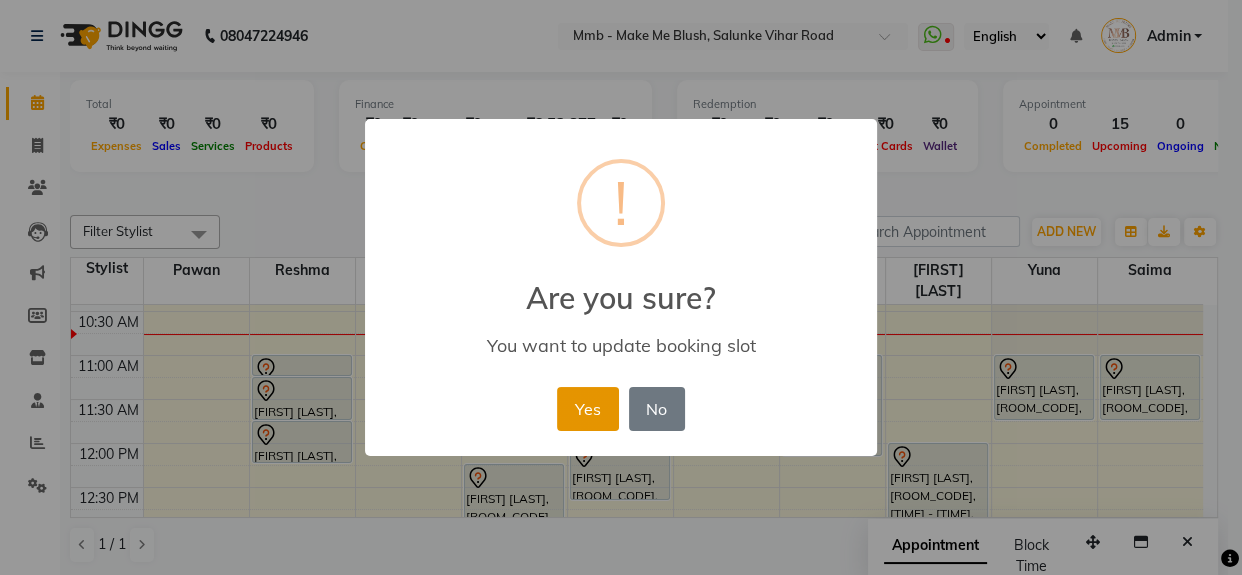 click on "Yes" at bounding box center [587, 409] 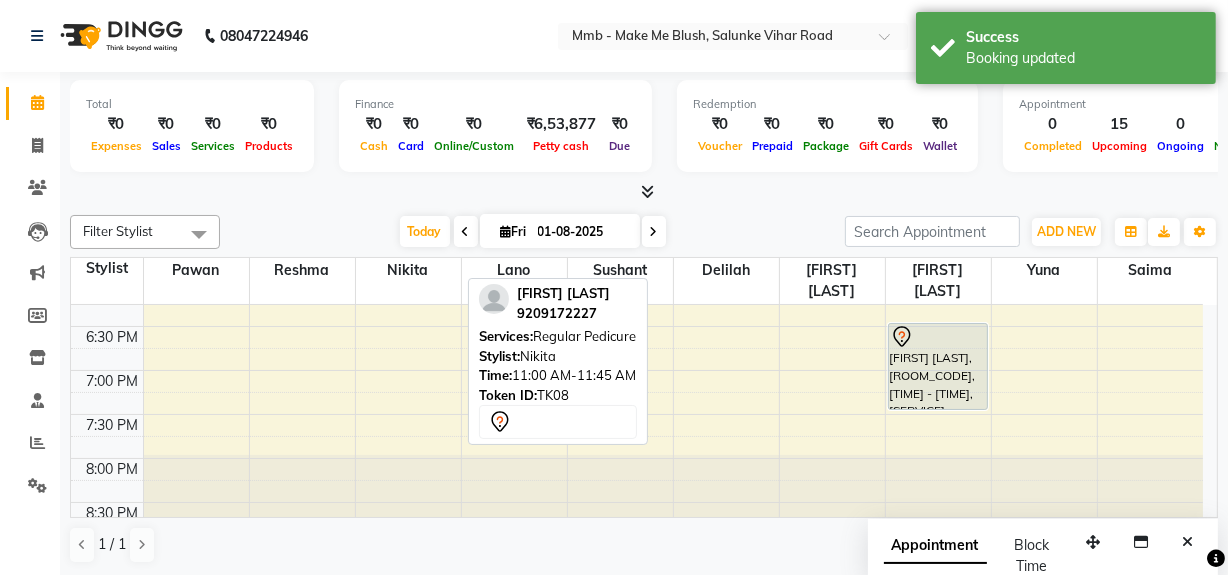 scroll, scrollTop: 816, scrollLeft: 0, axis: vertical 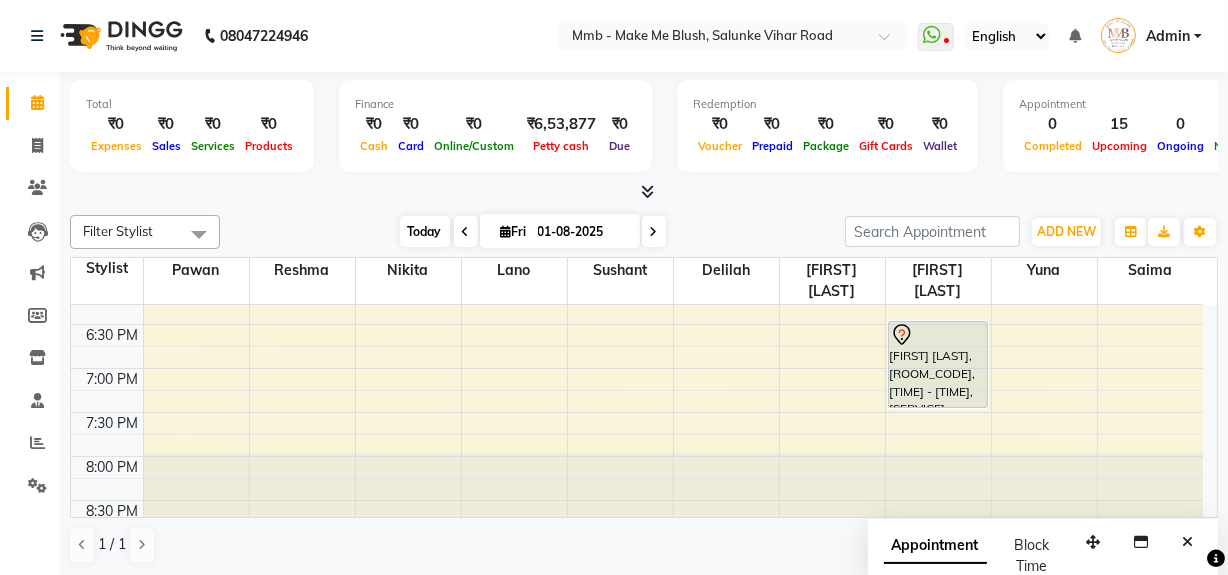 click on "Today" at bounding box center [425, 231] 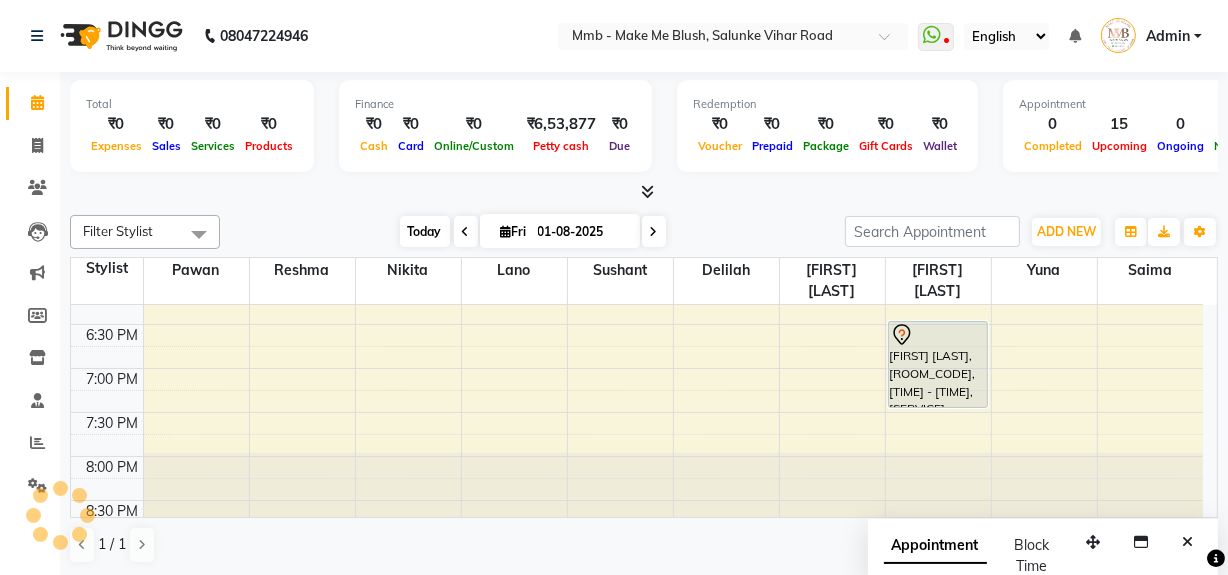 scroll, scrollTop: 89, scrollLeft: 0, axis: vertical 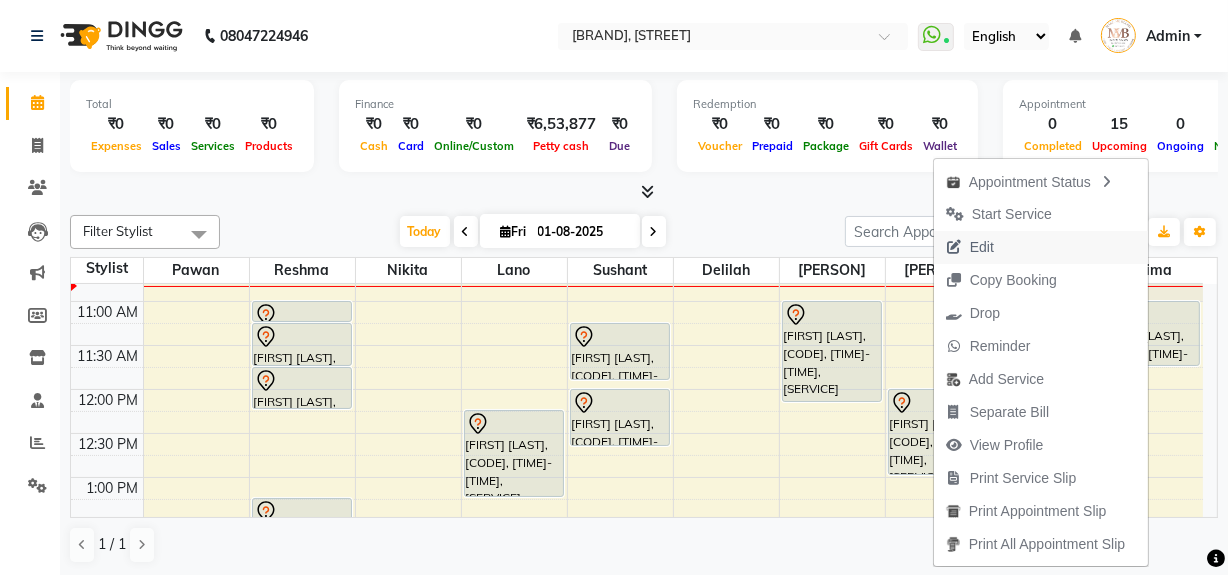 click on "Edit" at bounding box center [982, 247] 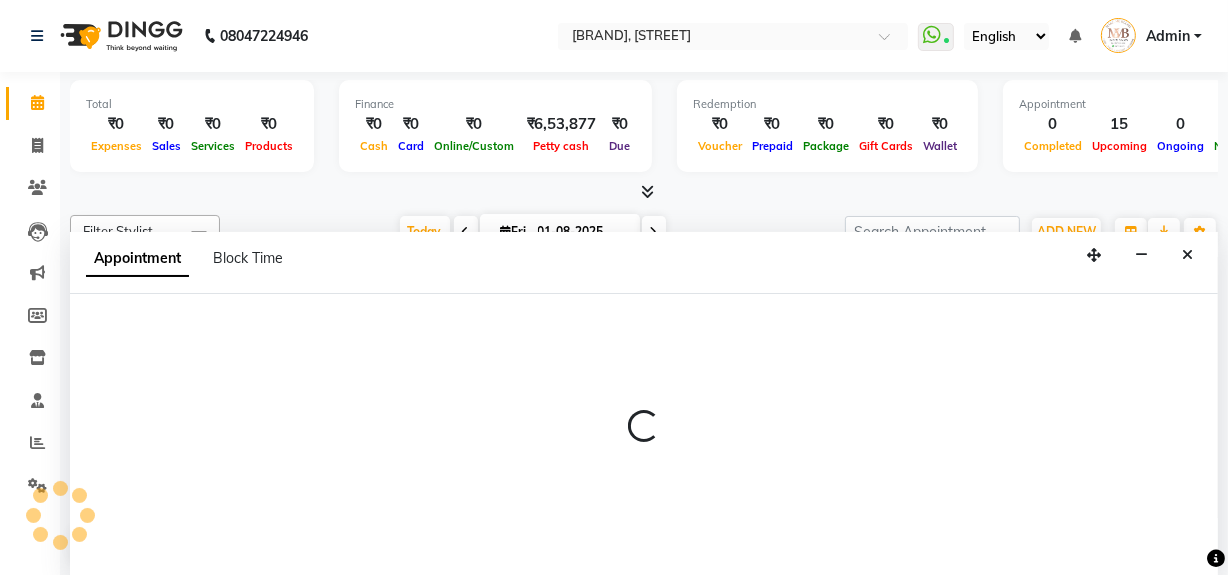 scroll, scrollTop: 0, scrollLeft: 0, axis: both 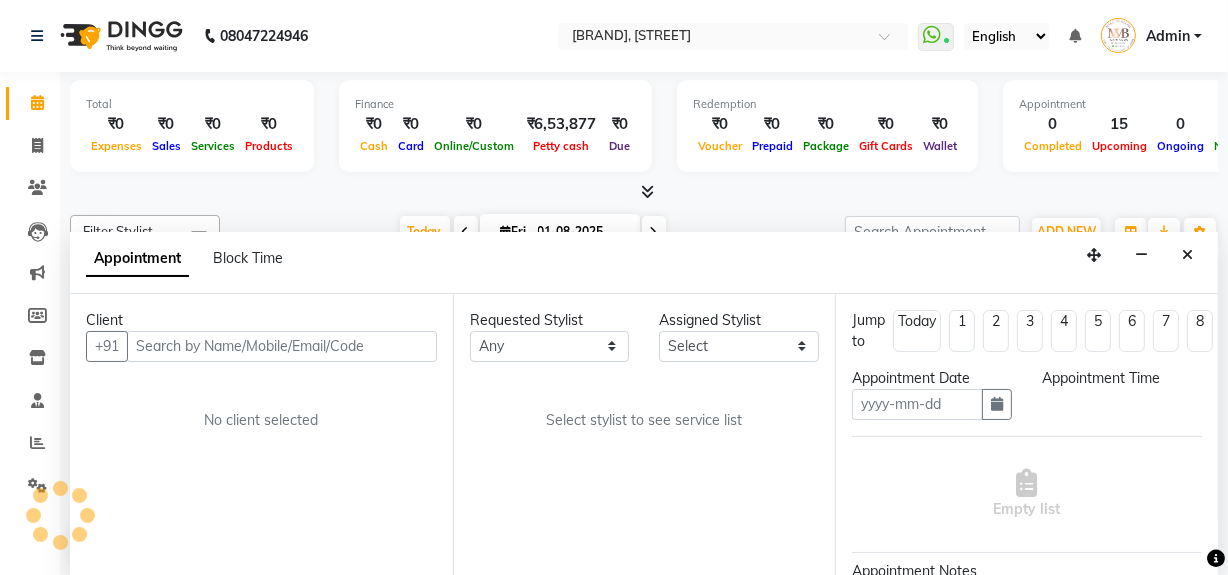 type on "01-08-2025" 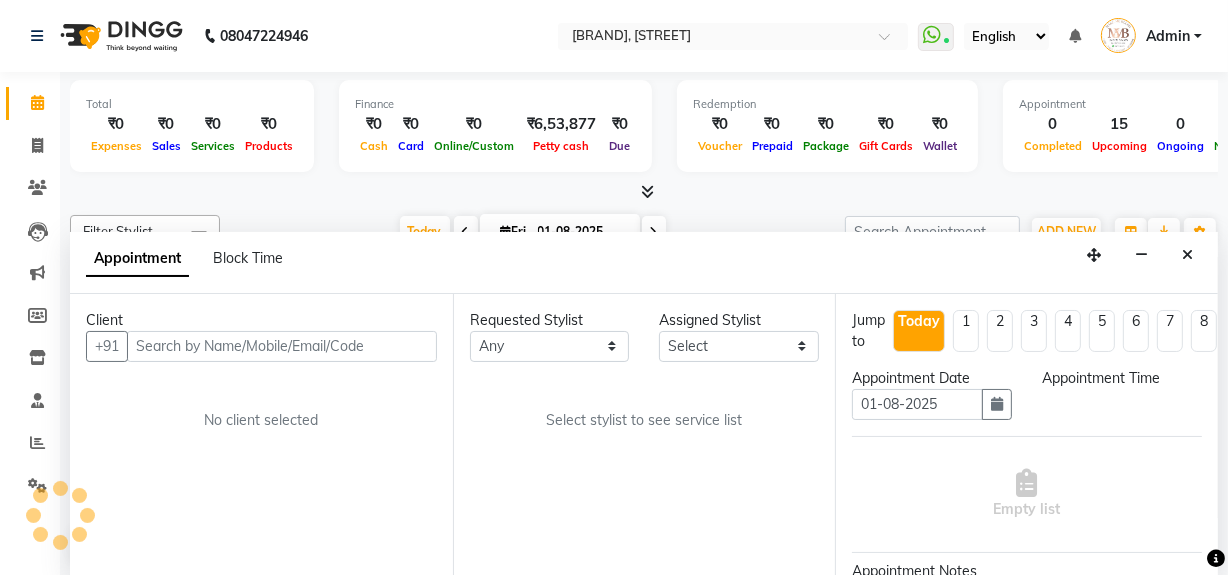 scroll, scrollTop: 0, scrollLeft: 0, axis: both 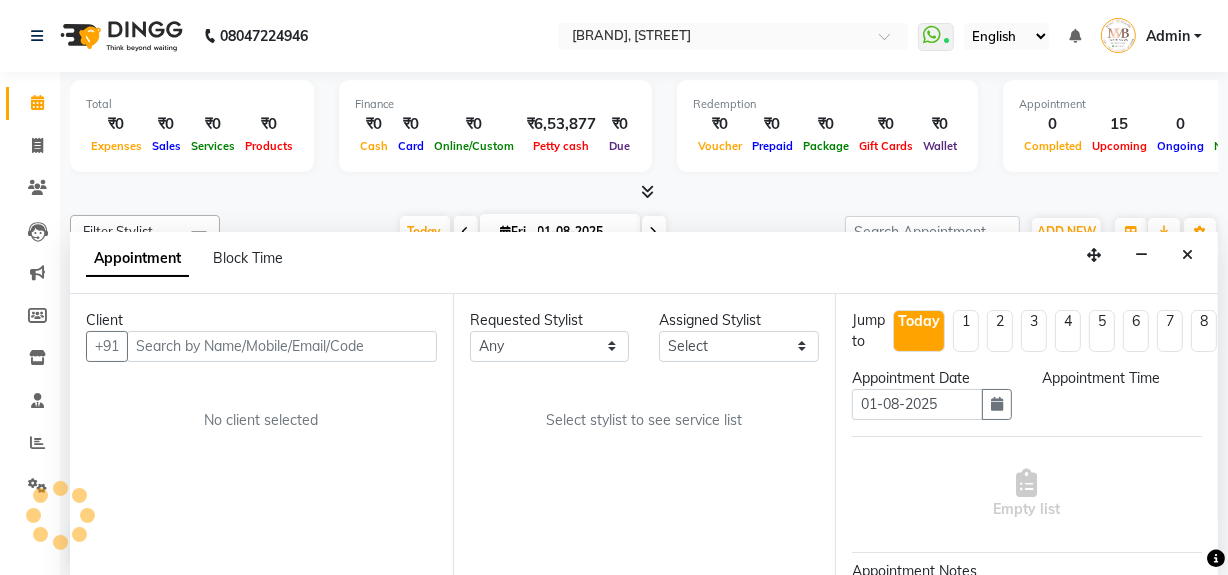 select on "660" 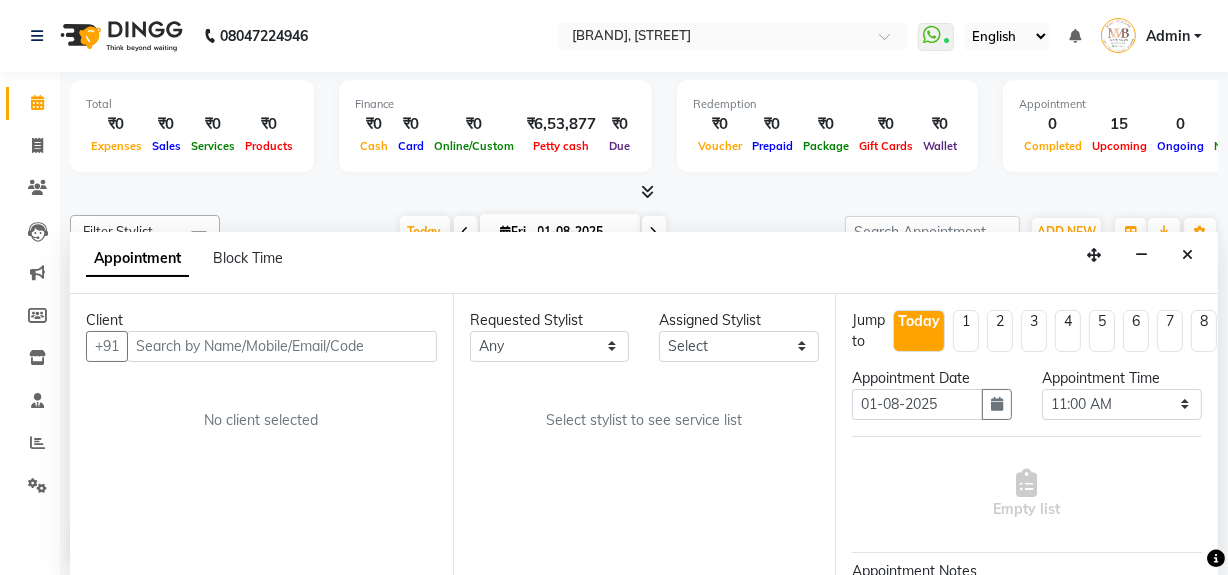select on "67875" 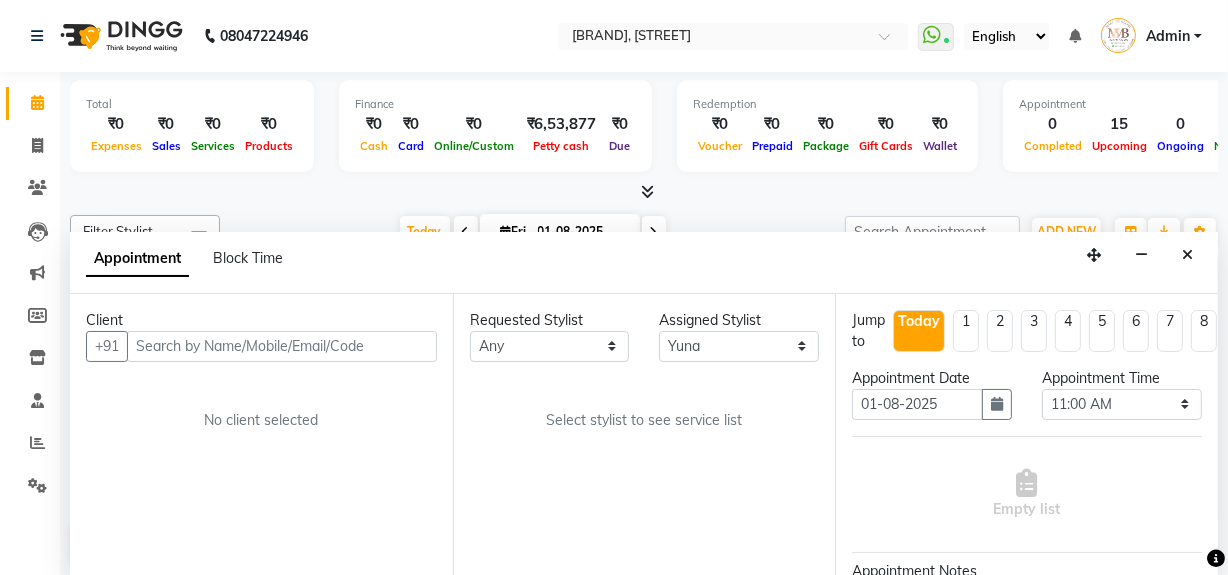 scroll, scrollTop: 89, scrollLeft: 0, axis: vertical 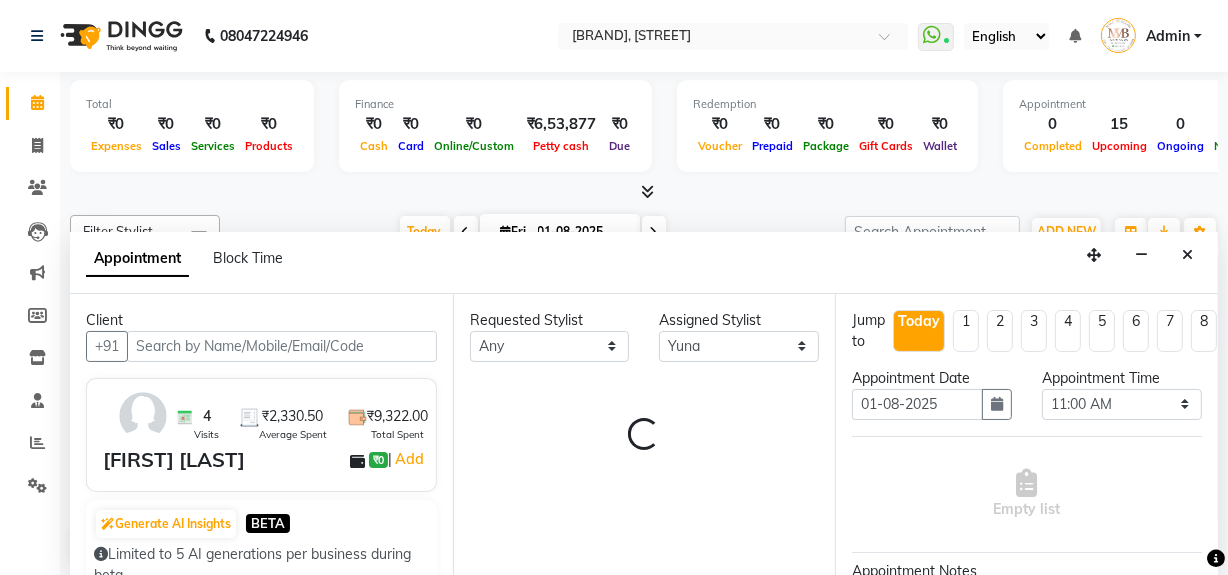 select on "1396" 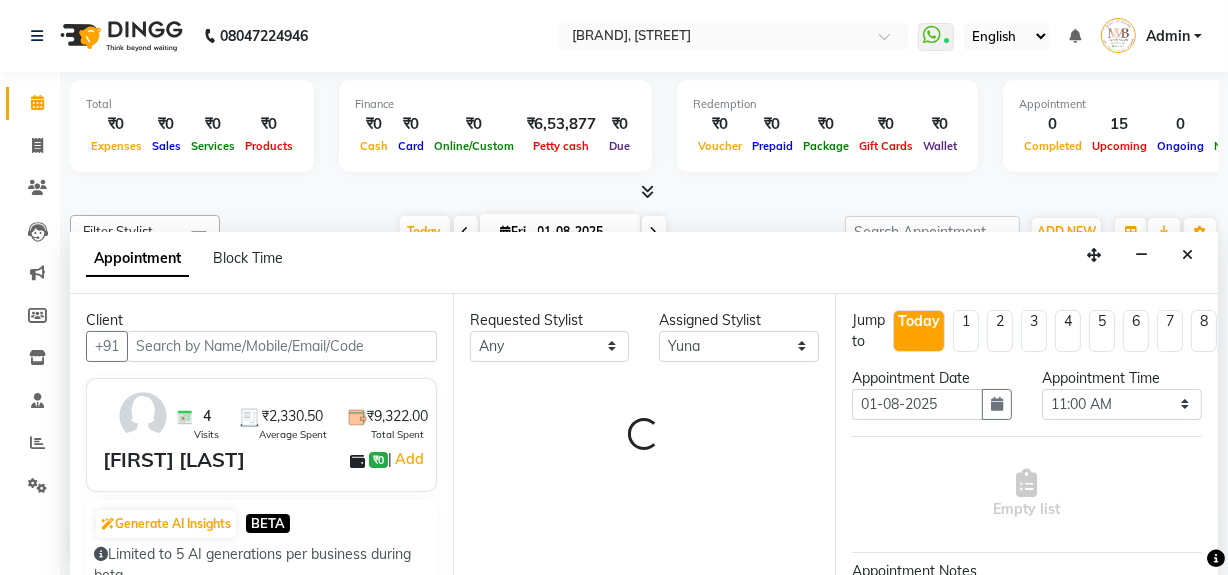 select on "1396" 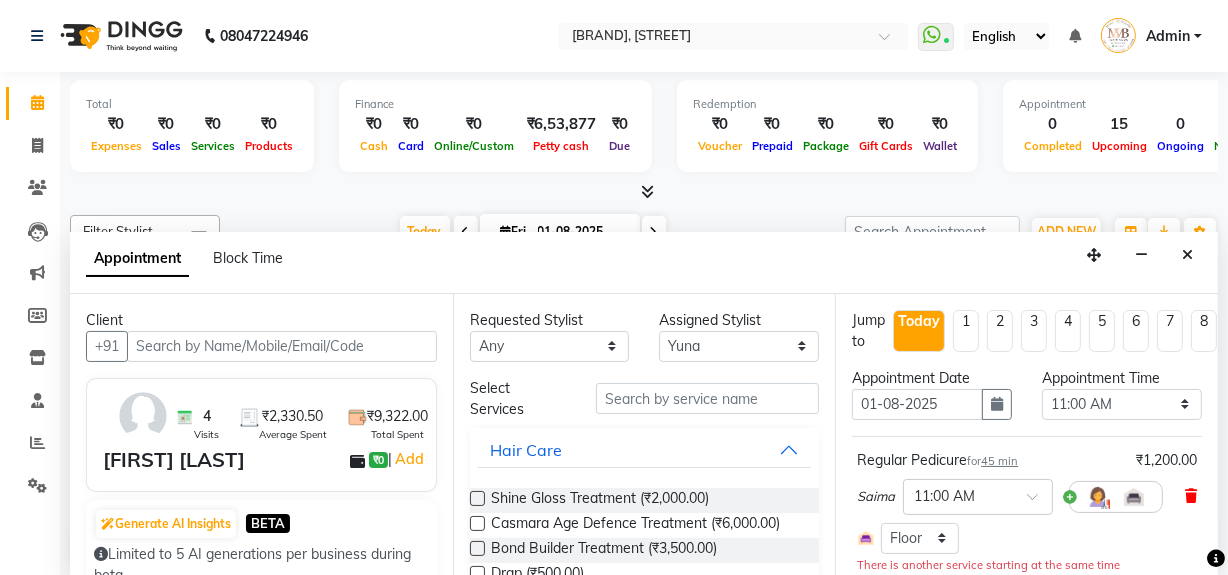 click at bounding box center [1191, 496] 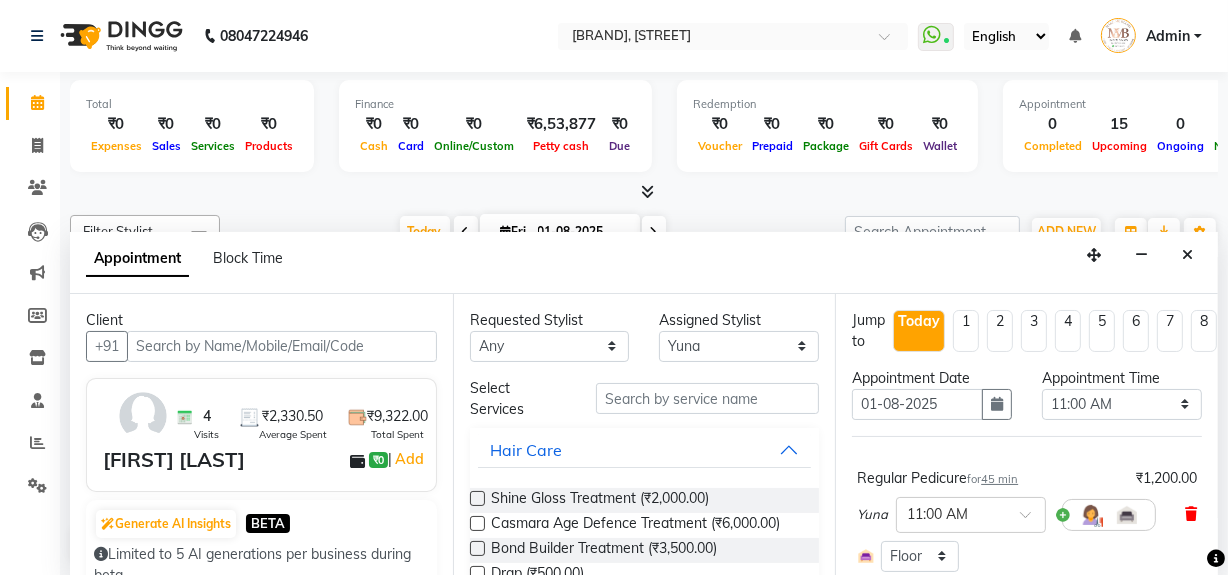 click at bounding box center (1191, 514) 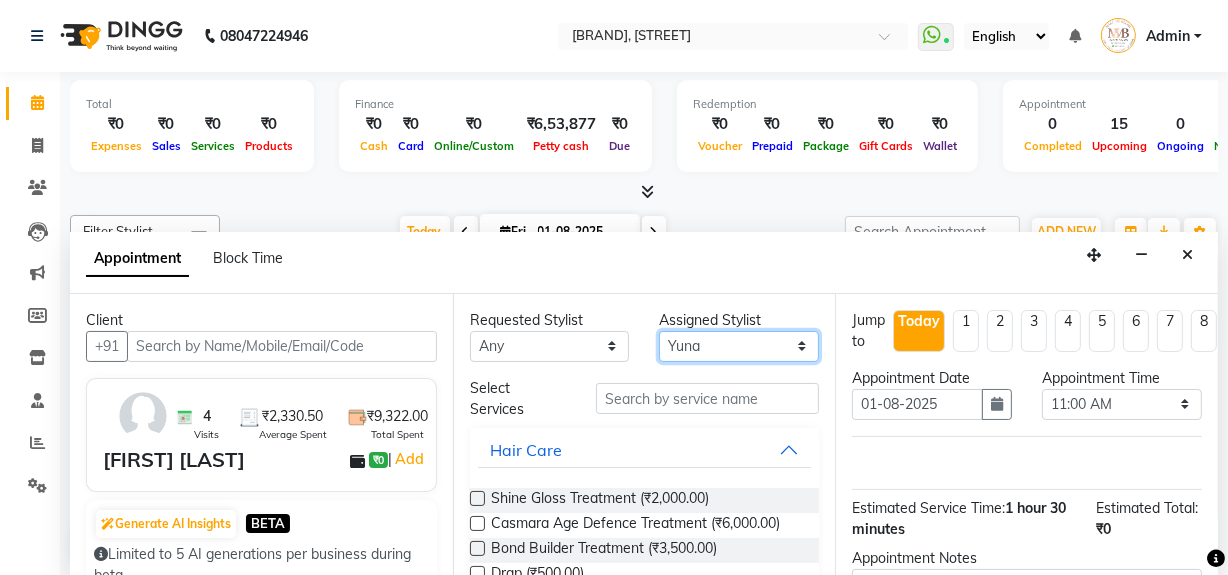 click on "Select [PERSON] [PERSON] [PERSON] [PERSON] [PERSON] [PERSON] [PERSON] [PERSON] [PERSON] [PERSON]" at bounding box center [739, 346] 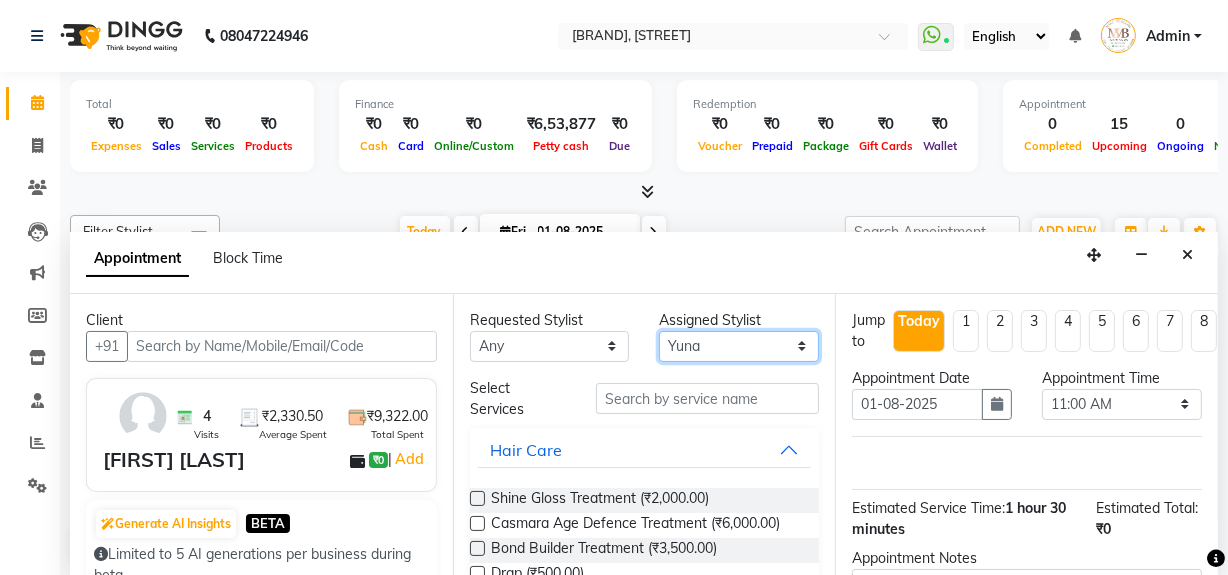select on "18878" 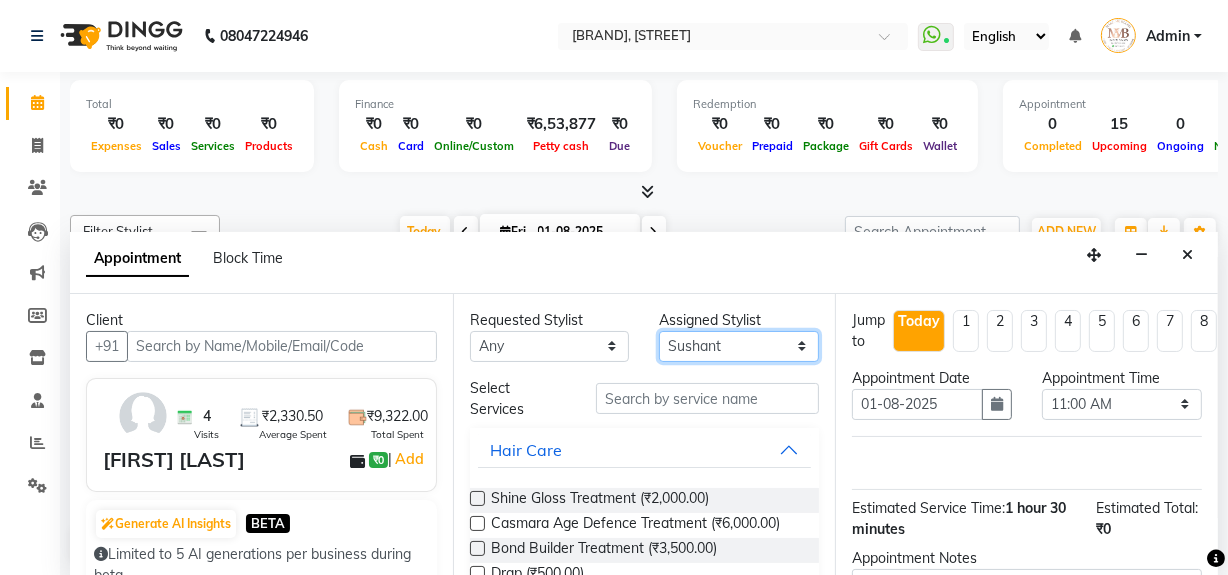 click on "Select [PERSON] [PERSON] [PERSON] [PERSON] [PERSON] [PERSON] [PERSON] [PERSON] [PERSON] [PERSON]" at bounding box center [739, 346] 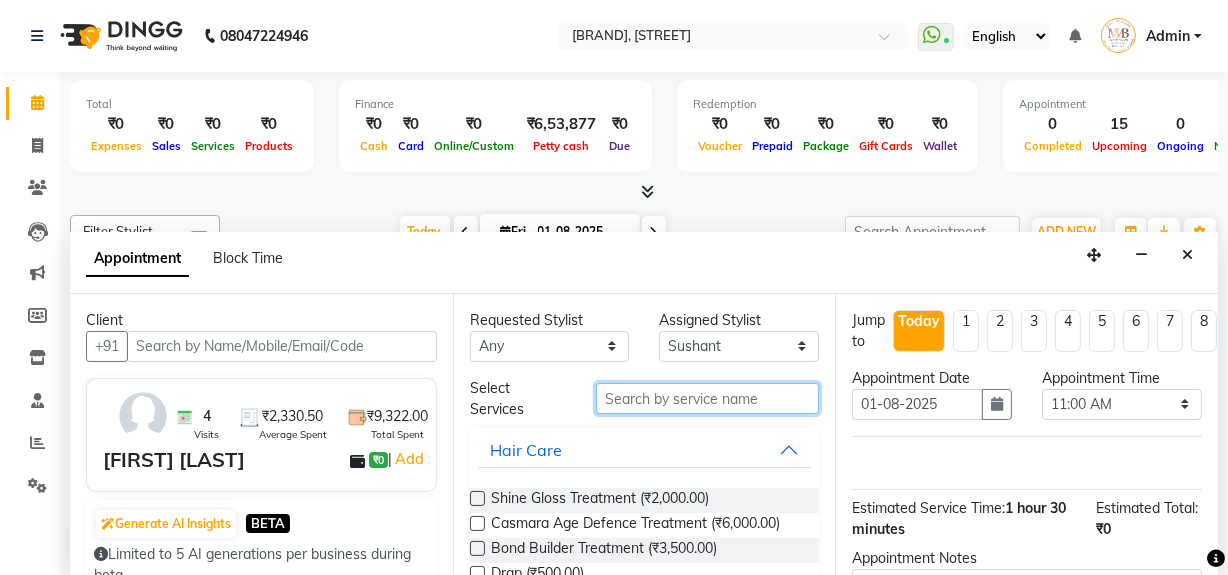 click at bounding box center (707, 398) 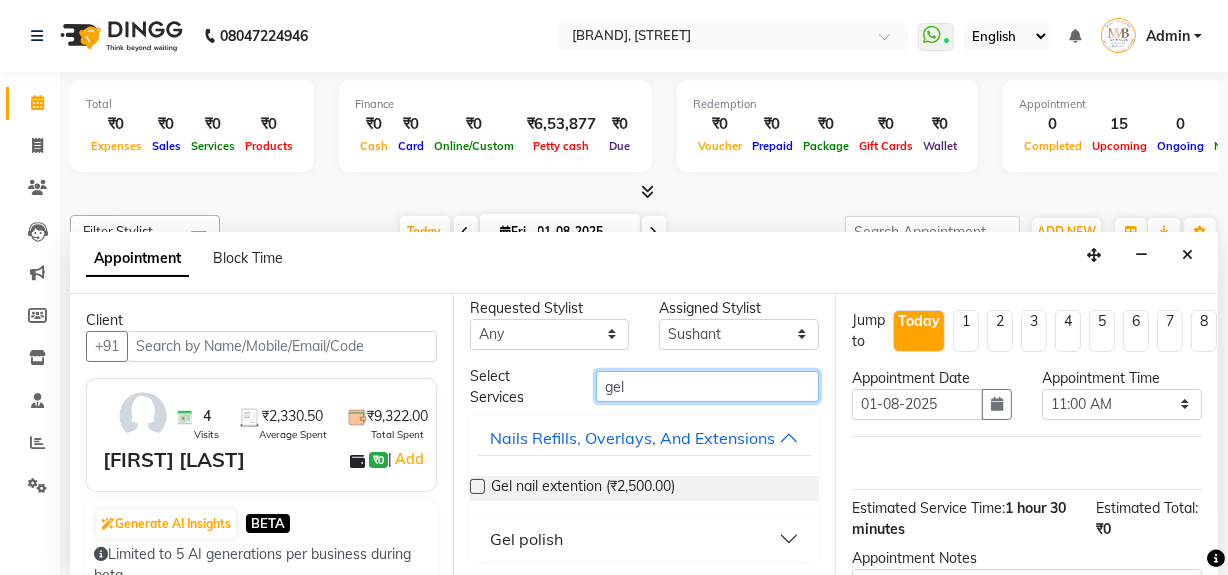 scroll, scrollTop: 35, scrollLeft: 0, axis: vertical 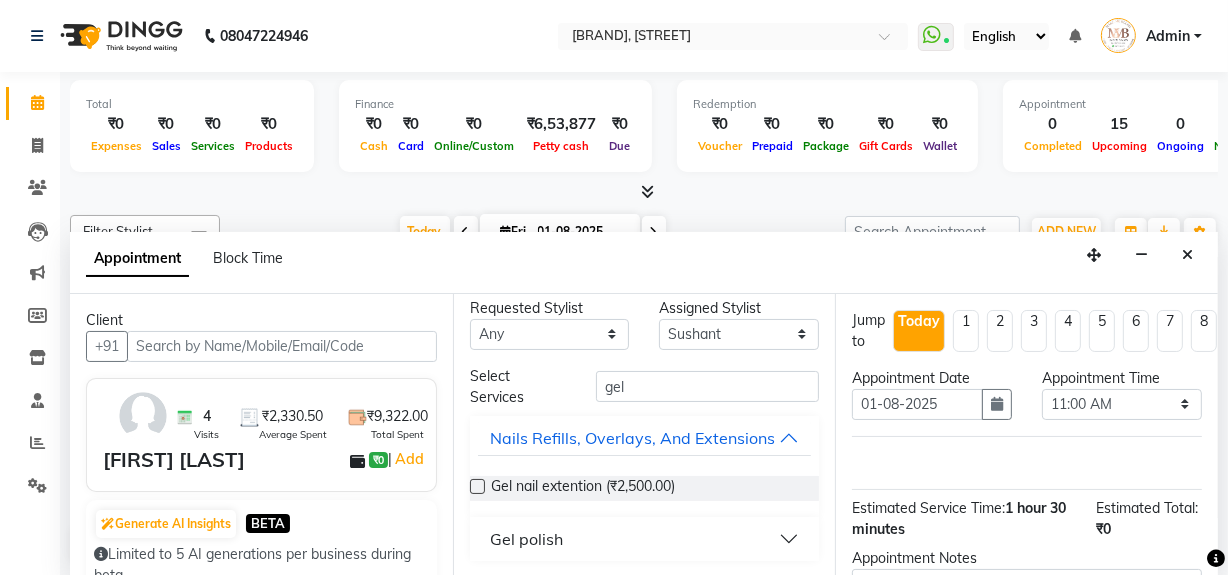 click on "Gel polish" at bounding box center (645, 539) 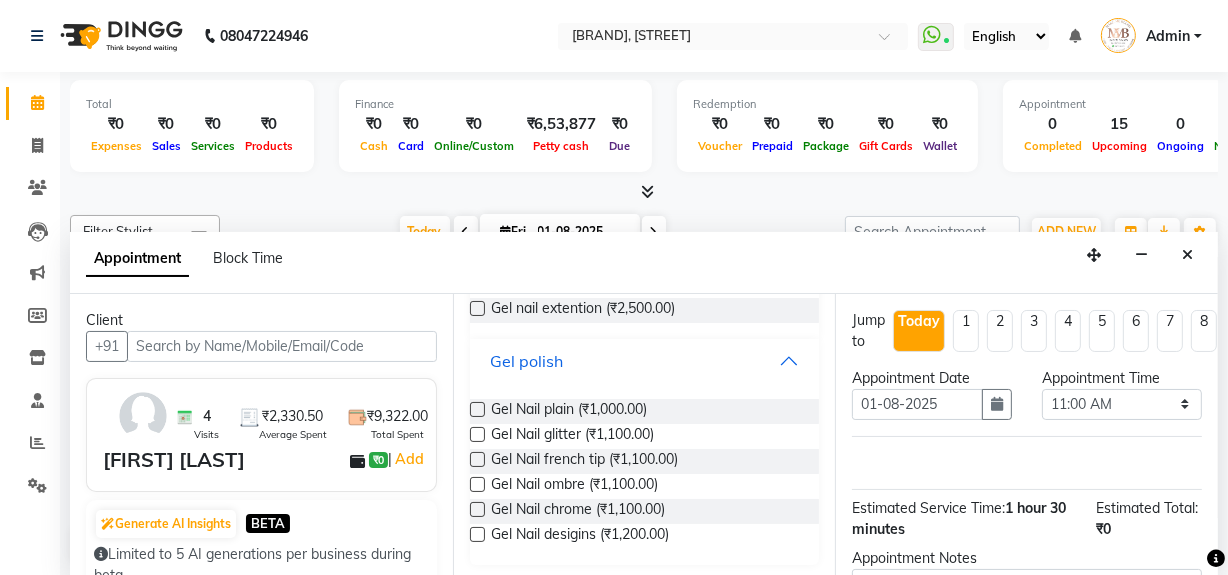 scroll, scrollTop: 217, scrollLeft: 0, axis: vertical 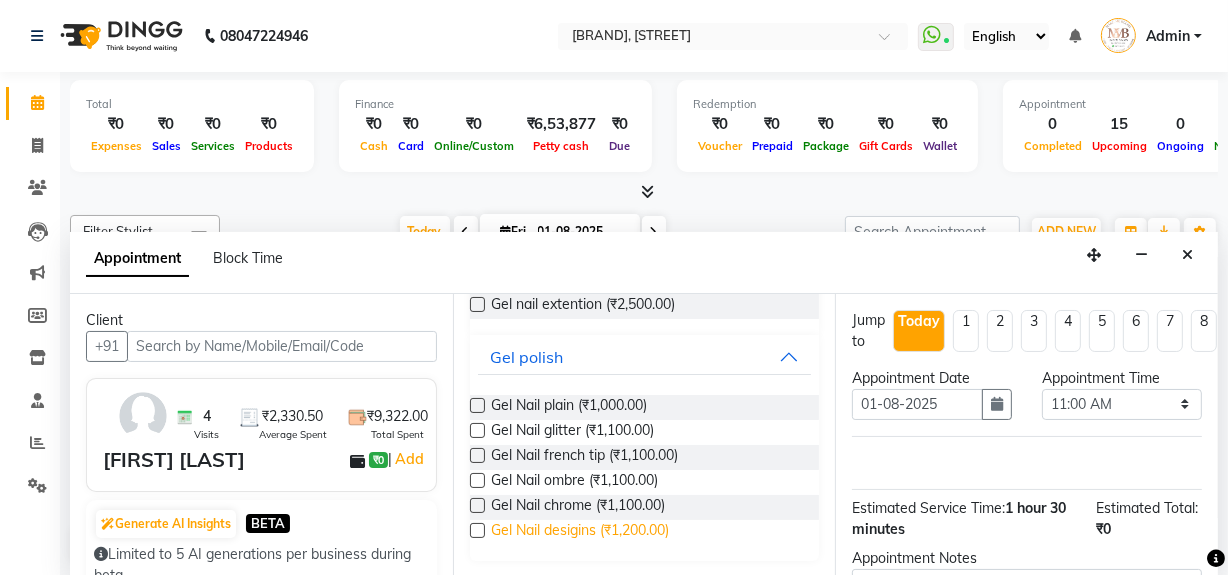 click on "Gel Nail desigins (₹1,200.00)" at bounding box center (580, 532) 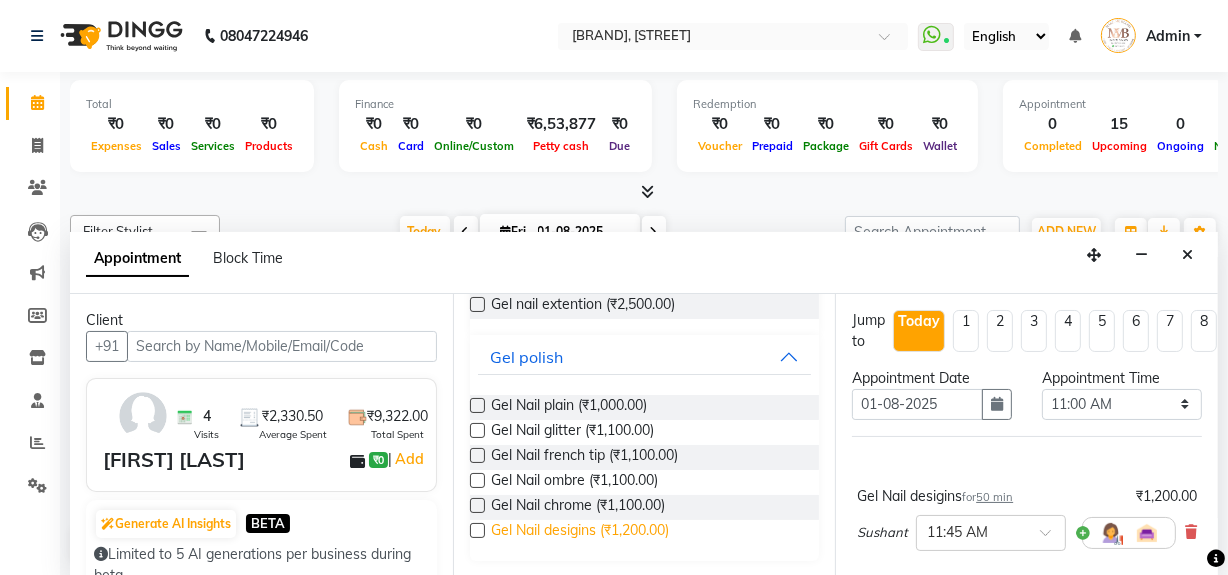 click on "Gel Nail desigins (₹1,200.00)" at bounding box center [580, 532] 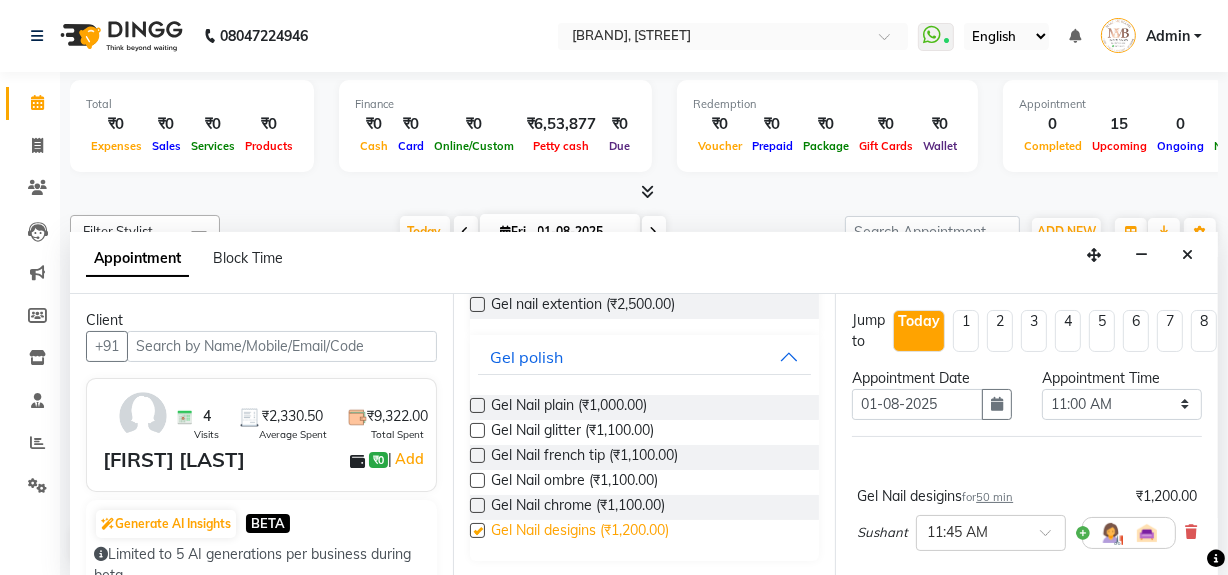 checkbox on "false" 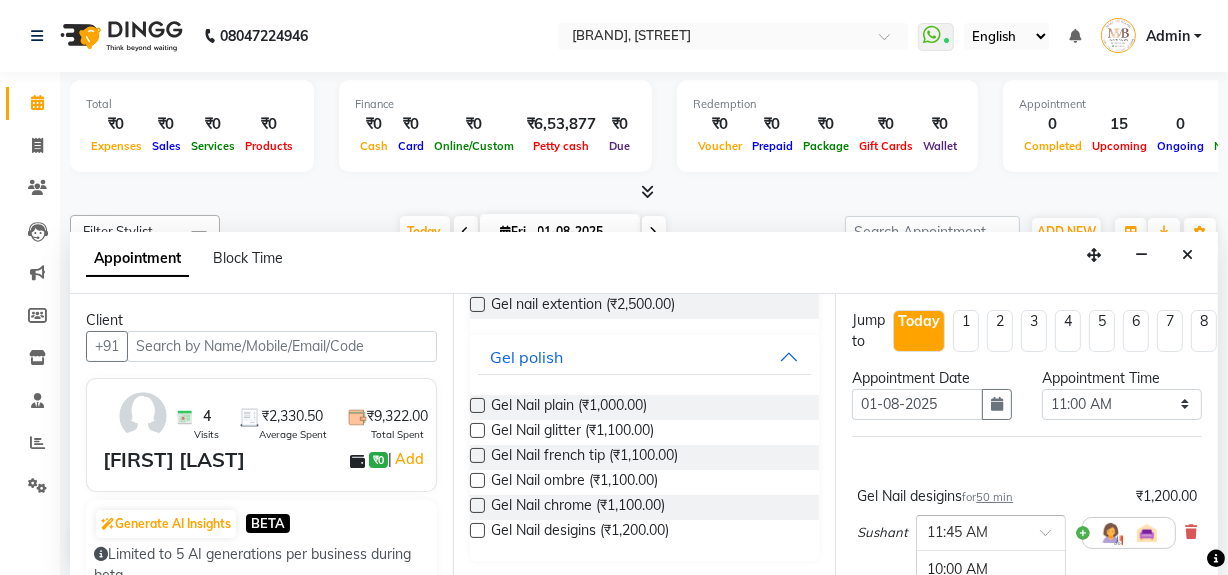 click at bounding box center [1052, 538] 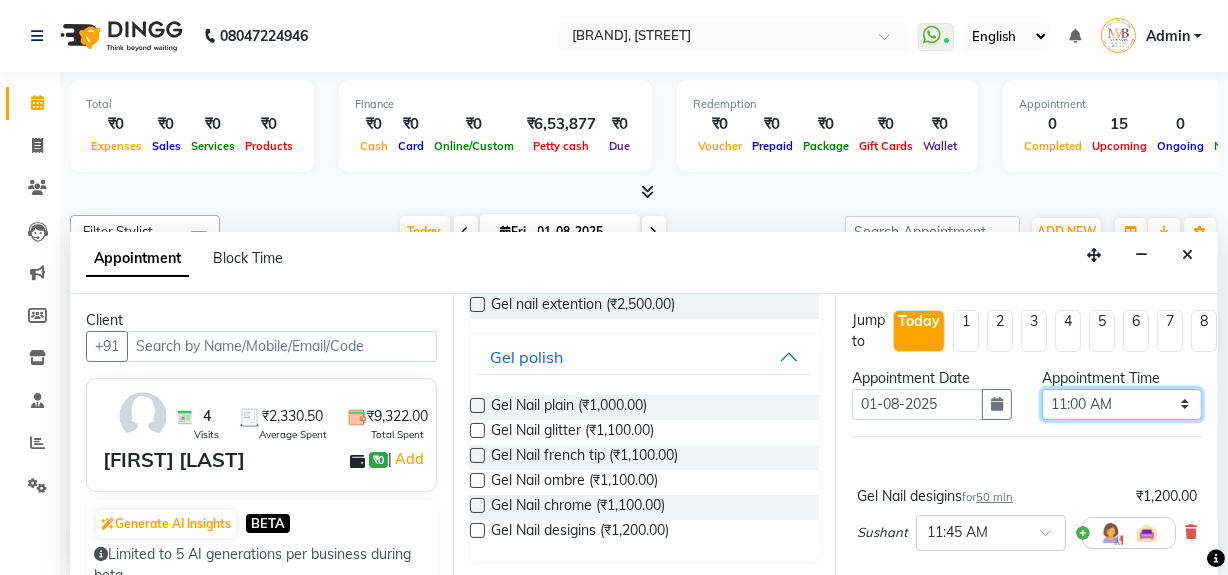 click on "Select 10:00 AM 10:15 AM 10:30 AM 10:45 AM 11:00 AM 11:15 AM 11:30 AM 11:45 AM 12:00 PM 12:15 PM 12:30 PM 12:45 PM 01:00 PM 01:15 PM 01:30 PM 01:45 PM 02:00 PM 02:15 PM 02:30 PM 02:45 PM 03:00 PM 03:15 PM 03:30 PM 03:45 PM 04:00 PM 04:15 PM 04:30 PM 04:45 PM 05:00 PM 05:15 PM 05:30 PM 05:45 PM 06:00 PM 06:15 PM 06:30 PM 06:45 PM 07:00 PM 07:15 PM 07:30 PM 07:45 PM 08:00 PM" at bounding box center (1122, 404) 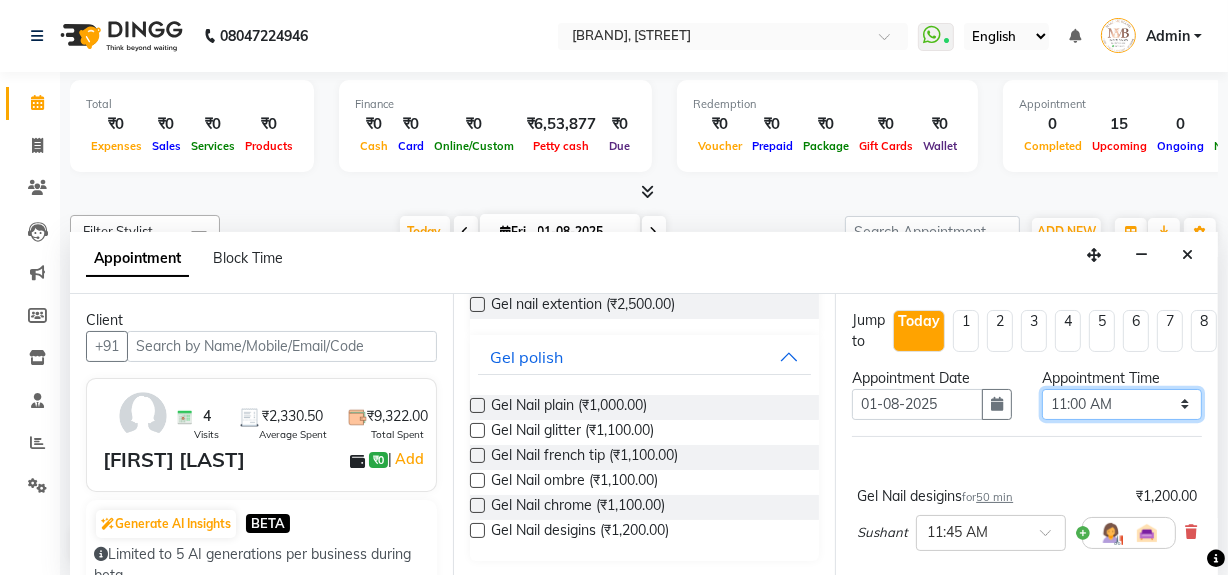 select on "900" 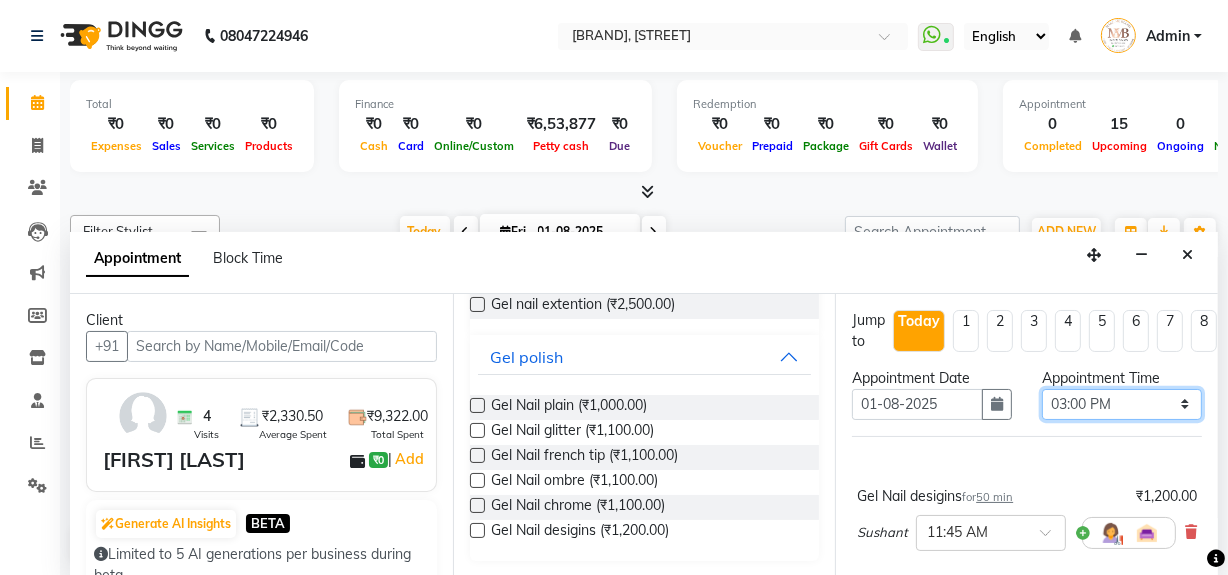click on "Select 10:00 AM 10:15 AM 10:30 AM 10:45 AM 11:00 AM 11:15 AM 11:30 AM 11:45 AM 12:00 PM 12:15 PM 12:30 PM 12:45 PM 01:00 PM 01:15 PM 01:30 PM 01:45 PM 02:00 PM 02:15 PM 02:30 PM 02:45 PM 03:00 PM 03:15 PM 03:30 PM 03:45 PM 04:00 PM 04:15 PM 04:30 PM 04:45 PM 05:00 PM 05:15 PM 05:30 PM 05:45 PM 06:00 PM 06:15 PM 06:30 PM 06:45 PM 07:00 PM 07:15 PM 07:30 PM 07:45 PM 08:00 PM" at bounding box center (1122, 404) 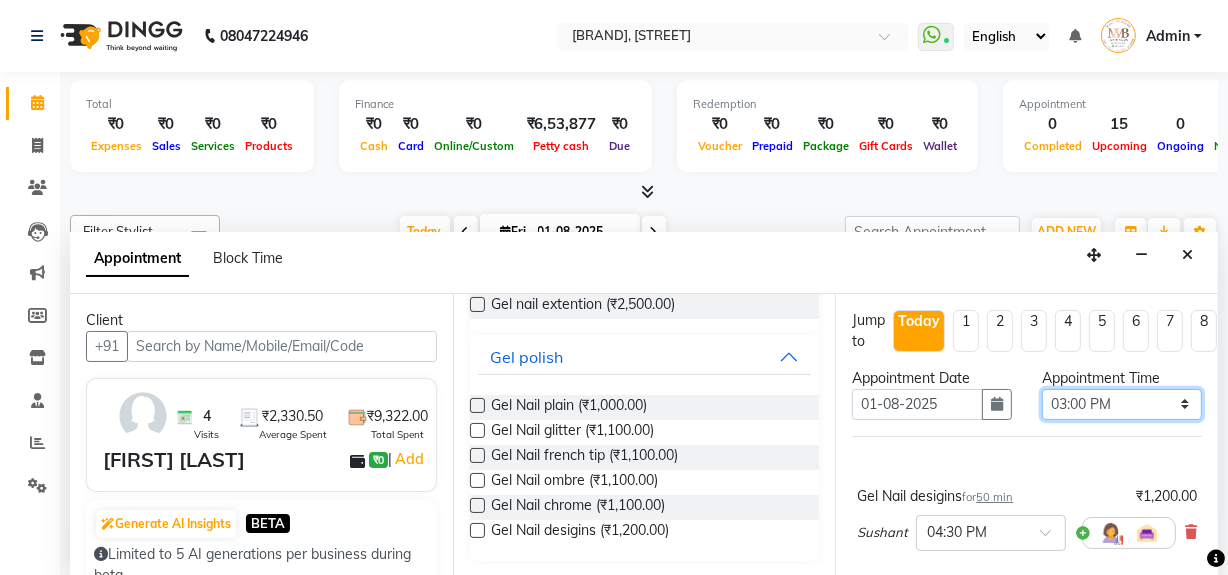 scroll, scrollTop: 235, scrollLeft: 0, axis: vertical 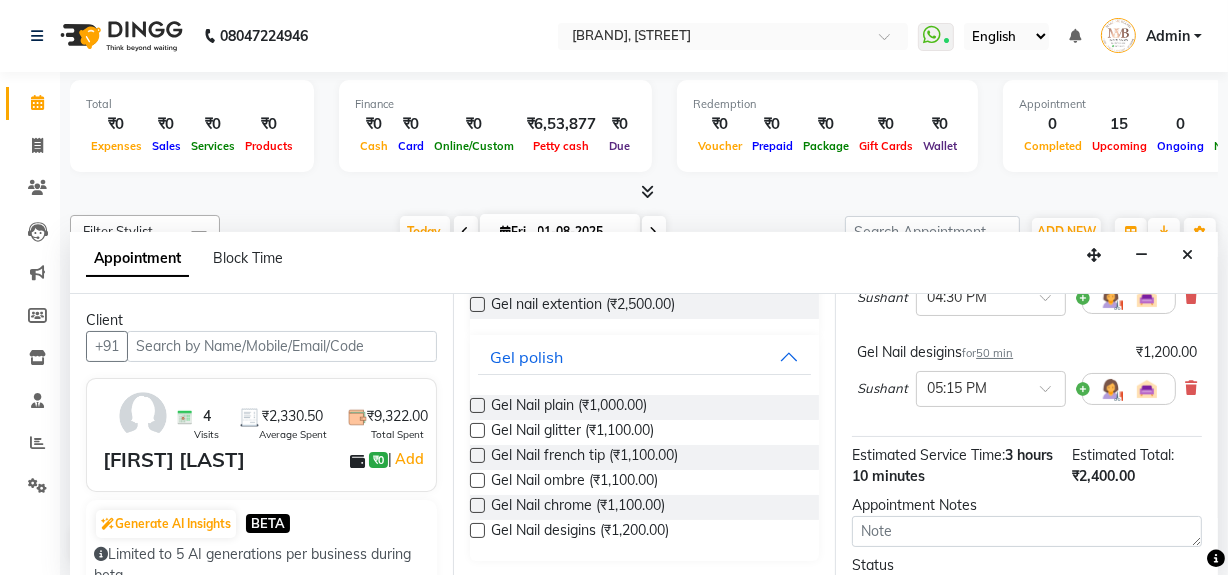click at bounding box center (1216, 559) 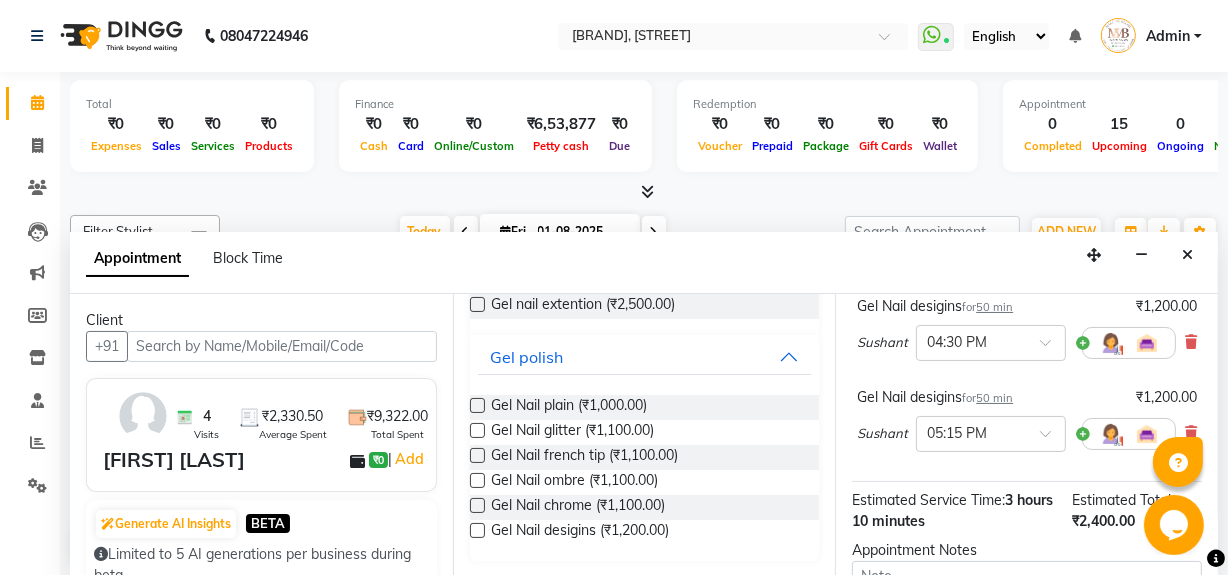 scroll, scrollTop: 162, scrollLeft: 0, axis: vertical 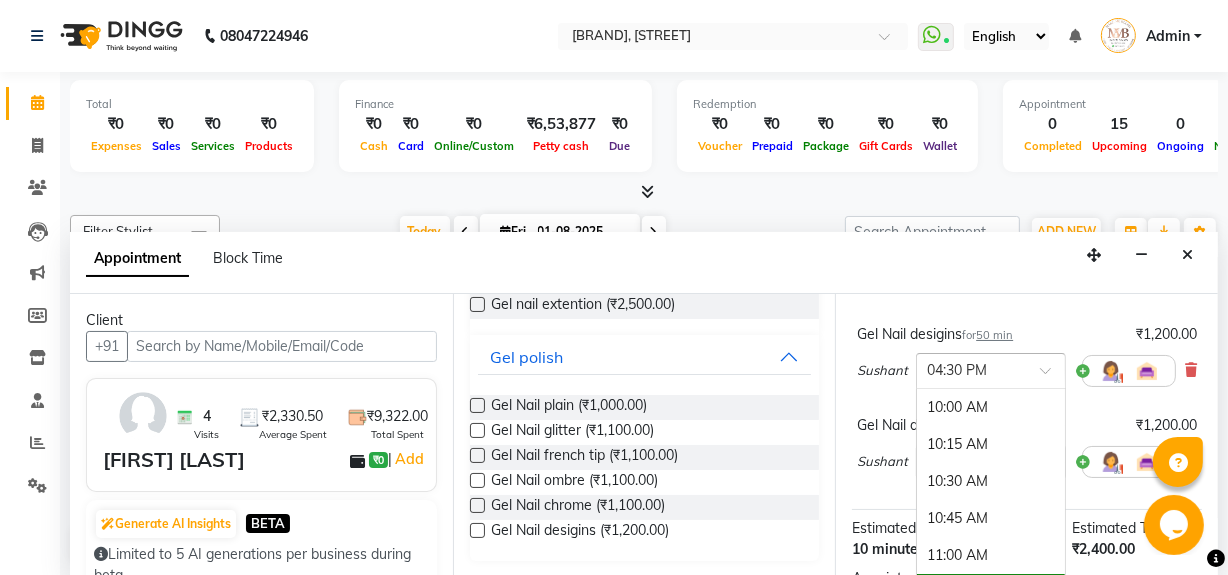 click at bounding box center (1052, 376) 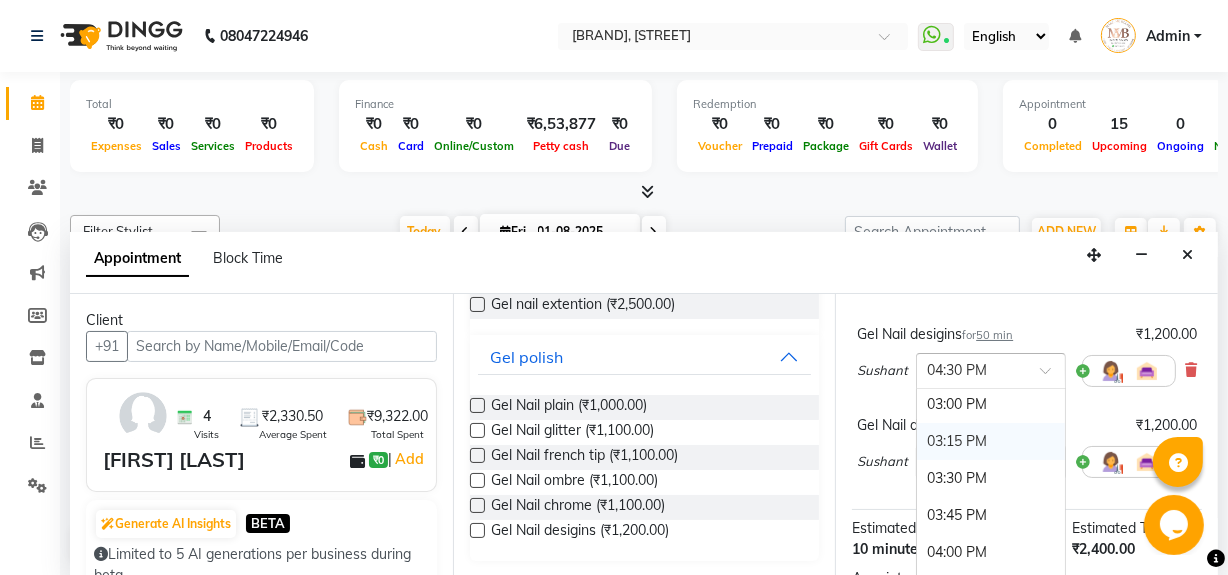 scroll, scrollTop: 754, scrollLeft: 0, axis: vertical 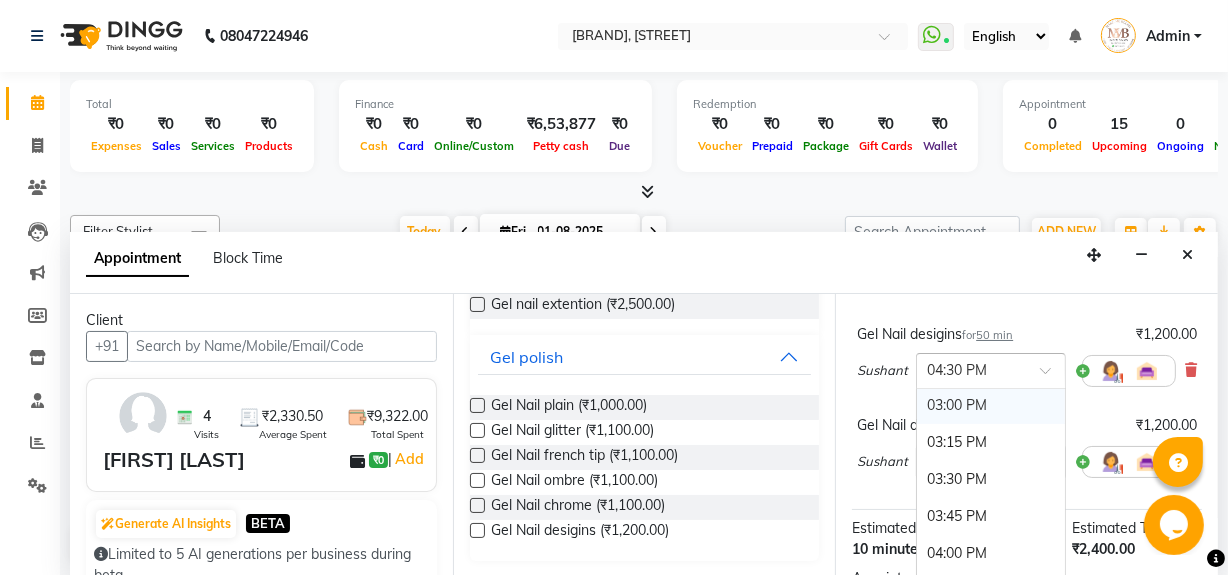 click on "03:00 PM" at bounding box center [991, 405] 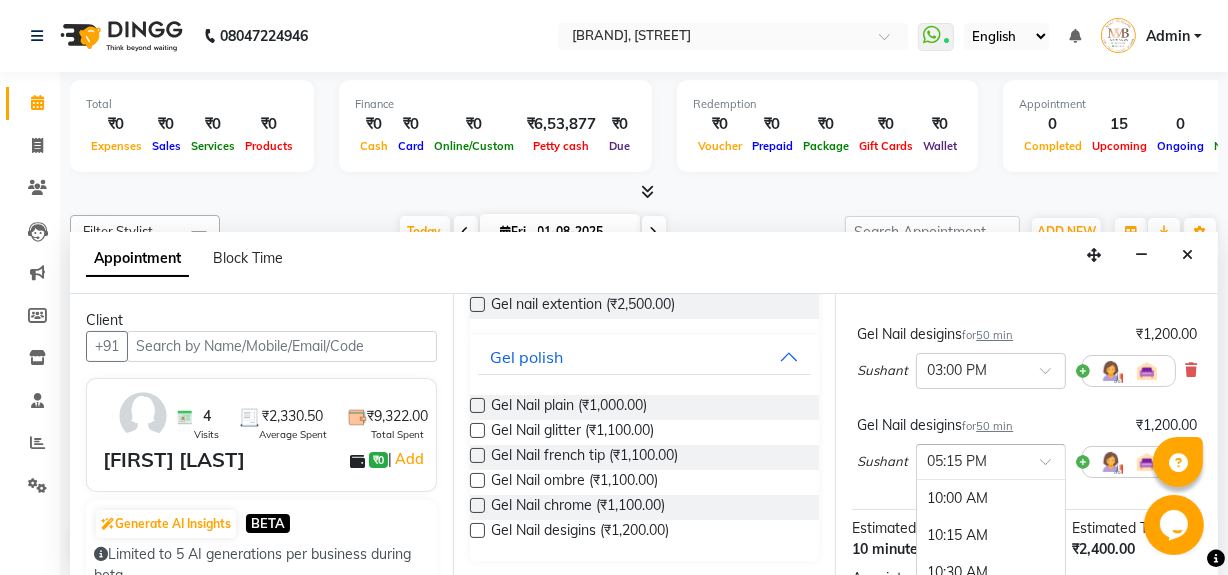 click at bounding box center (1052, 467) 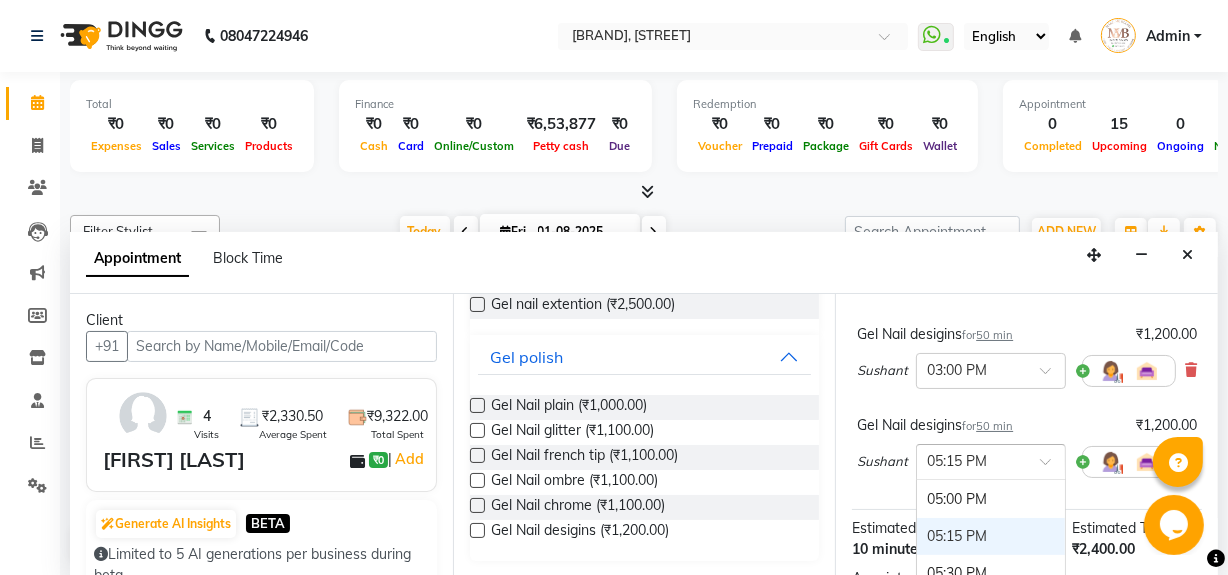 scroll, scrollTop: 1010, scrollLeft: 0, axis: vertical 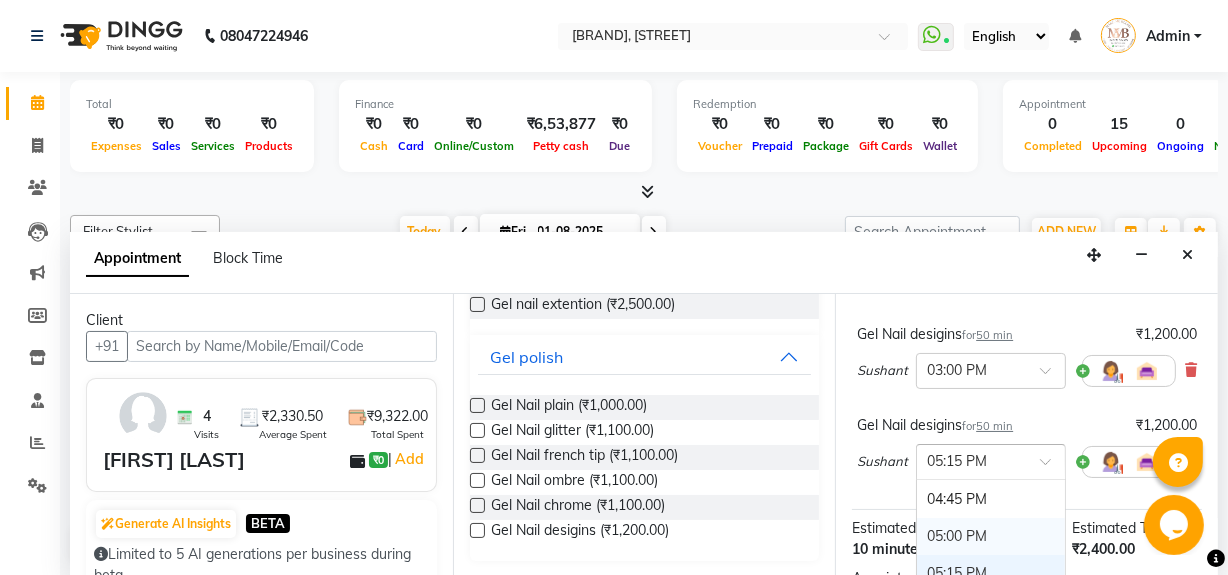 click on "05:00 PM" at bounding box center (991, 536) 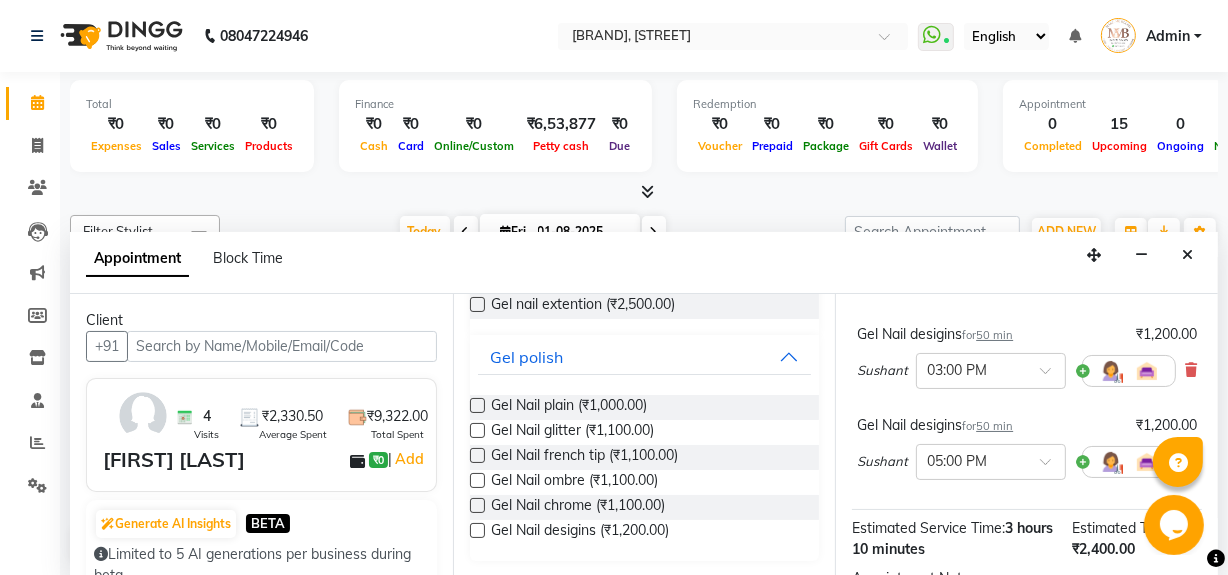click on "Opens Chat This icon Opens the chat window." at bounding box center [1175, 524] 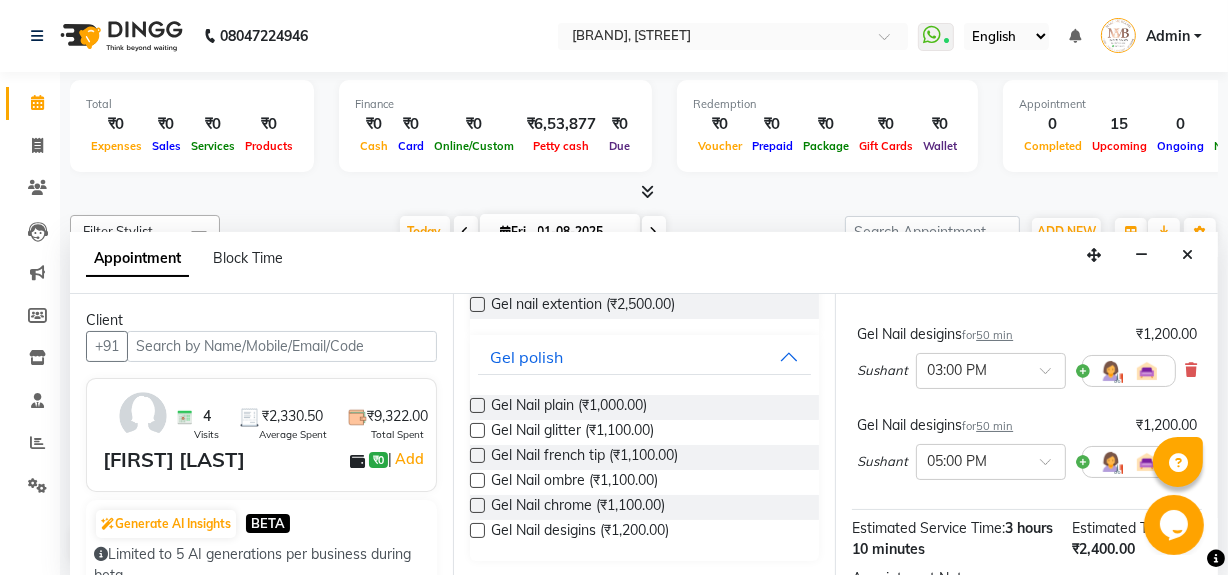 scroll, scrollTop: 345, scrollLeft: 0, axis: vertical 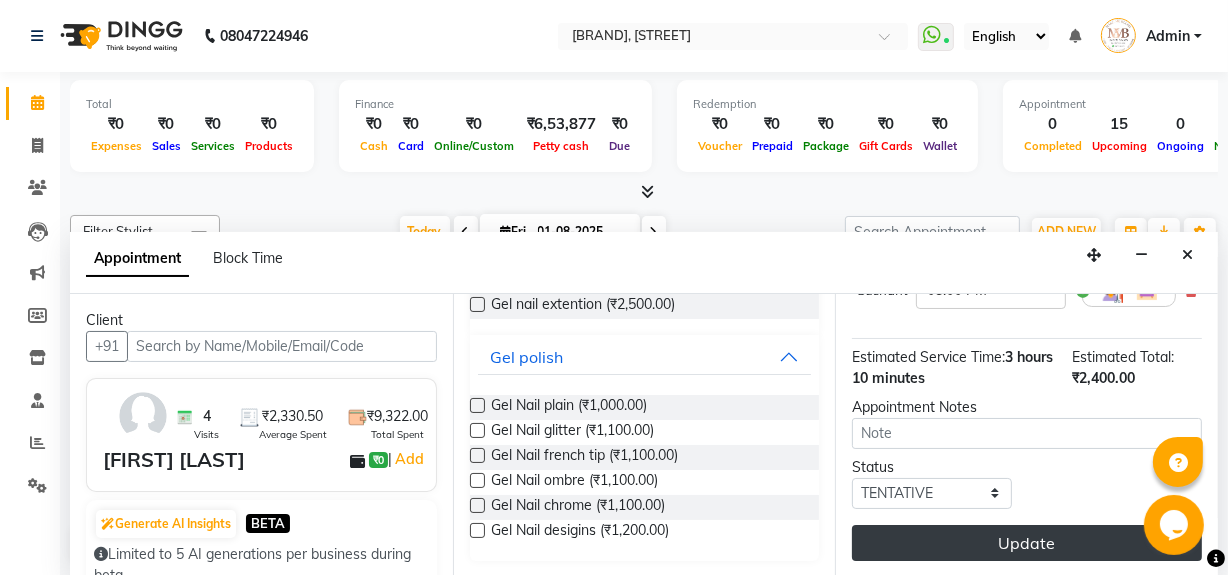 click on "Update" at bounding box center (1027, 543) 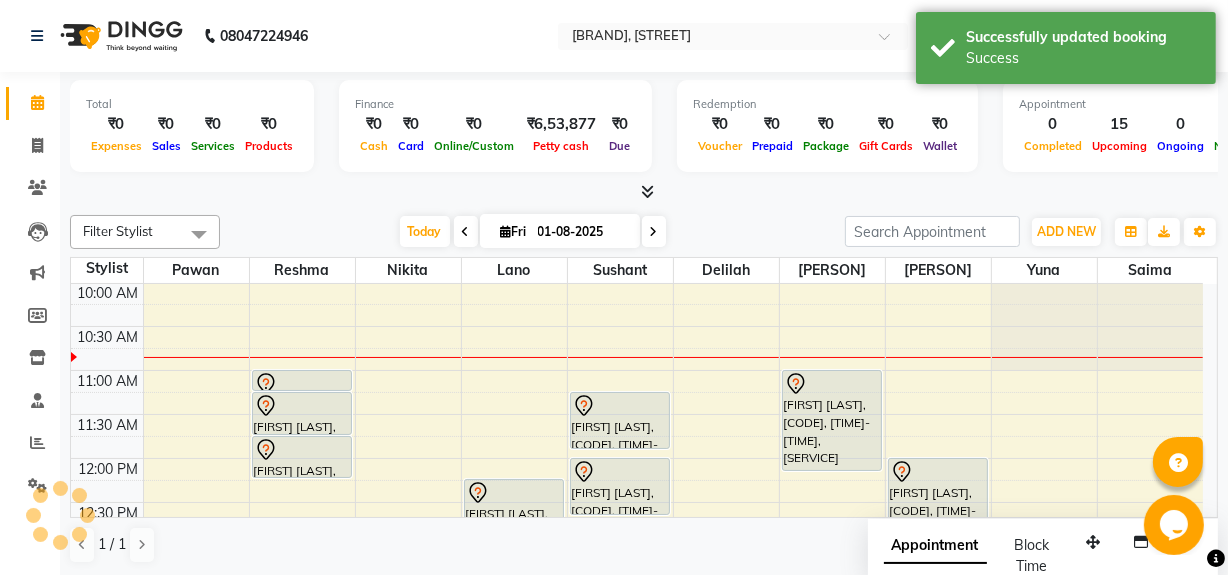 scroll, scrollTop: 0, scrollLeft: 0, axis: both 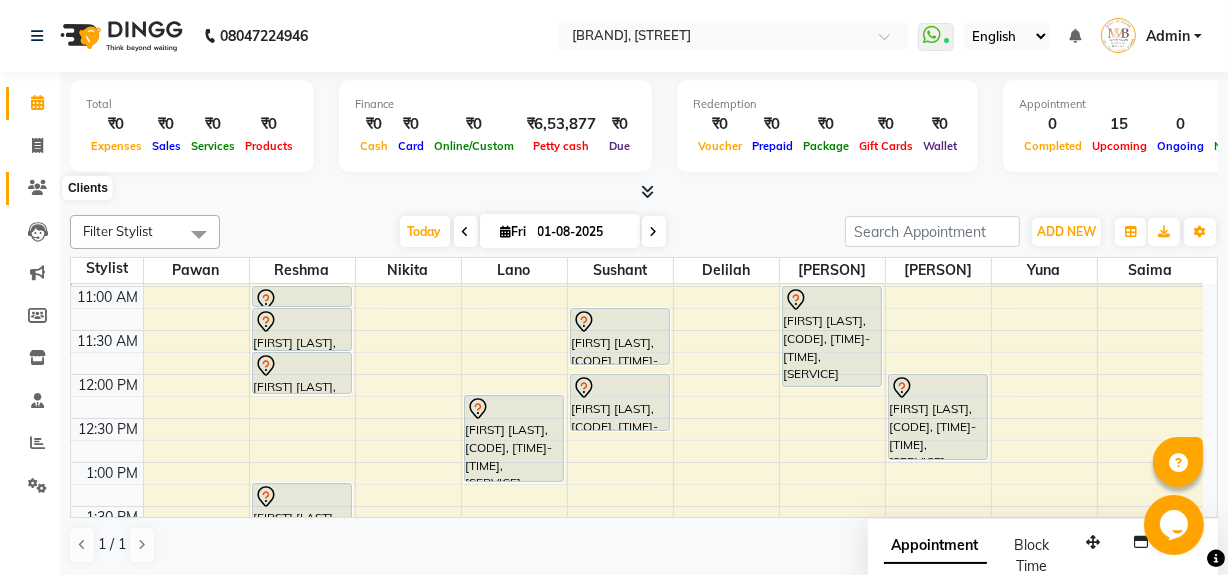 click 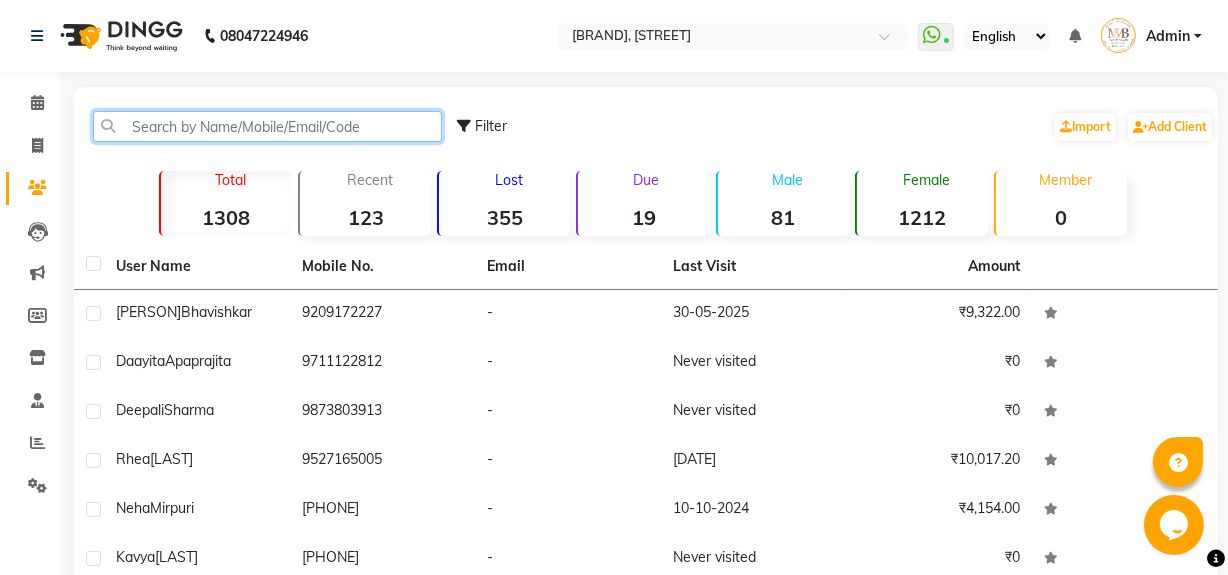 click 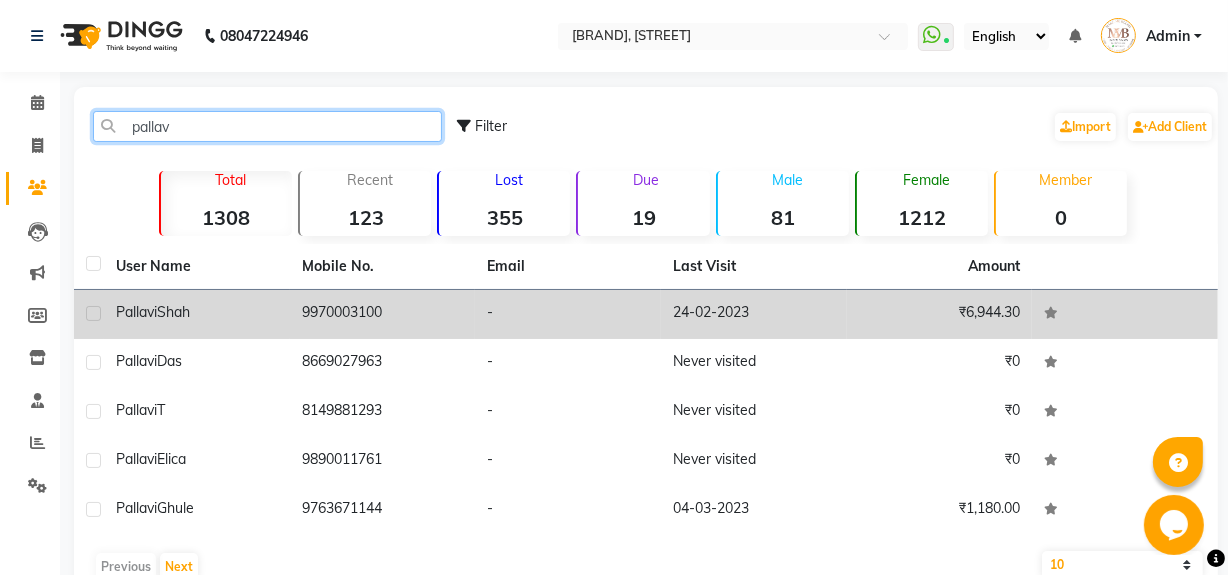 type on "pallav" 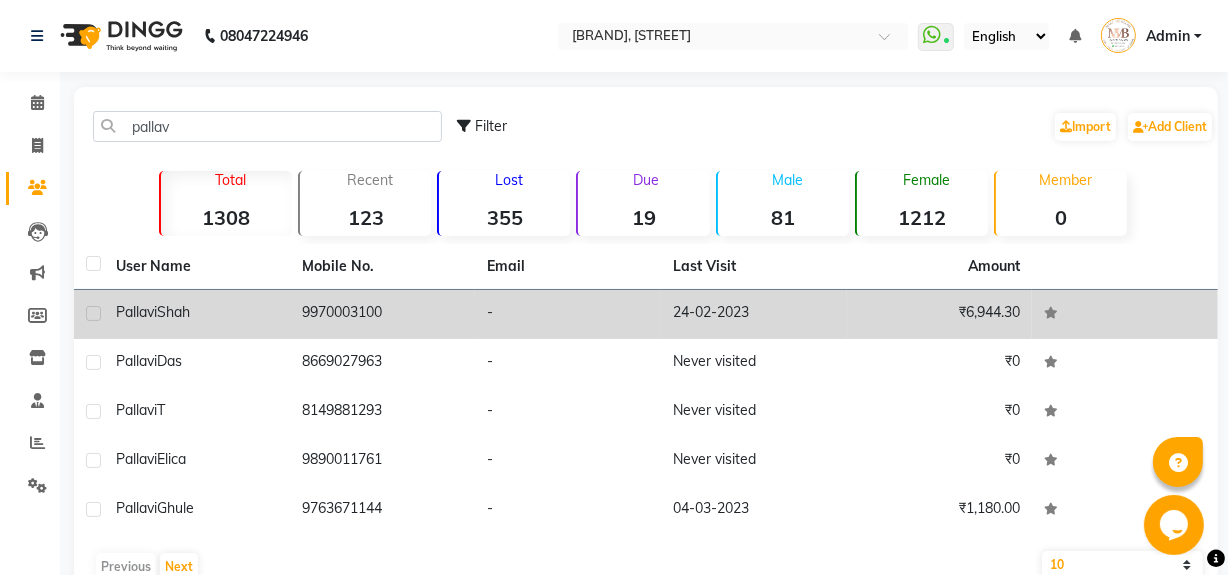 click on "[FIRST] [LAST]" 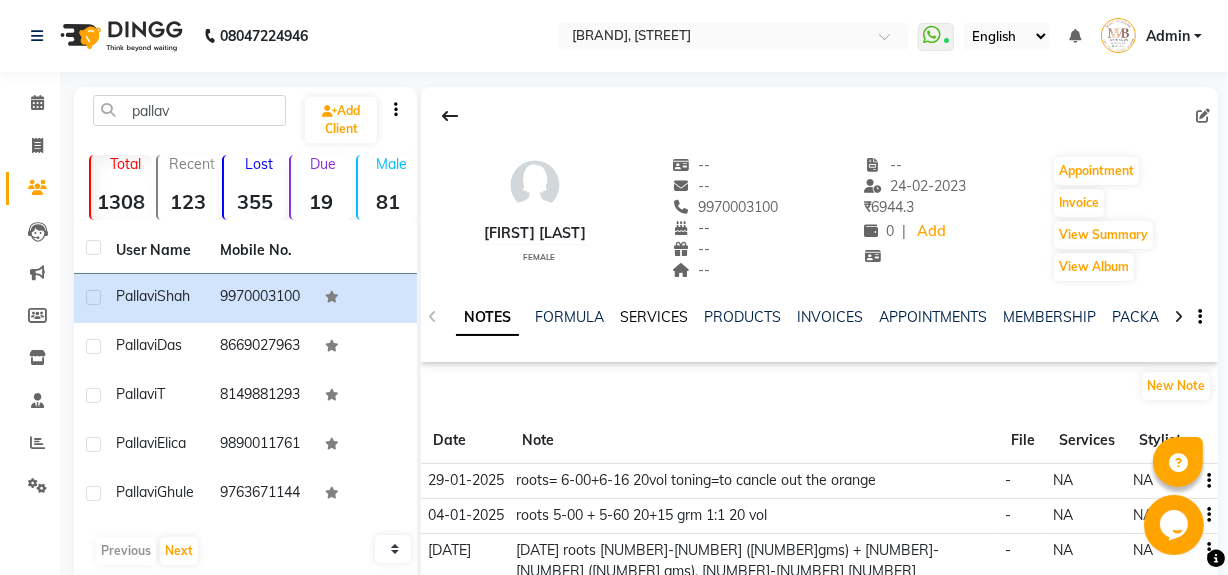 click on "SERVICES" 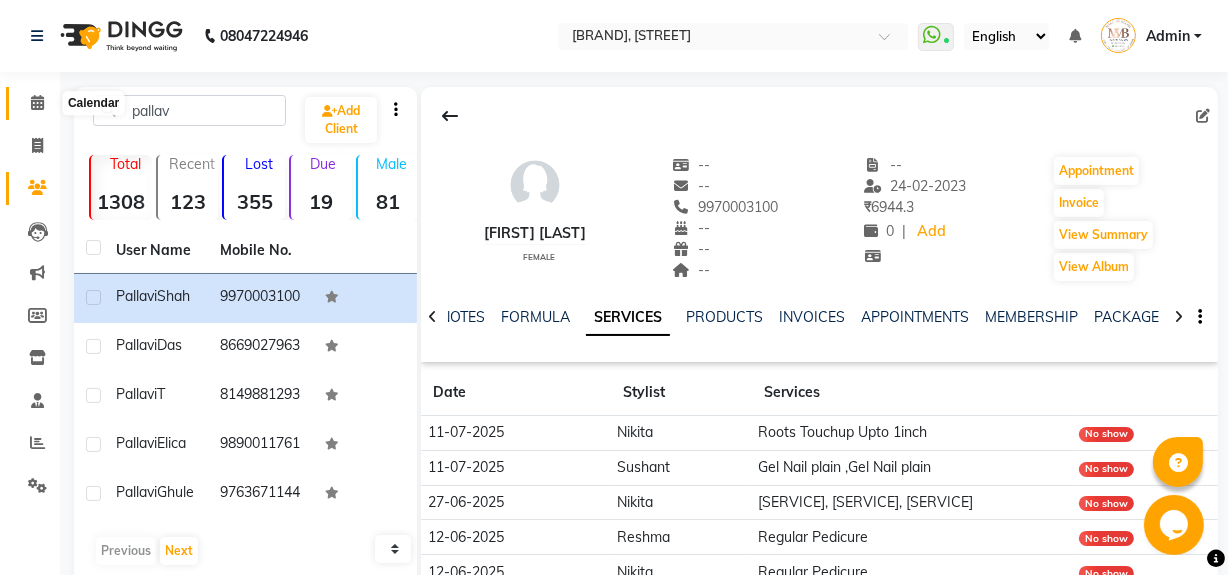 click 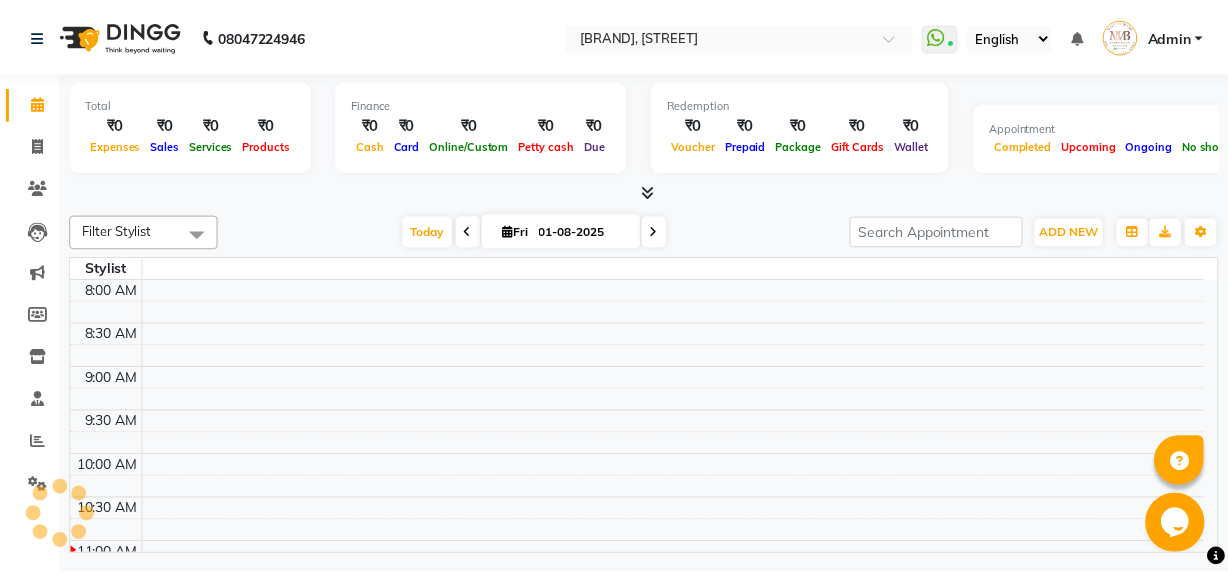 scroll, scrollTop: 0, scrollLeft: 0, axis: both 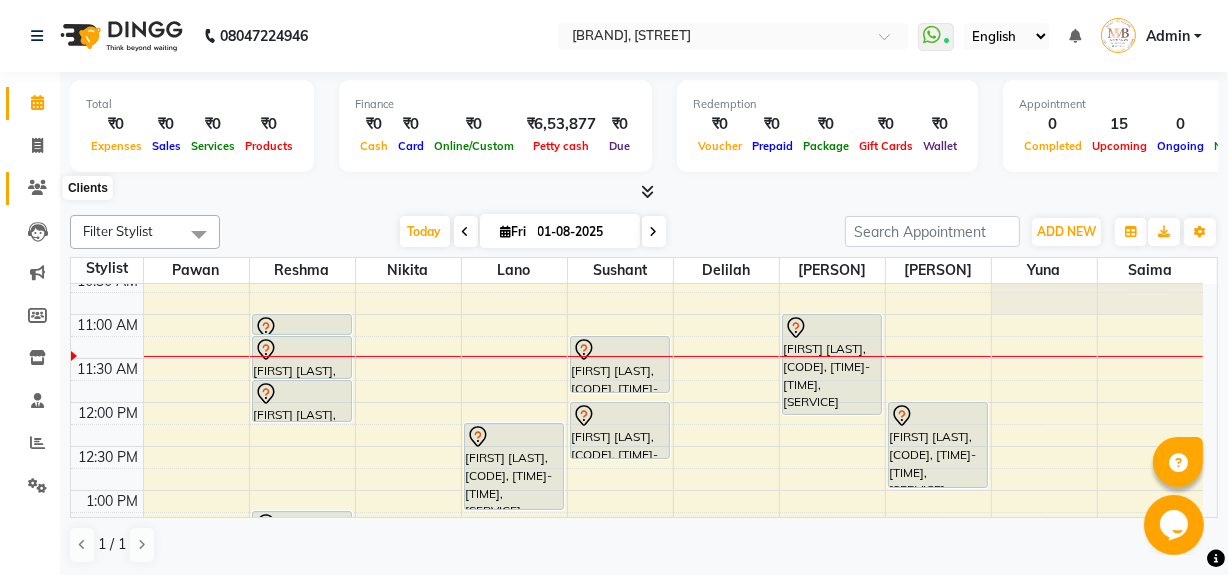 click 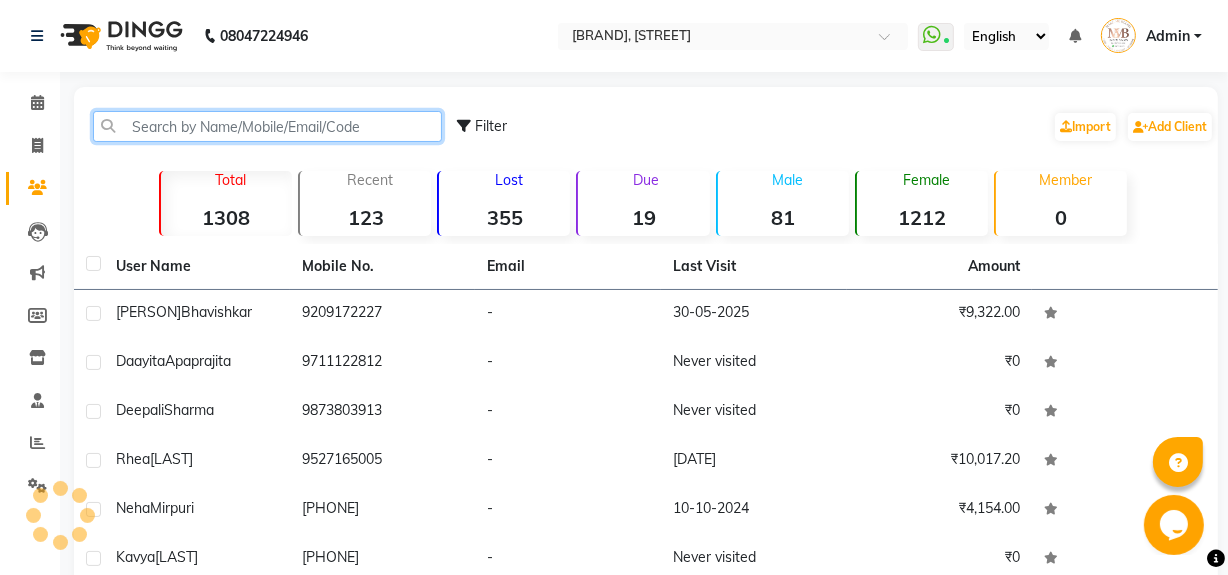 click 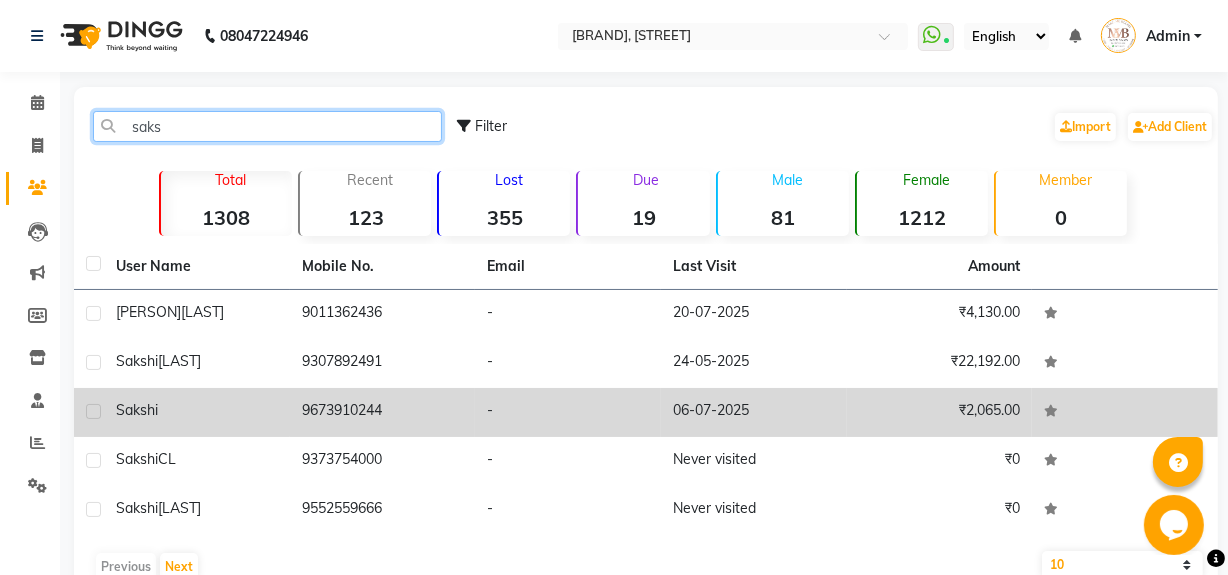 type on "saks" 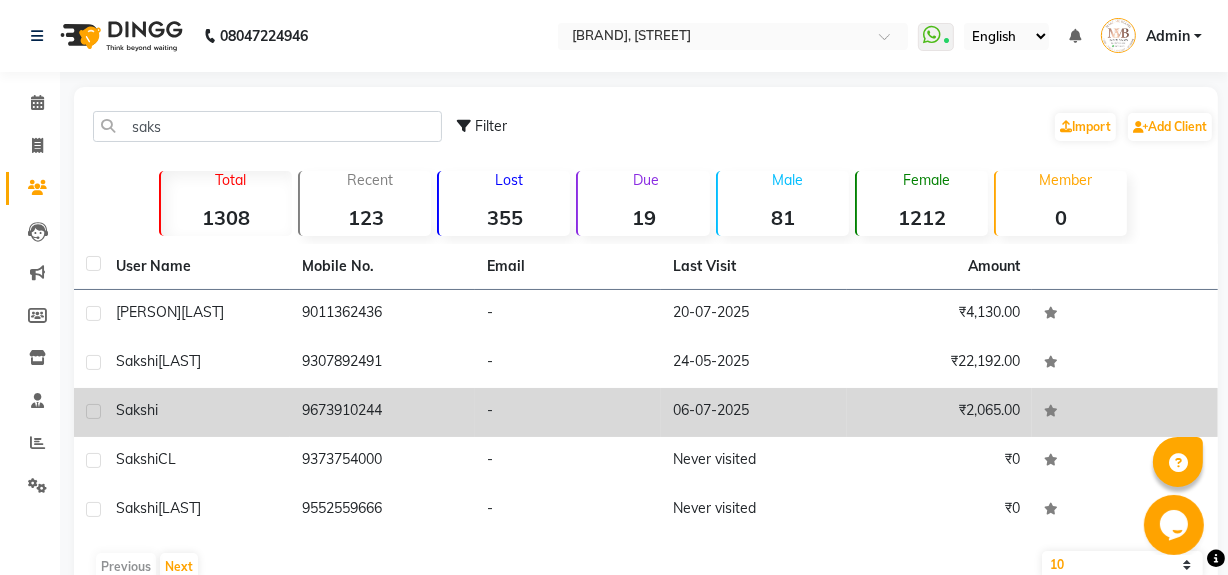 click on "Sakshi" 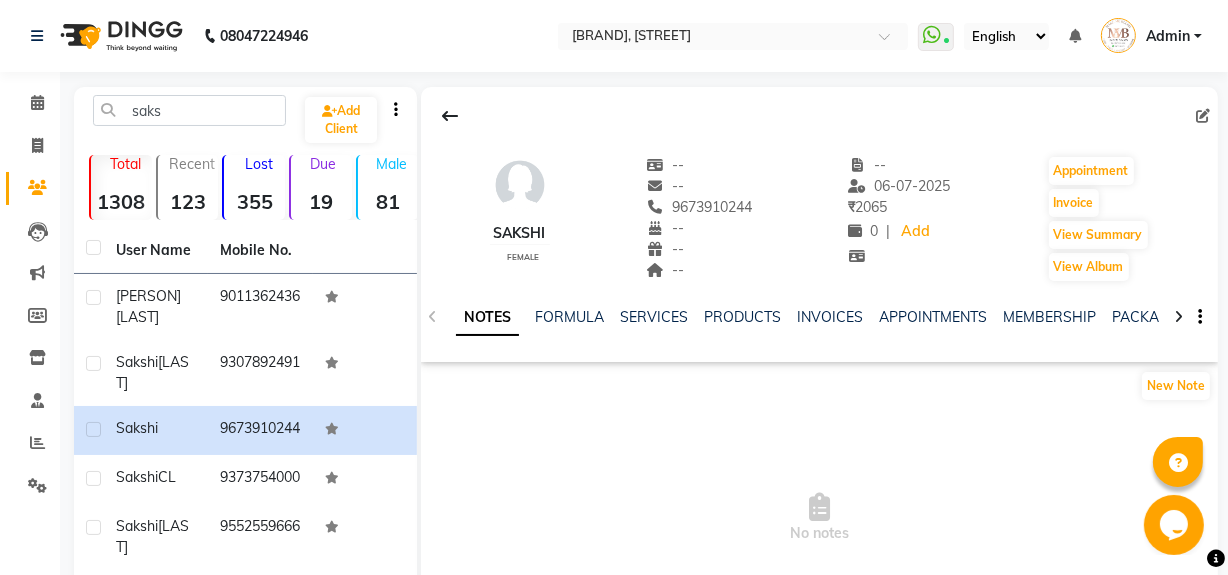 click on "NOTES FORMULA SERVICES PRODUCTS INVOICES APPOINTMENTS MEMBERSHIP PACKAGES VOUCHERS GIFTCARDS POINTS FORMS FAMILY CARDS WALLET" 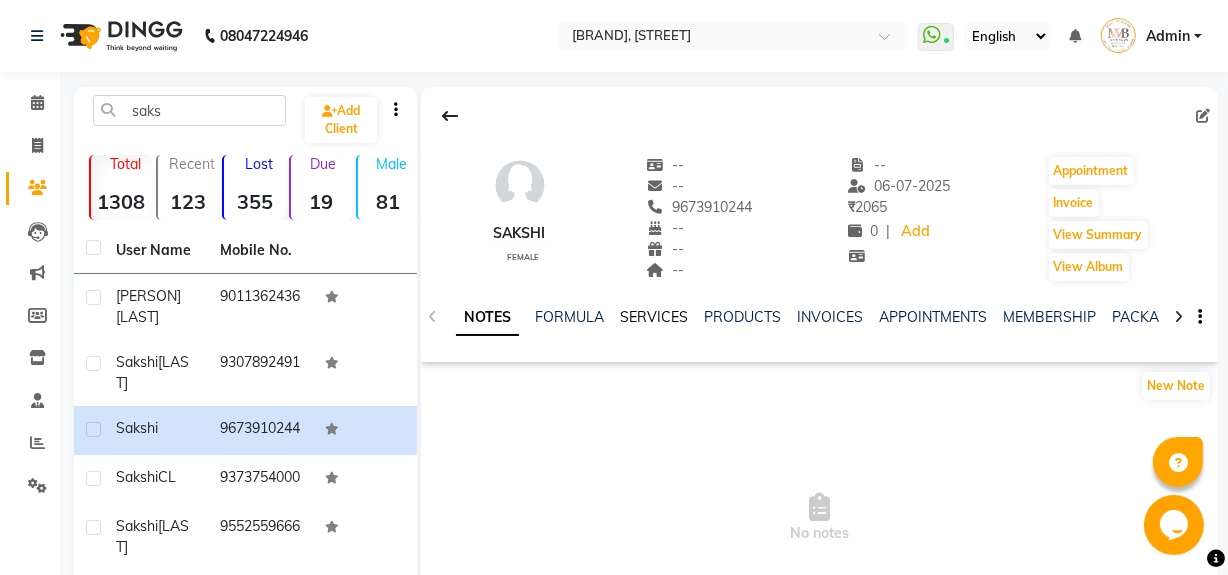 click on "SERVICES" 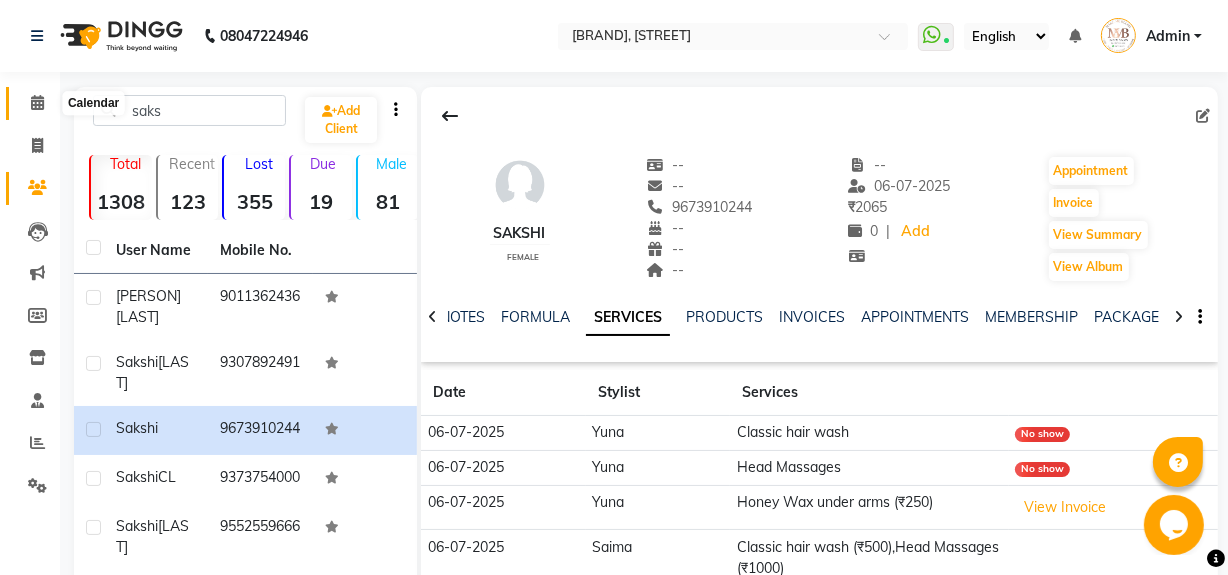 click 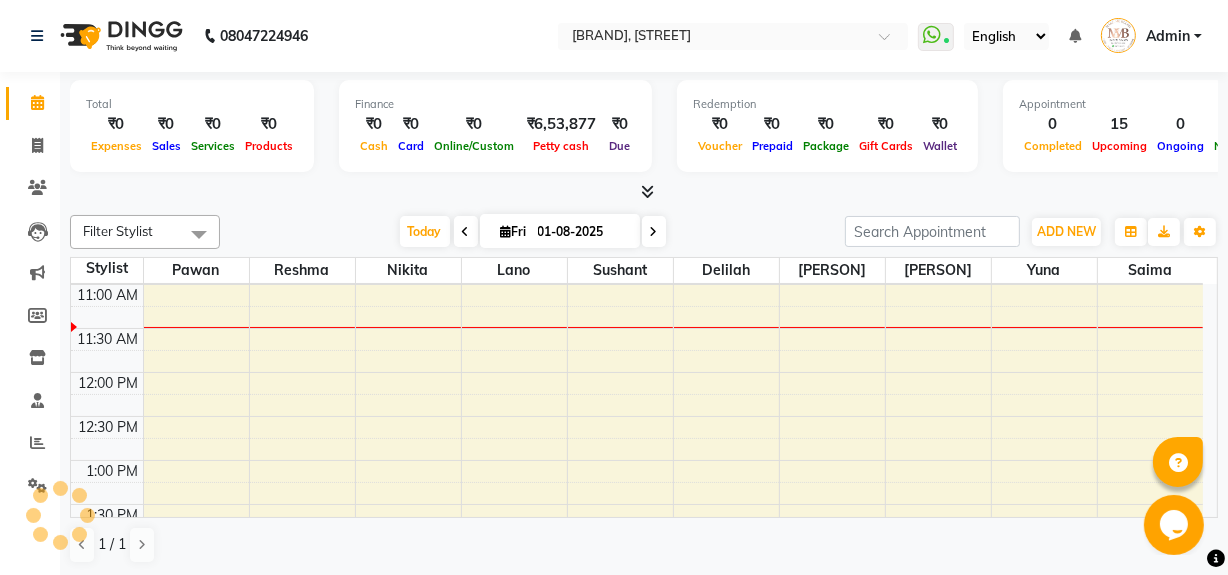 scroll, scrollTop: 0, scrollLeft: 0, axis: both 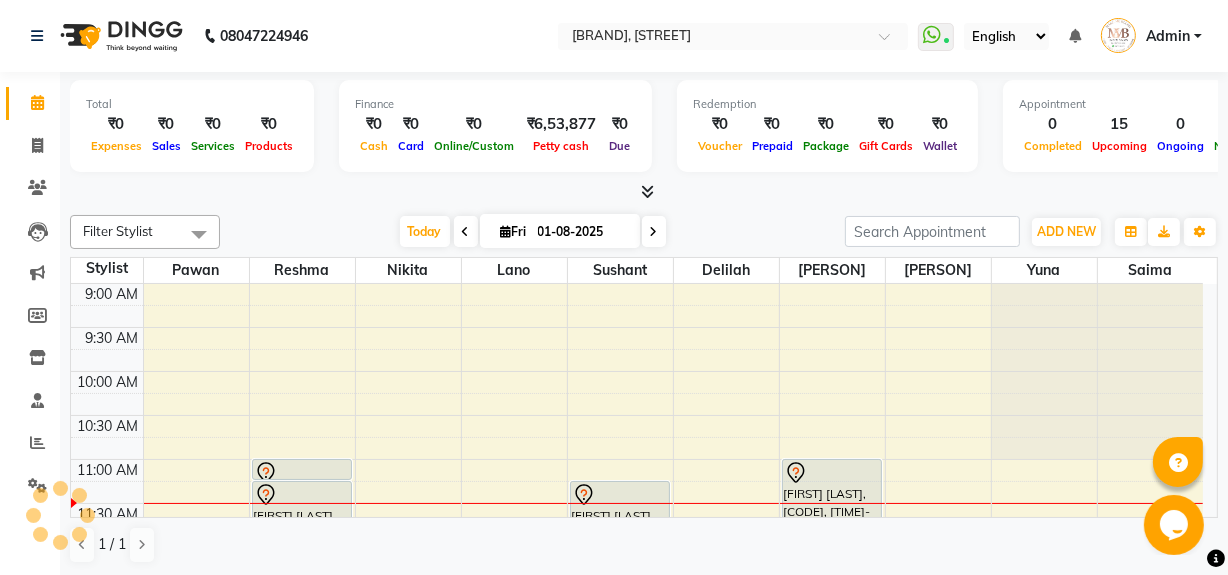 click on "Fri" at bounding box center (514, 231) 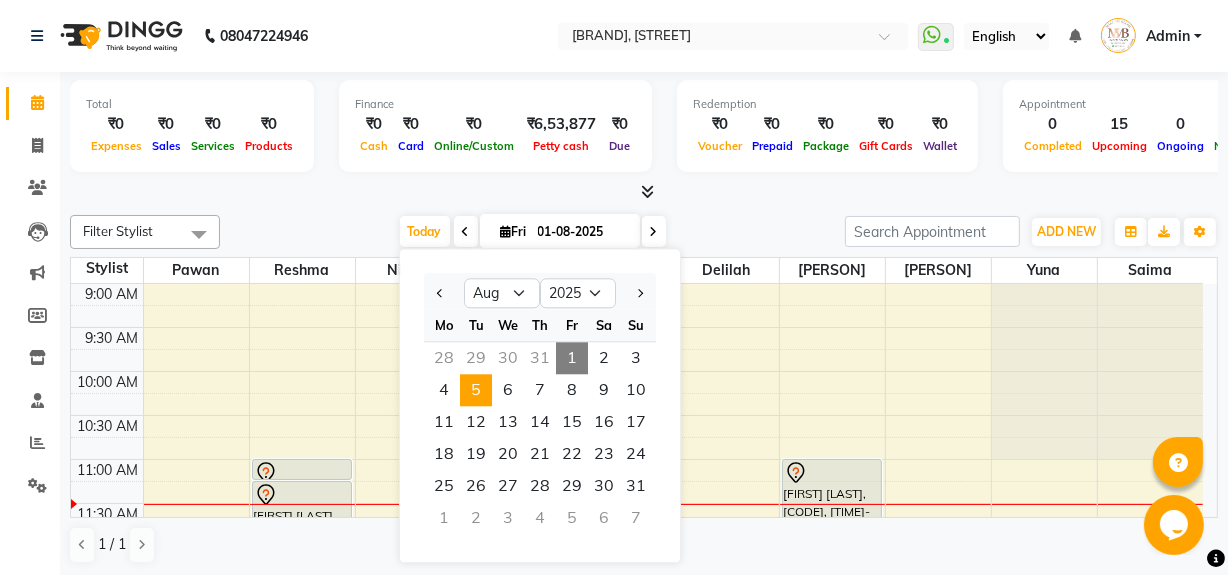 click on "5" at bounding box center [476, 390] 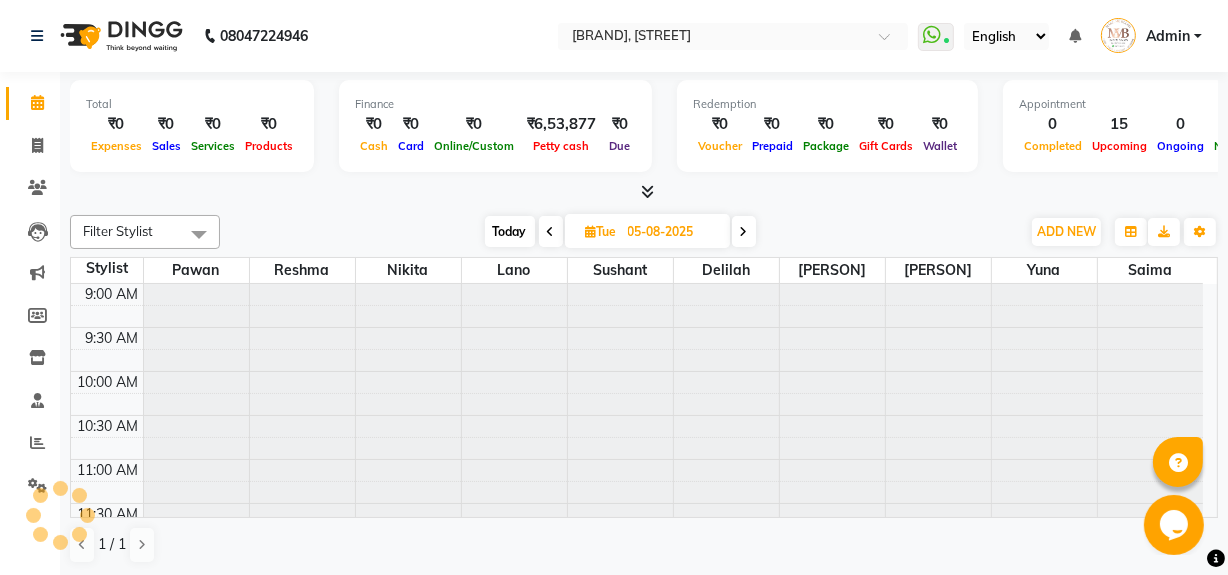 scroll, scrollTop: 176, scrollLeft: 0, axis: vertical 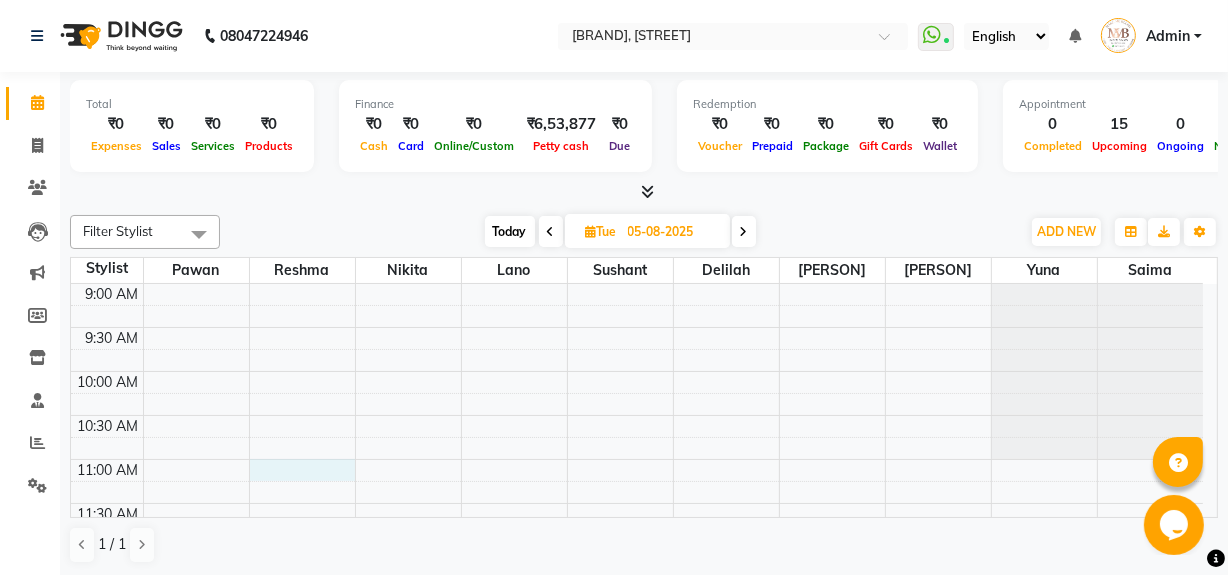 click on "9:00 AM 9:30 AM 10:00 AM 10:30 AM 11:00 AM 11:30 AM 12:00 PM 12:30 PM 1:00 PM 1:30 PM 2:00 PM 2:30 PM 3:00 PM 3:30 PM 4:00 PM 4:30 PM 5:00 PM 5:30 PM 6:00 PM 6:30 PM 7:00 PM 7:30 PM 8:00 PM 8:30 PM" at bounding box center (637, 811) 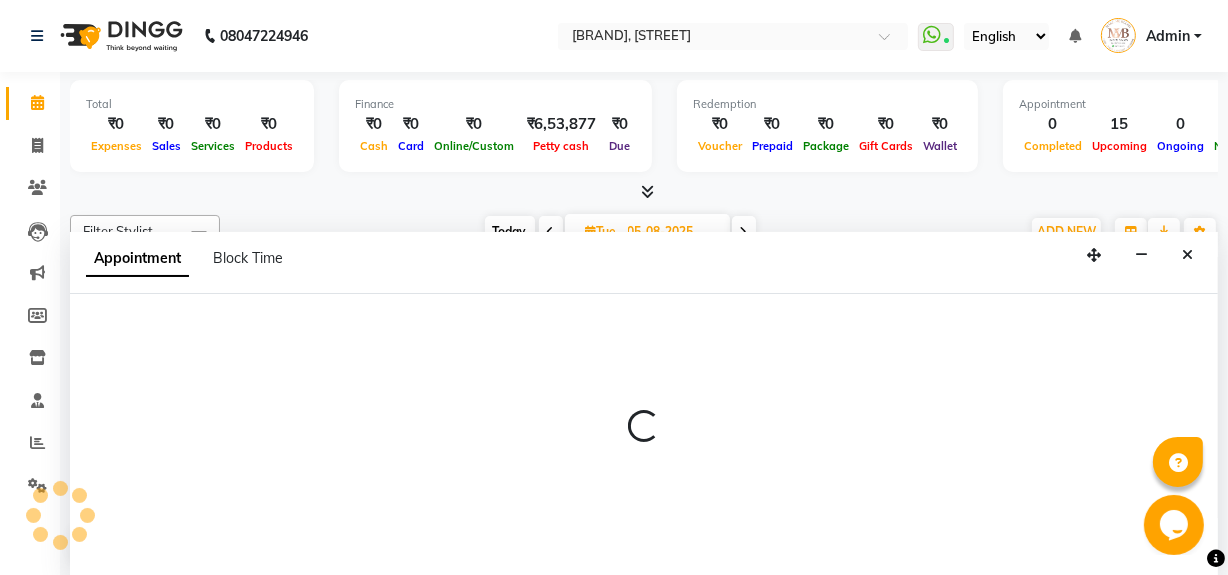 scroll, scrollTop: 0, scrollLeft: 0, axis: both 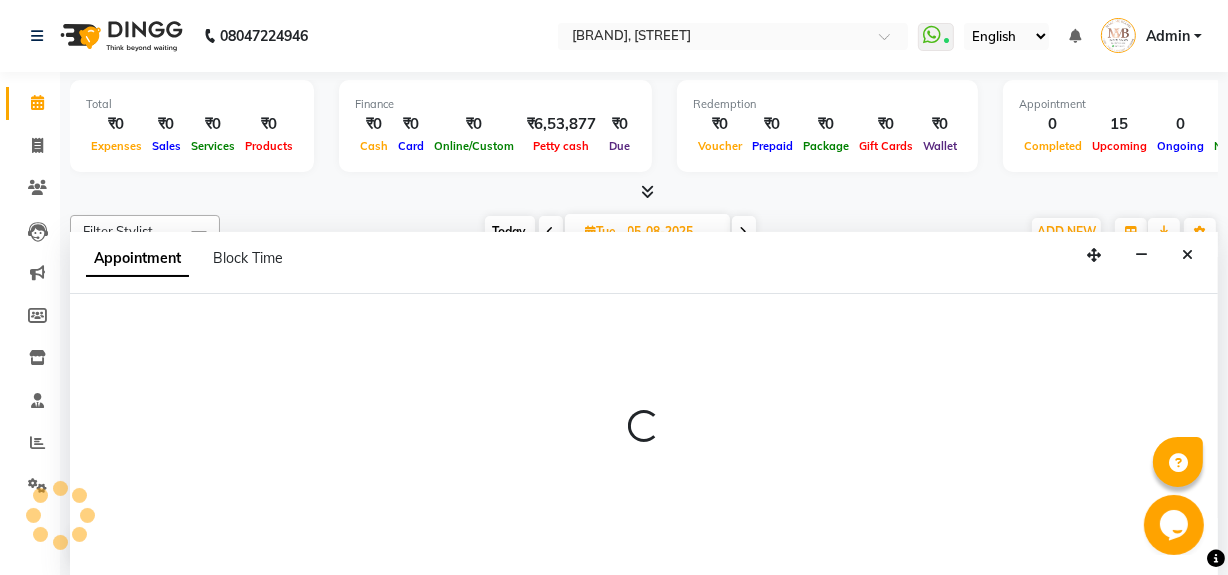 select on "18873" 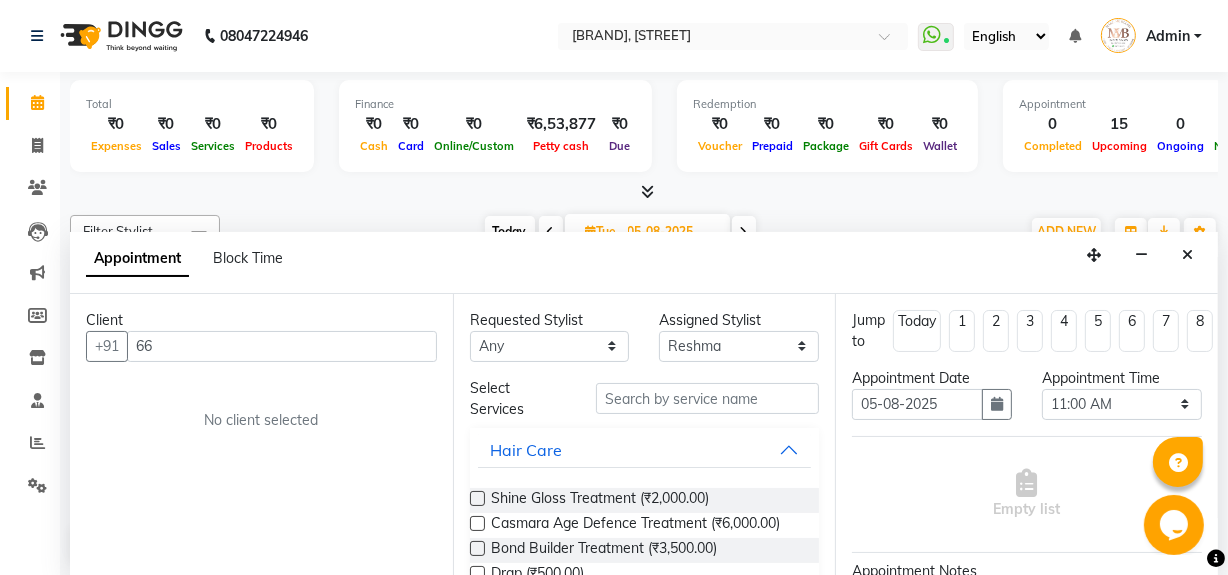 type on "6" 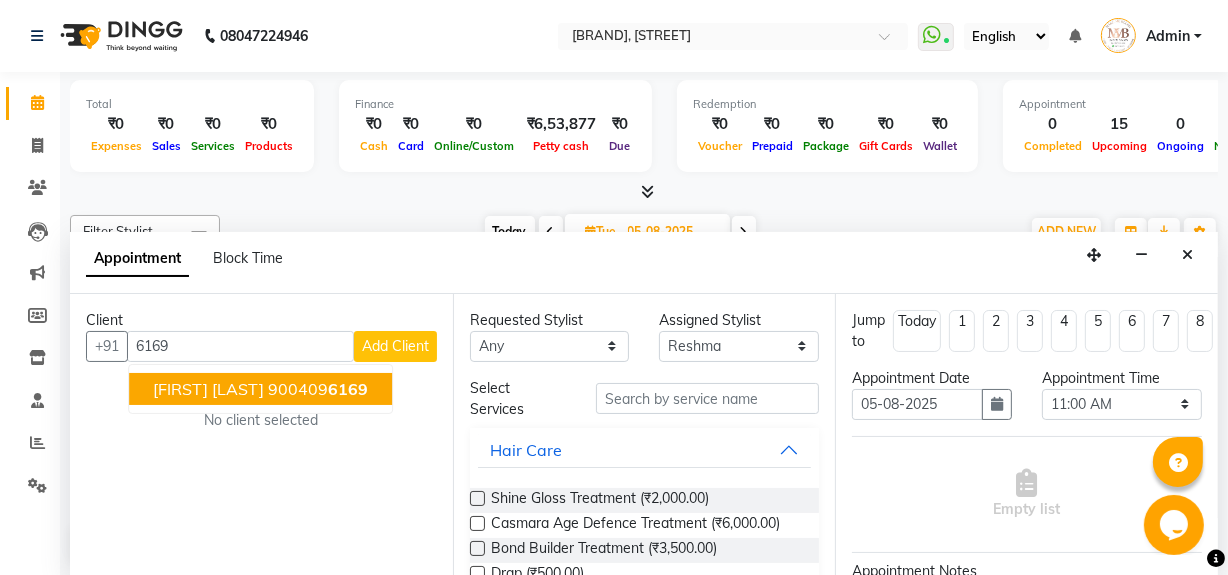 click on "[PHONE]" at bounding box center [318, 389] 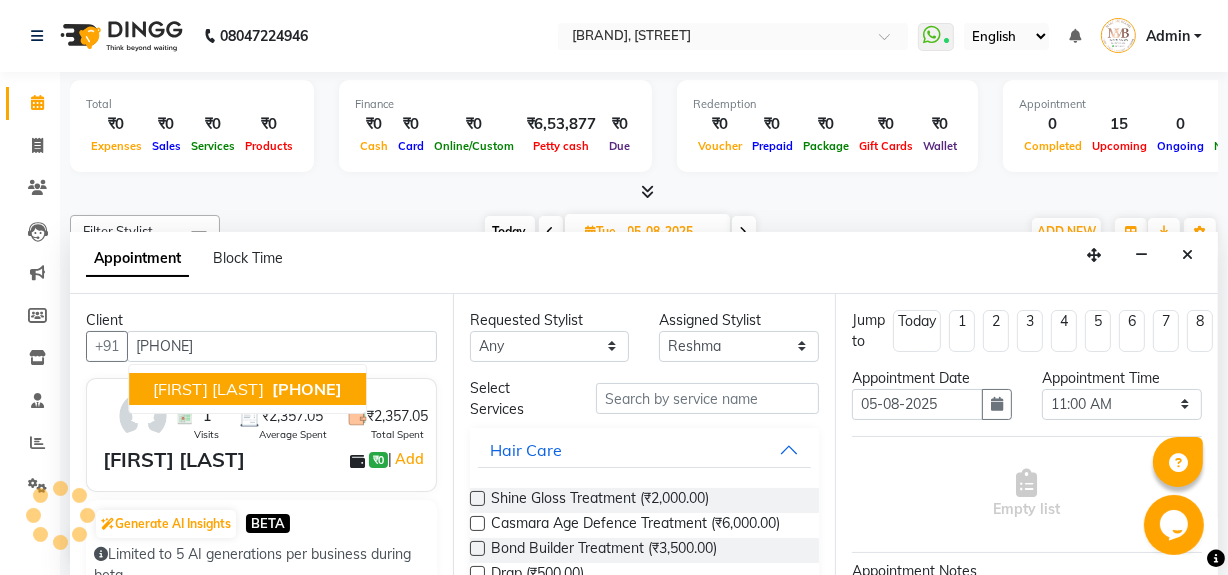type on "[PHONE]" 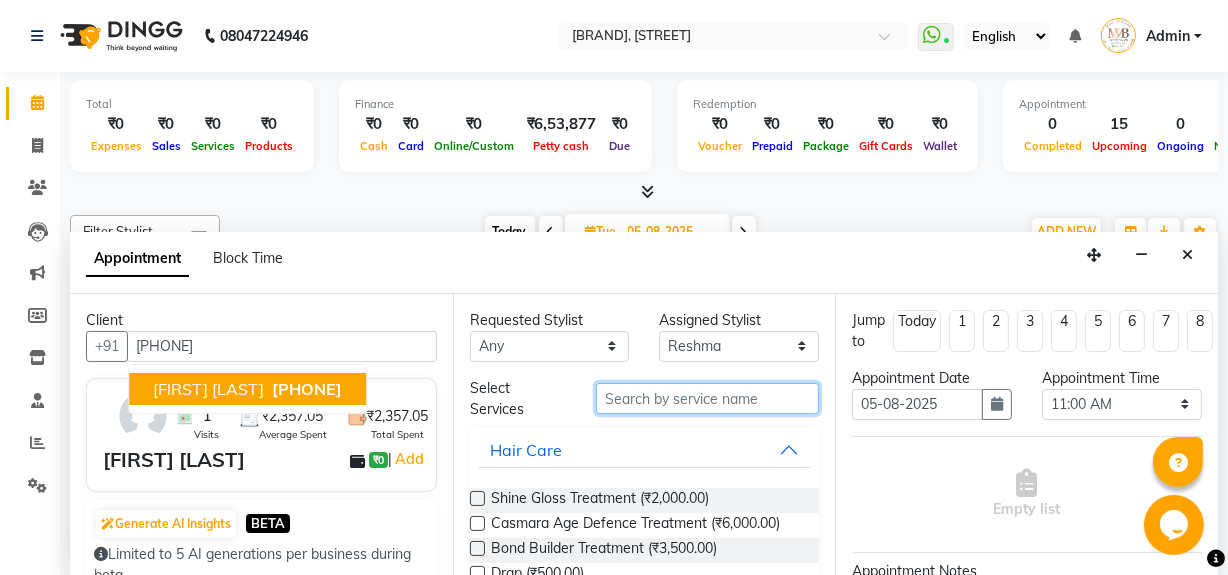 click at bounding box center [707, 398] 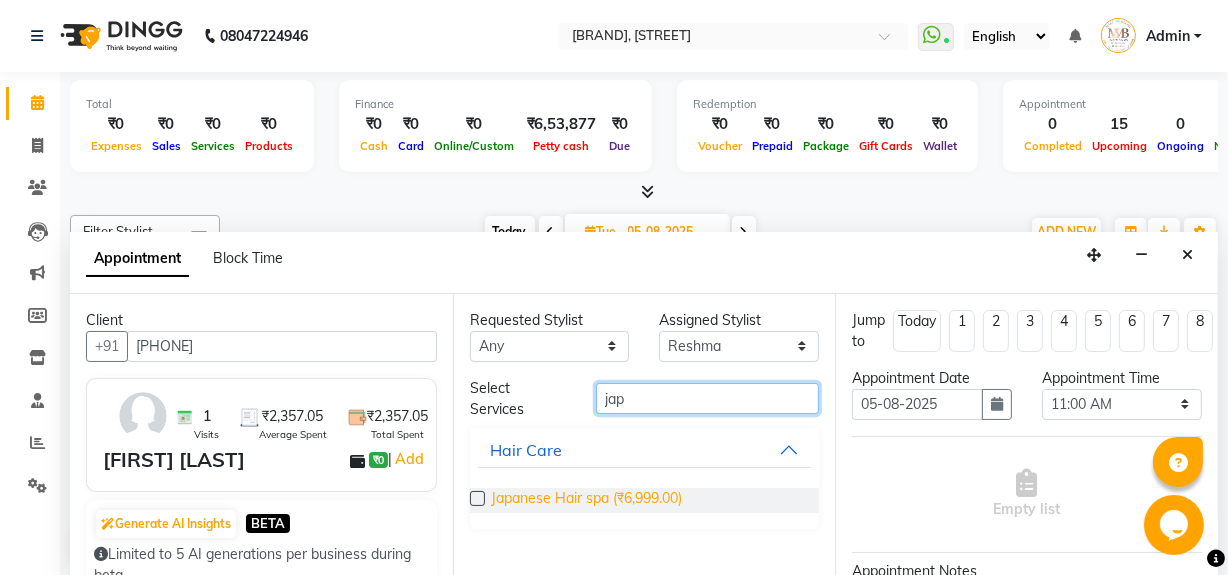 type on "jap" 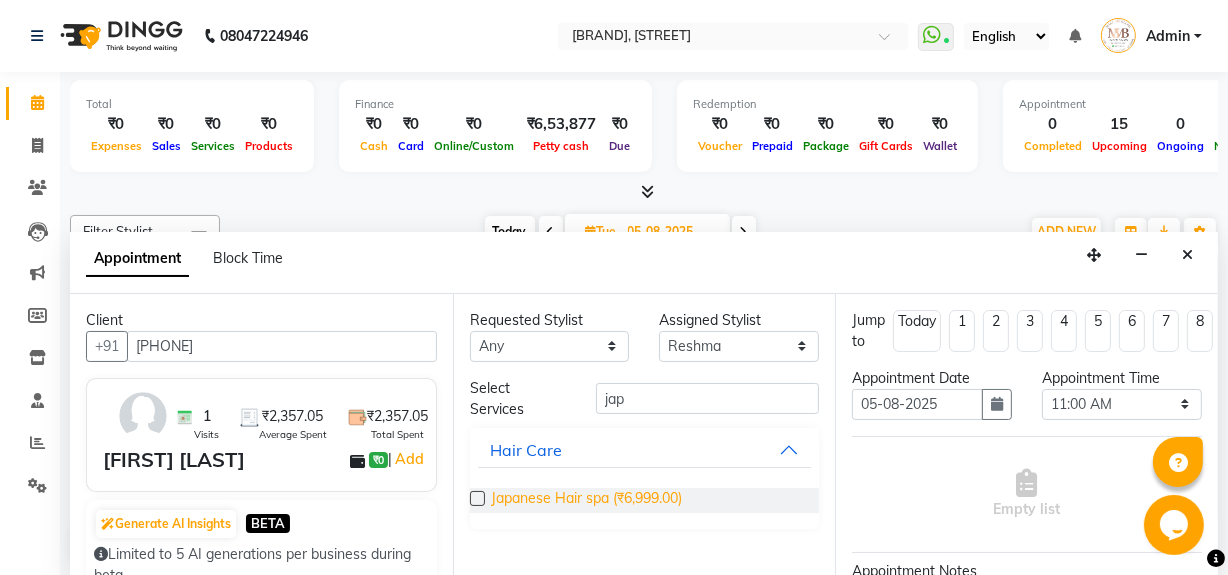 click on "Japanese  Hair spa (₹6,999.00)" at bounding box center (586, 500) 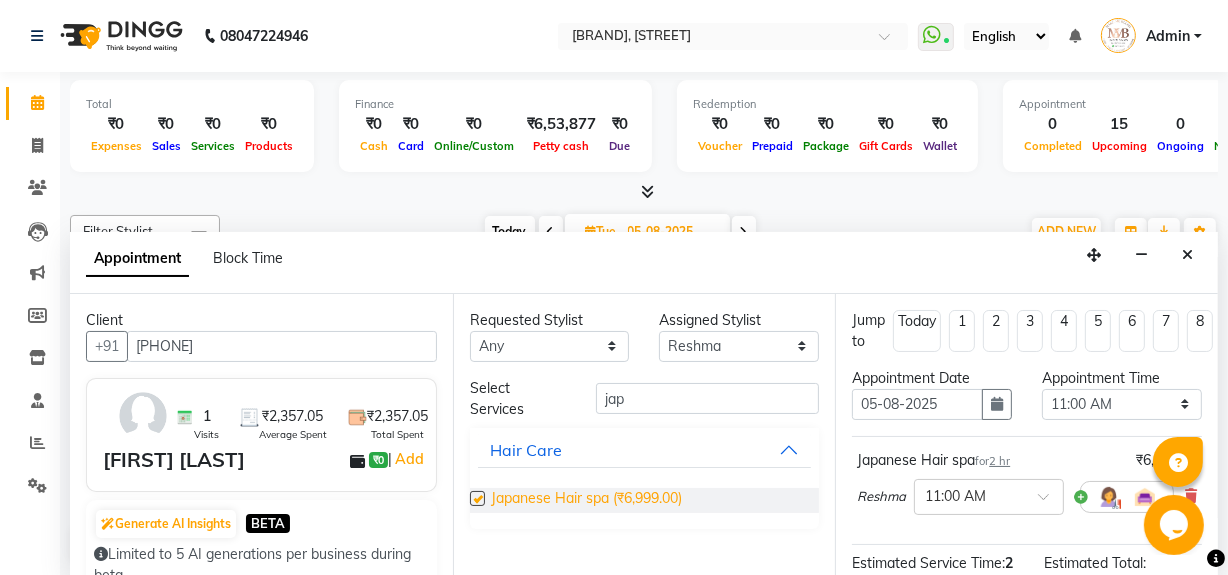 checkbox on "false" 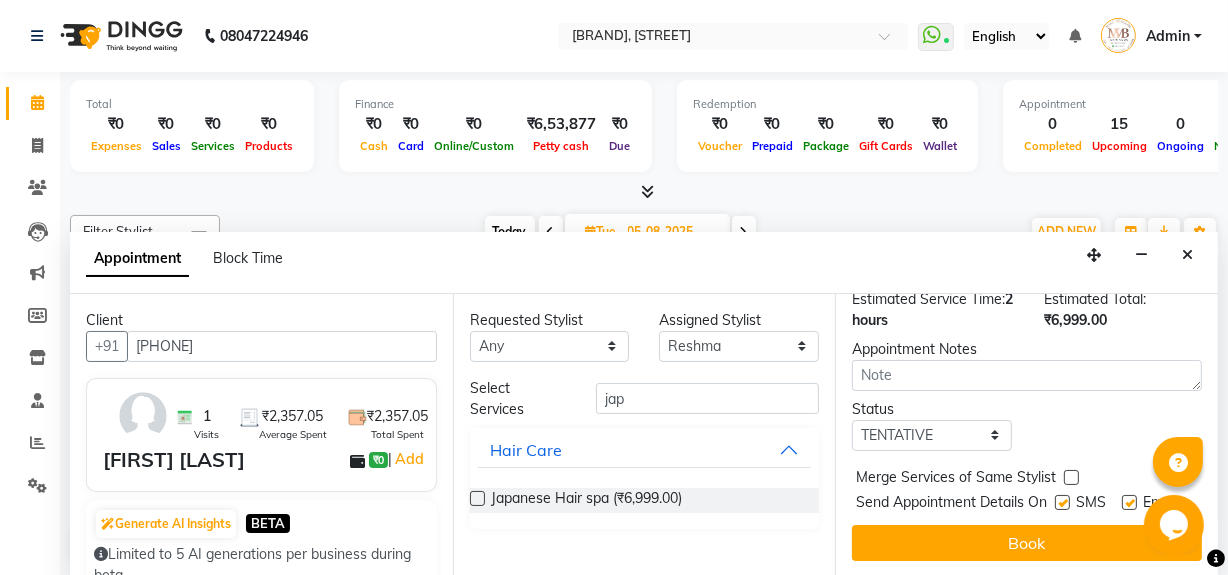 scroll, scrollTop: 293, scrollLeft: 0, axis: vertical 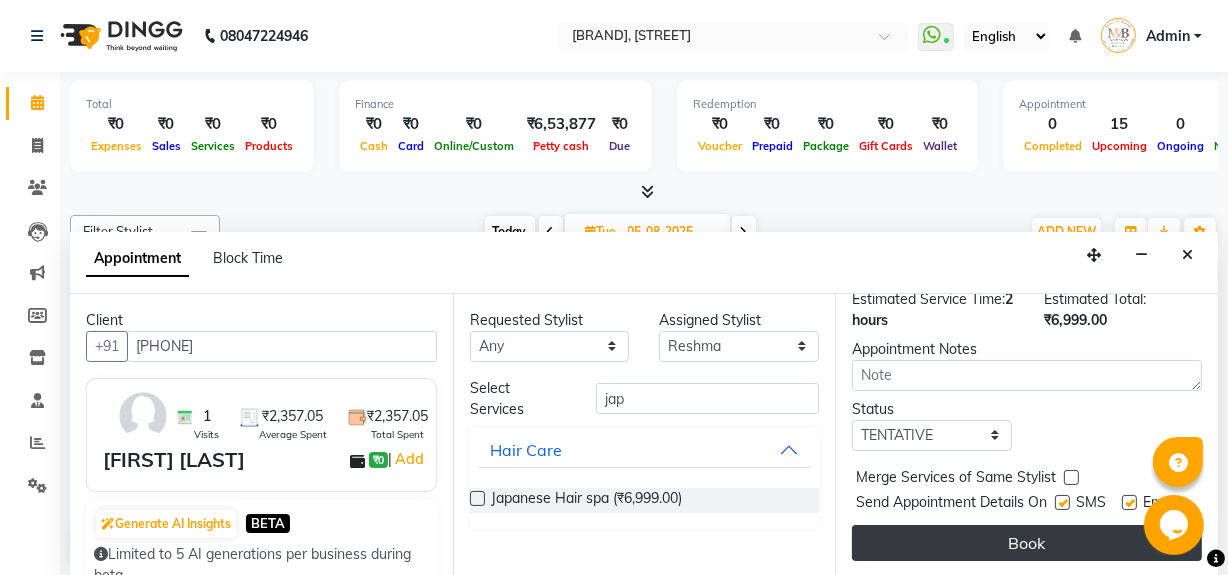 click on "Book" at bounding box center [1027, 543] 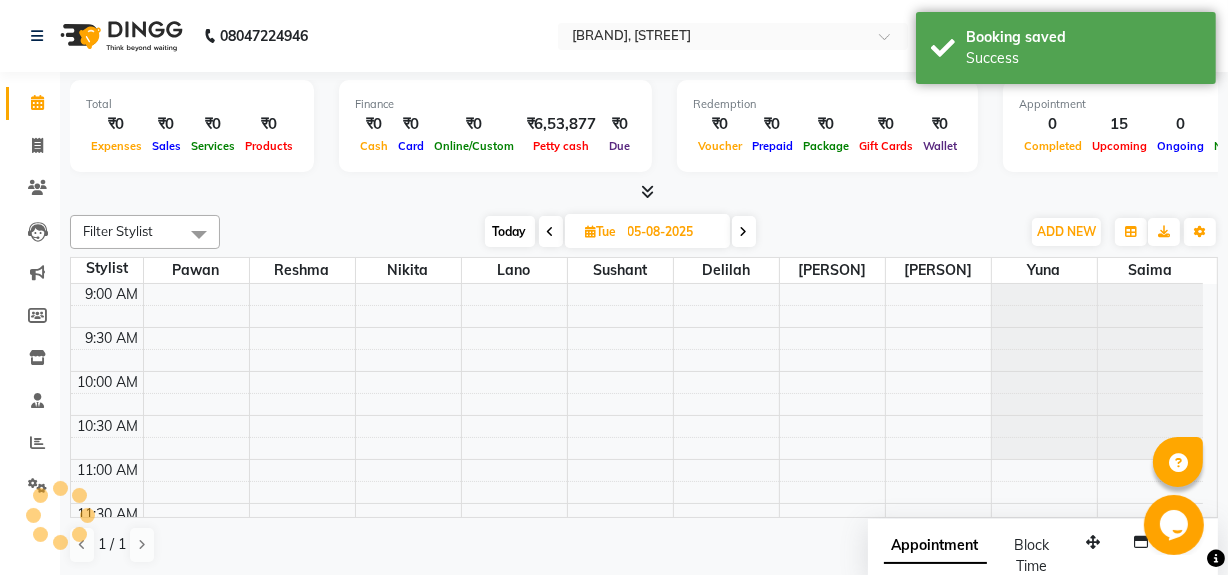 scroll, scrollTop: 0, scrollLeft: 0, axis: both 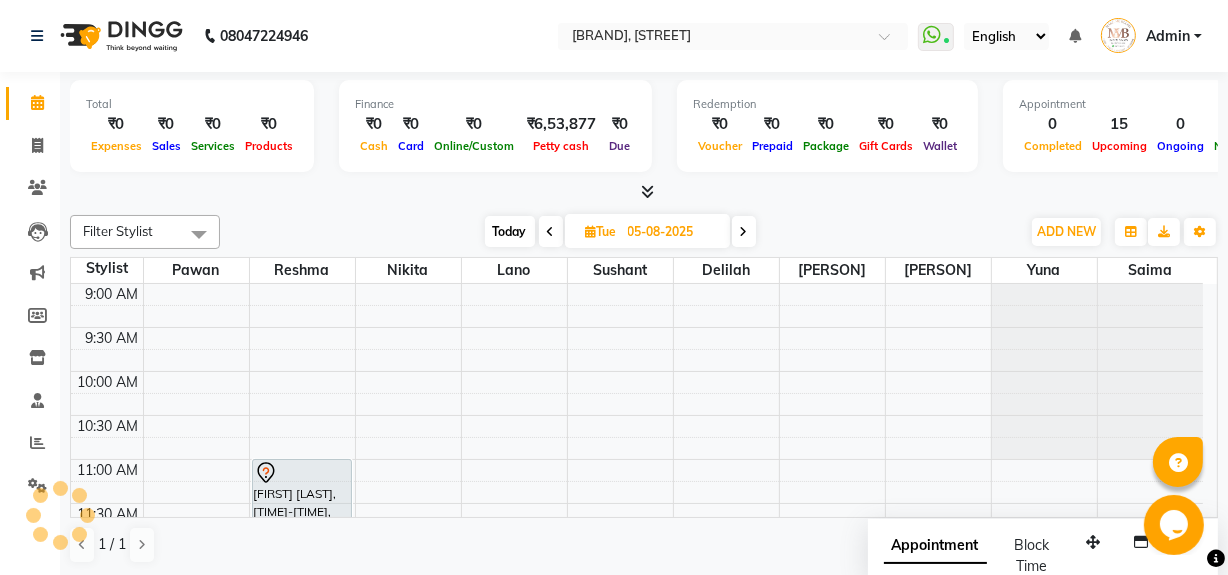 click on "Today" at bounding box center [510, 231] 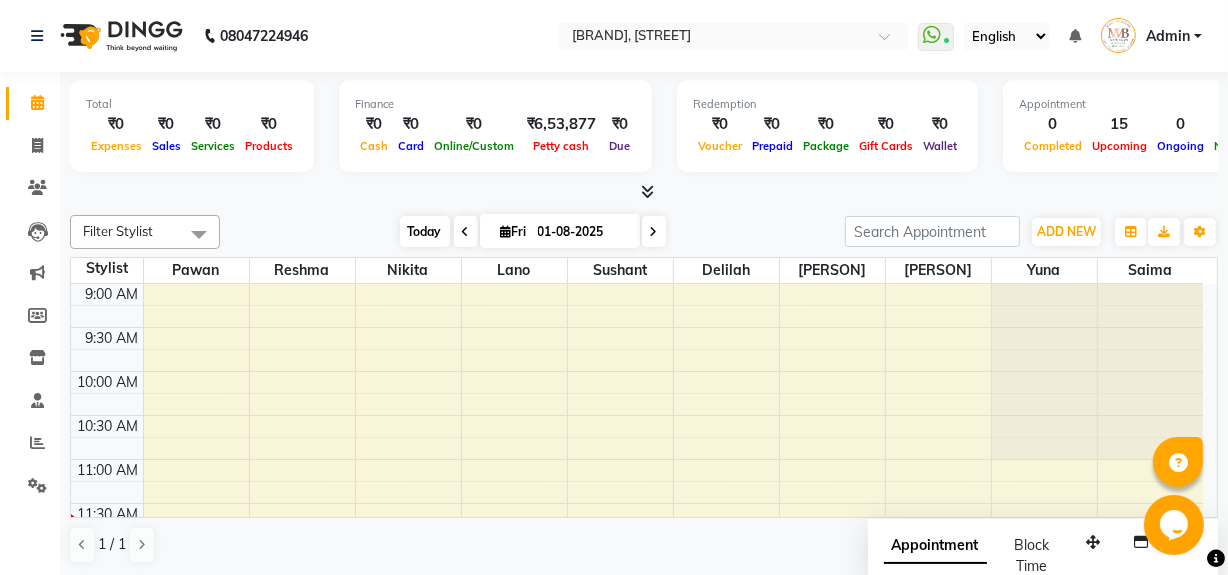scroll, scrollTop: 176, scrollLeft: 0, axis: vertical 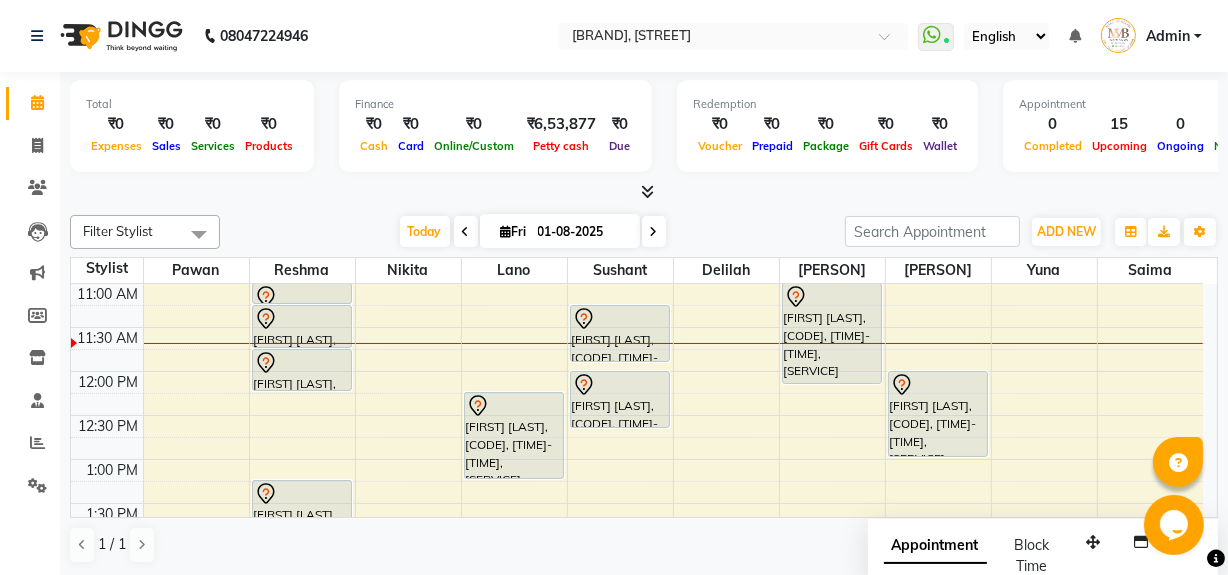 click at bounding box center (506, 231) 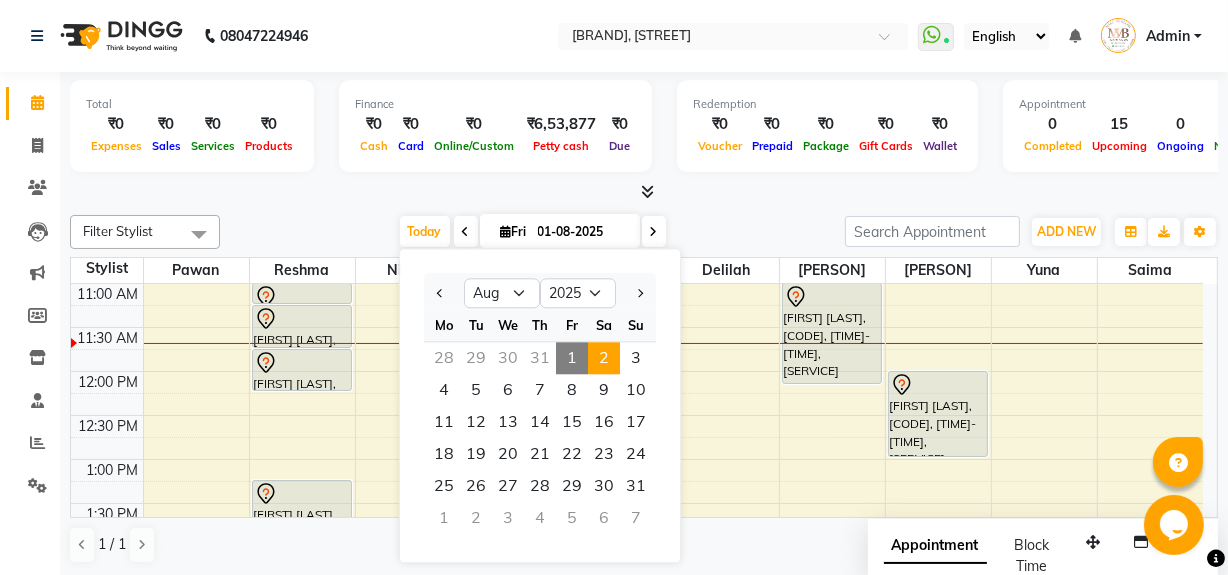 click on "2" at bounding box center (604, 358) 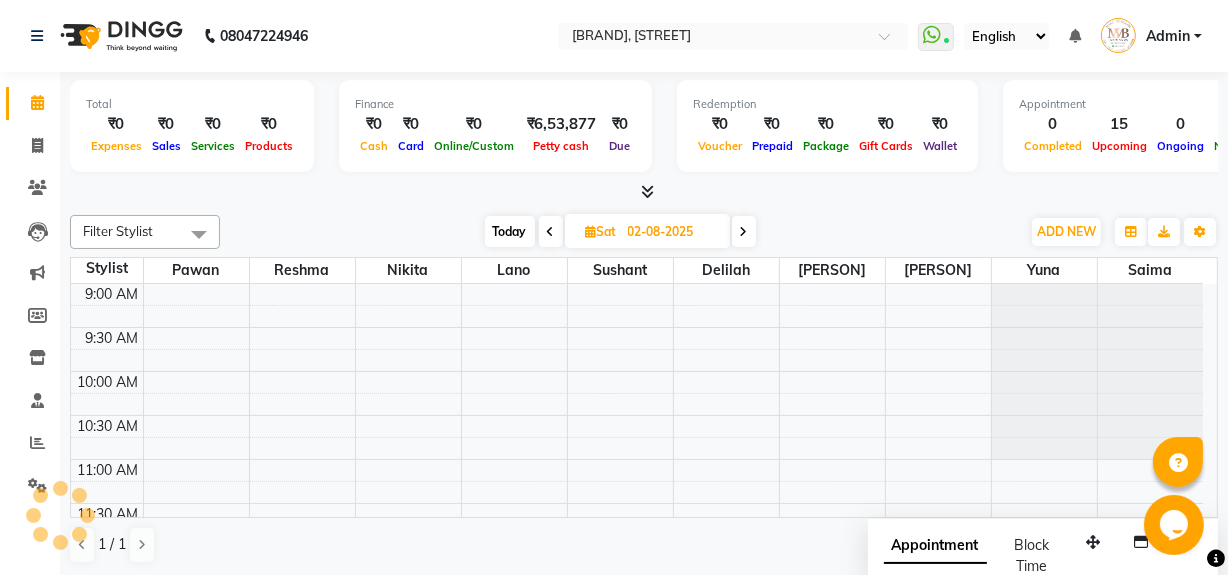 scroll, scrollTop: 176, scrollLeft: 0, axis: vertical 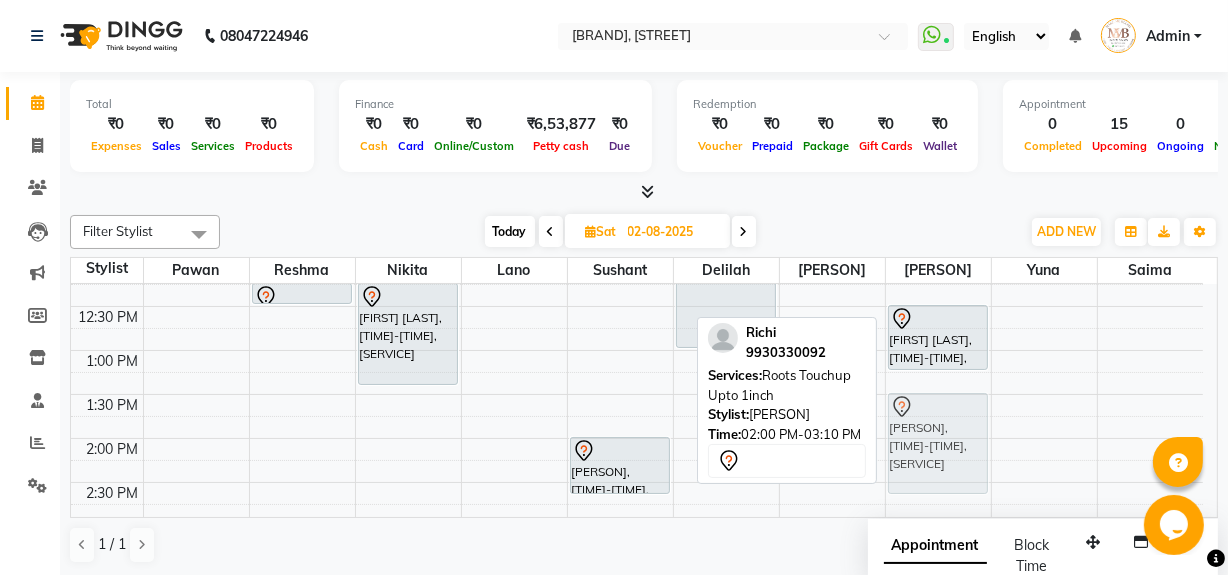 drag, startPoint x: 935, startPoint y: 480, endPoint x: 937, endPoint y: 453, distance: 27.073973 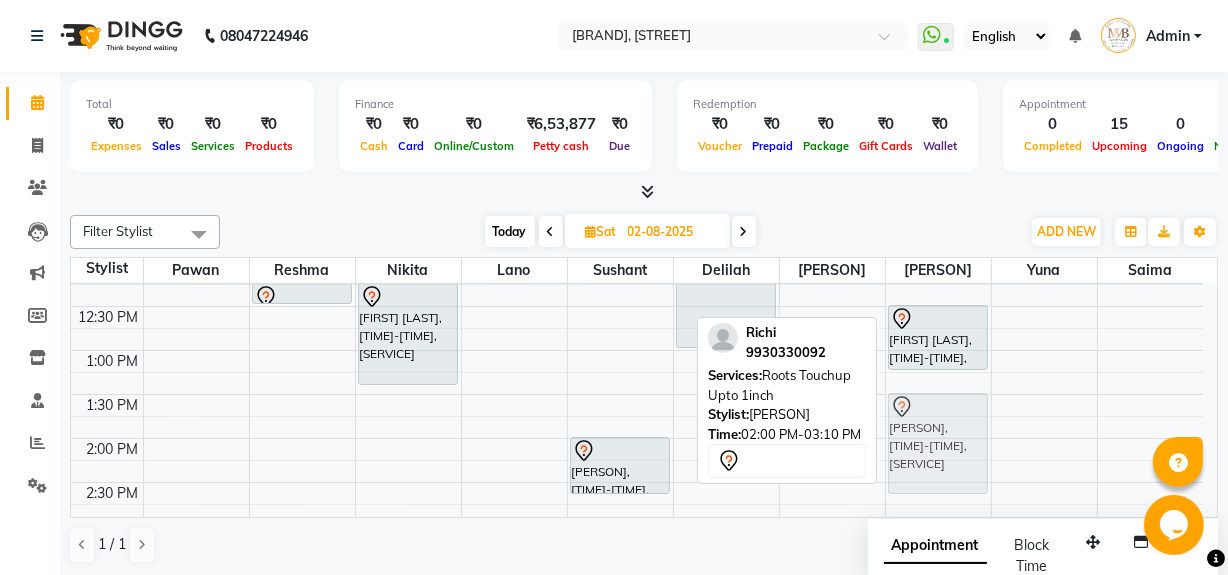 click on "[FIRST] [LAST], [TIME]-[TIME], [SERVICE]              [PERSON], [TIME]-[TIME], [SERVICE]              [FIRST] [LAST], [TIME]-[TIME], [SERVICE]              [PERSON], [TIME]-[TIME], [SERVICE]" at bounding box center [938, 526] 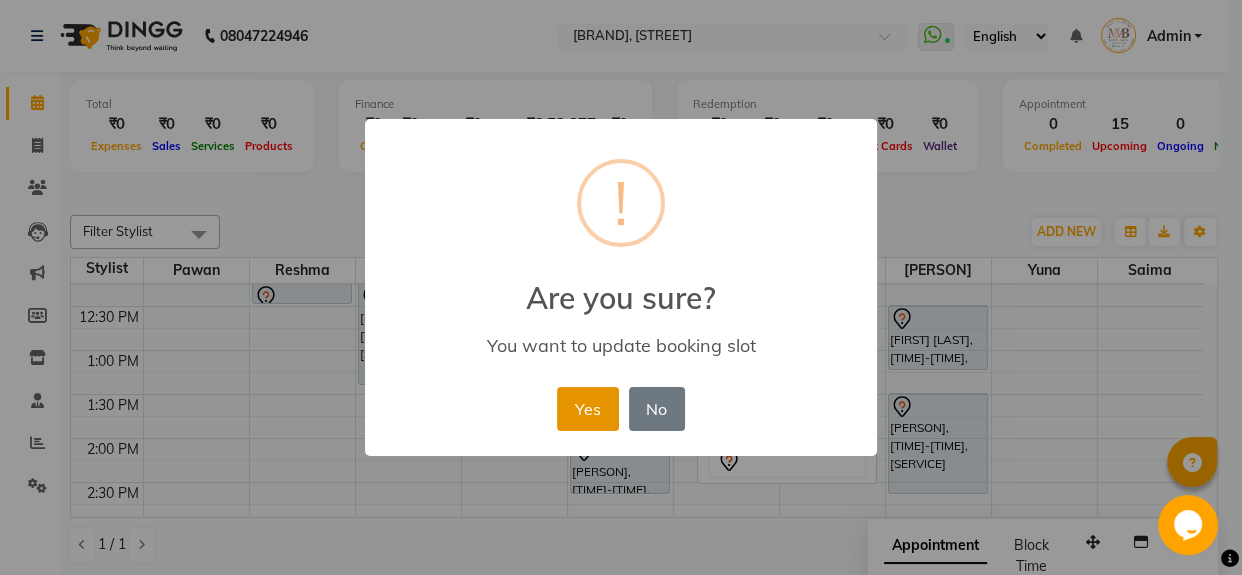 click on "Yes" at bounding box center [587, 409] 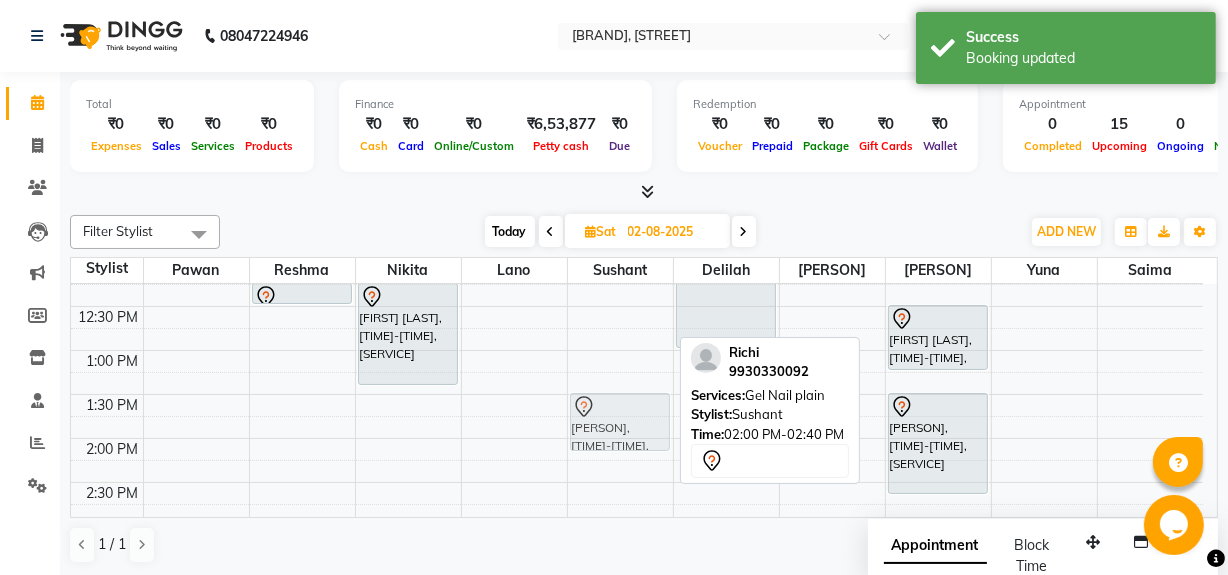 drag, startPoint x: 599, startPoint y: 473, endPoint x: 600, endPoint y: 428, distance: 45.01111 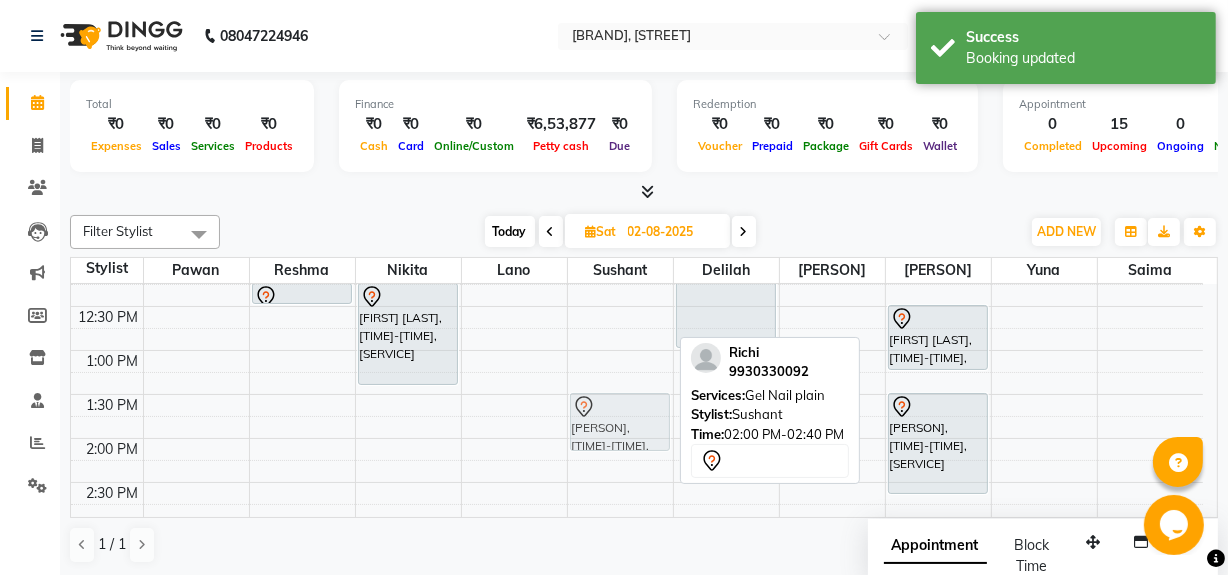 click on "[PERSON], [TIME]-[TIME], [SERVICE]              [PERSON], [TIME]-[TIME], [SERVICE]" at bounding box center [620, 526] 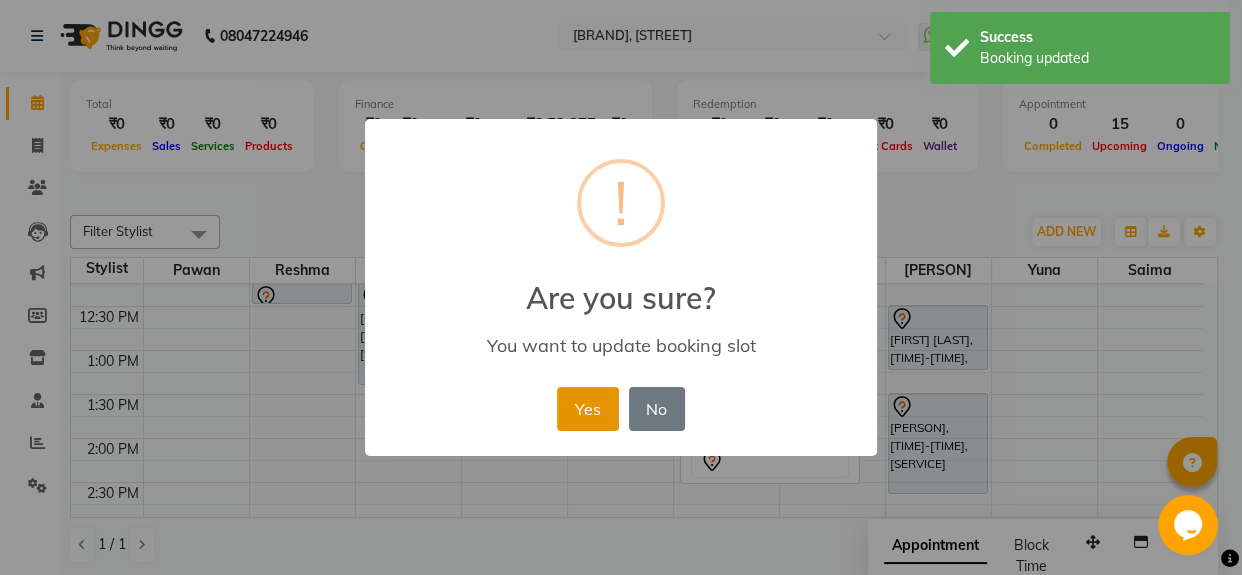 click on "Yes" at bounding box center (587, 409) 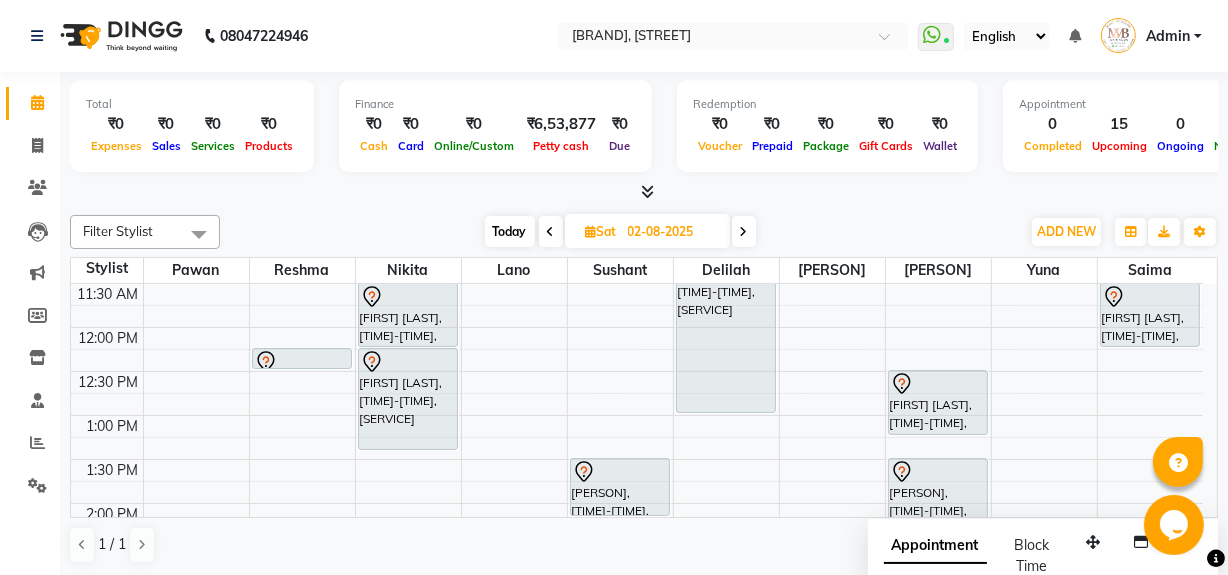 scroll, scrollTop: 212, scrollLeft: 0, axis: vertical 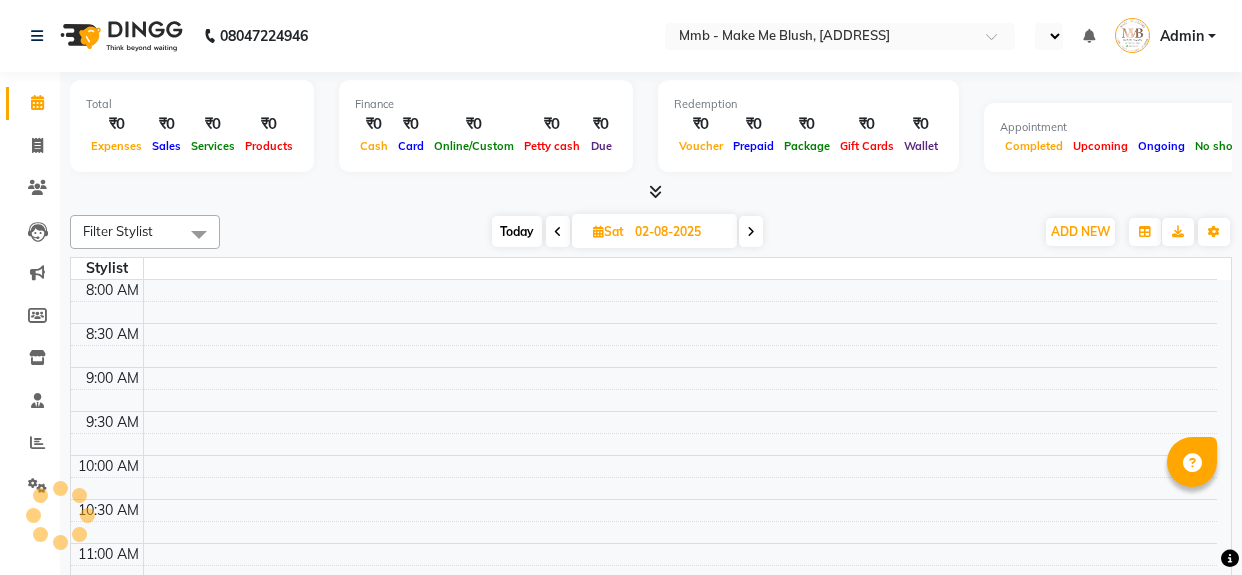 select on "en" 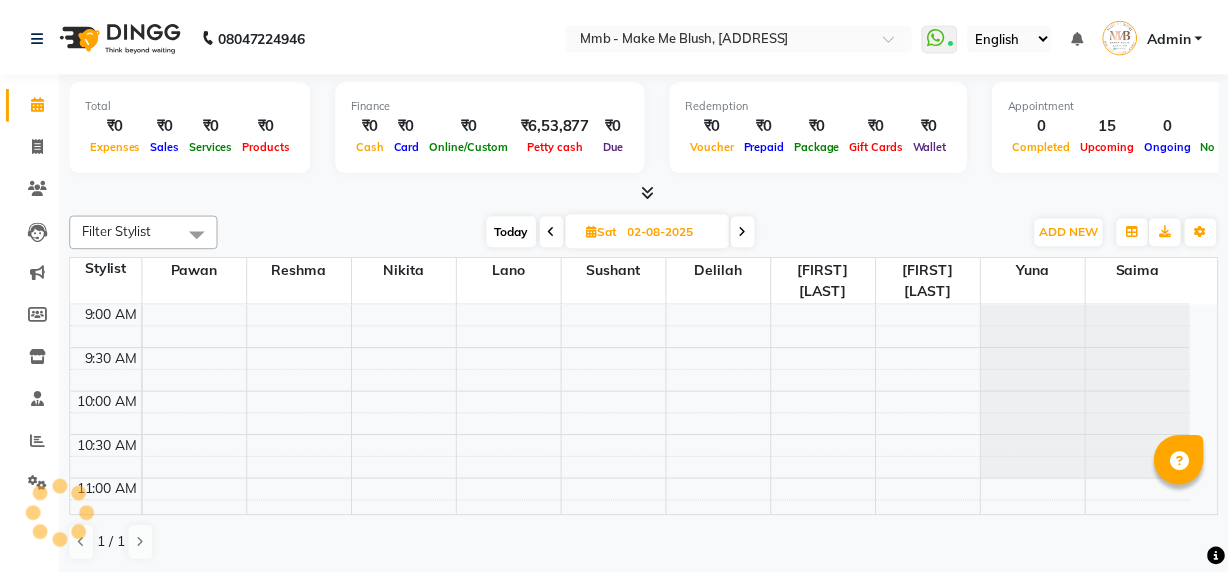 scroll, scrollTop: 0, scrollLeft: 0, axis: both 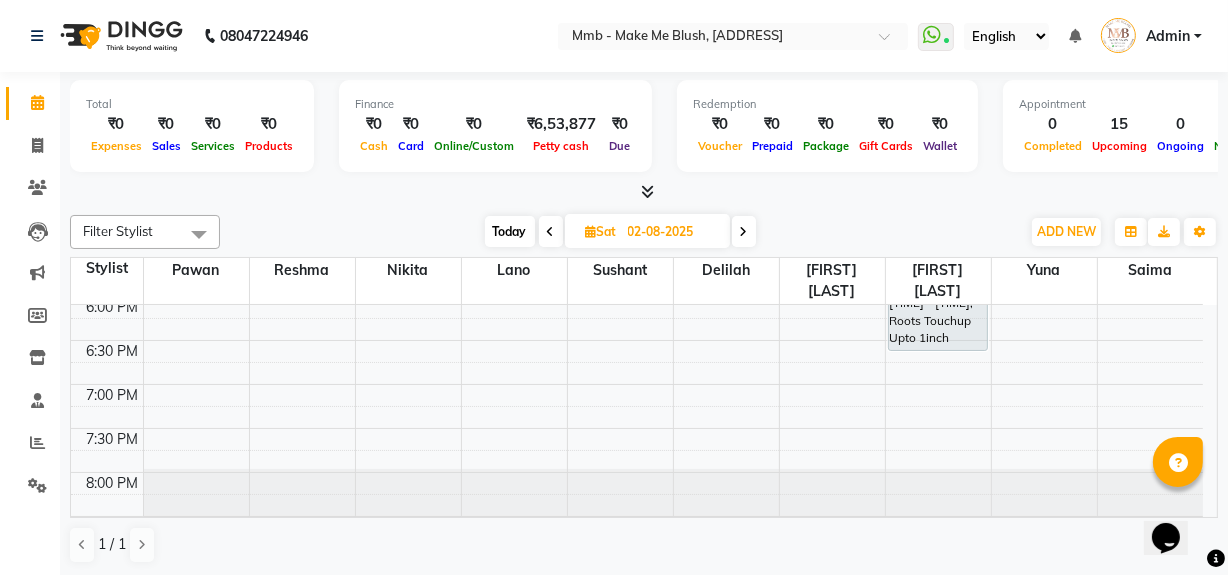 click on "Today" at bounding box center [510, 231] 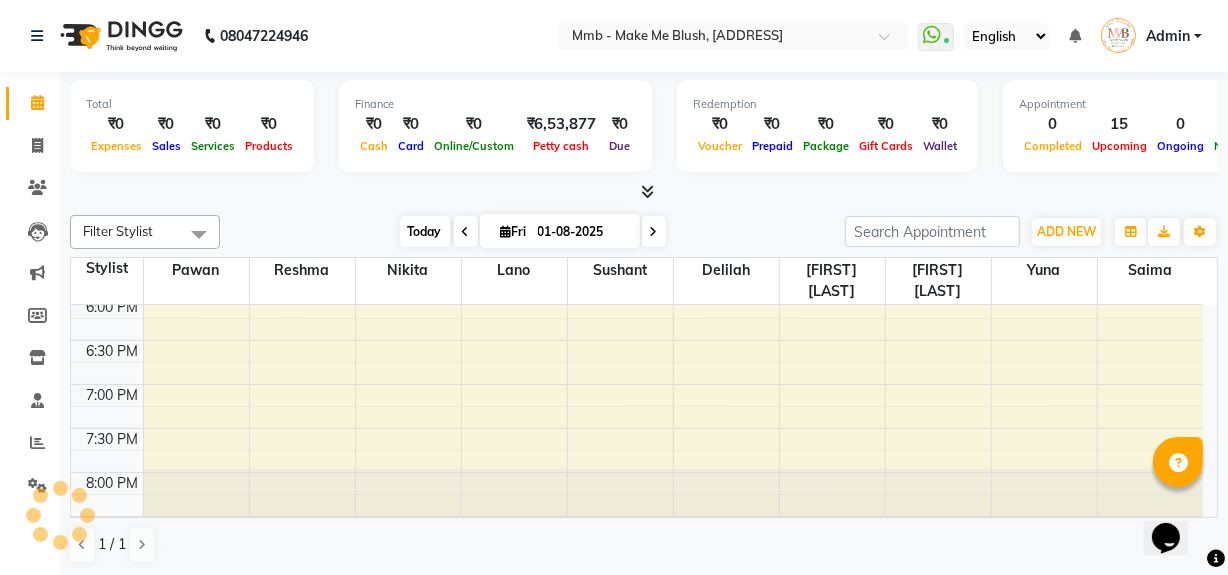 scroll, scrollTop: 176, scrollLeft: 0, axis: vertical 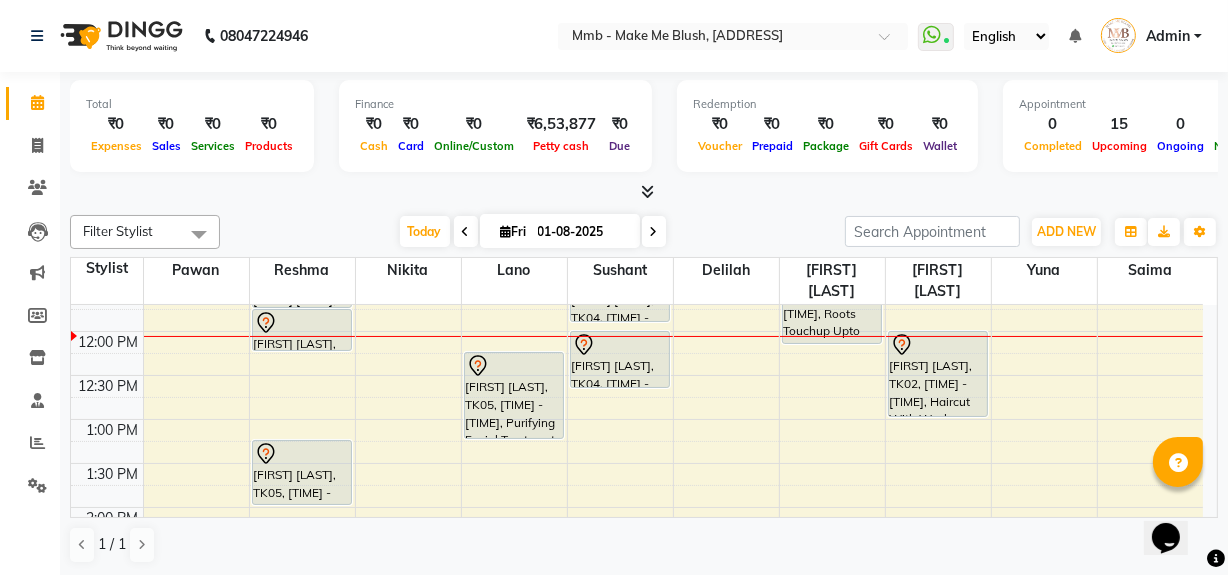 click on "Opens Chat This icon Opens the chat window." at bounding box center (1175, 502) 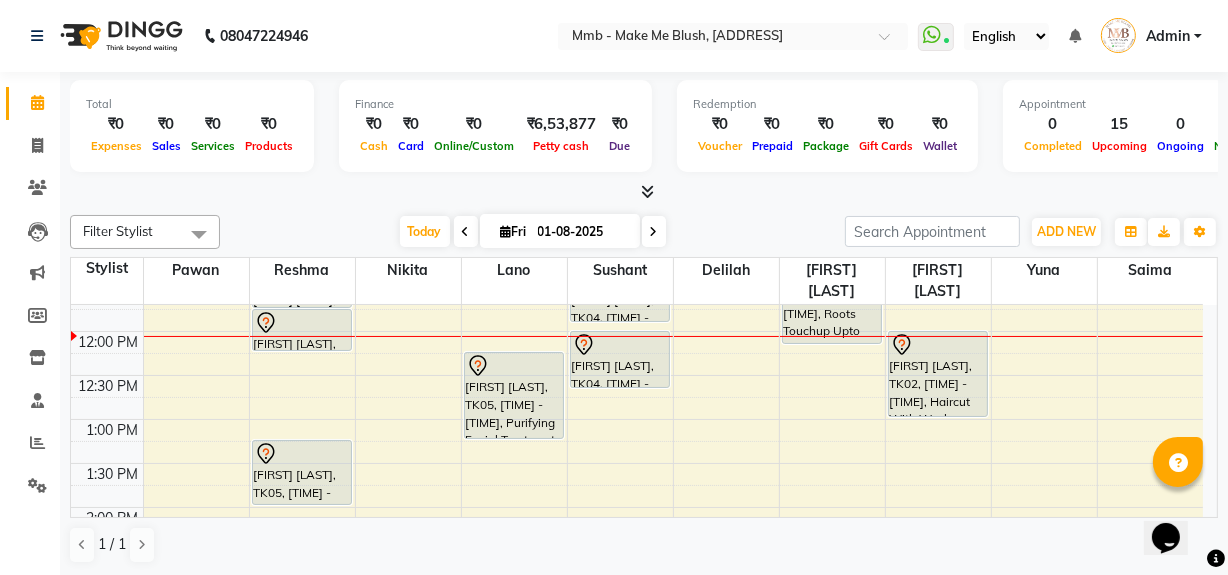 click on "Opens Chat This icon Opens the chat window." at bounding box center [1175, 502] 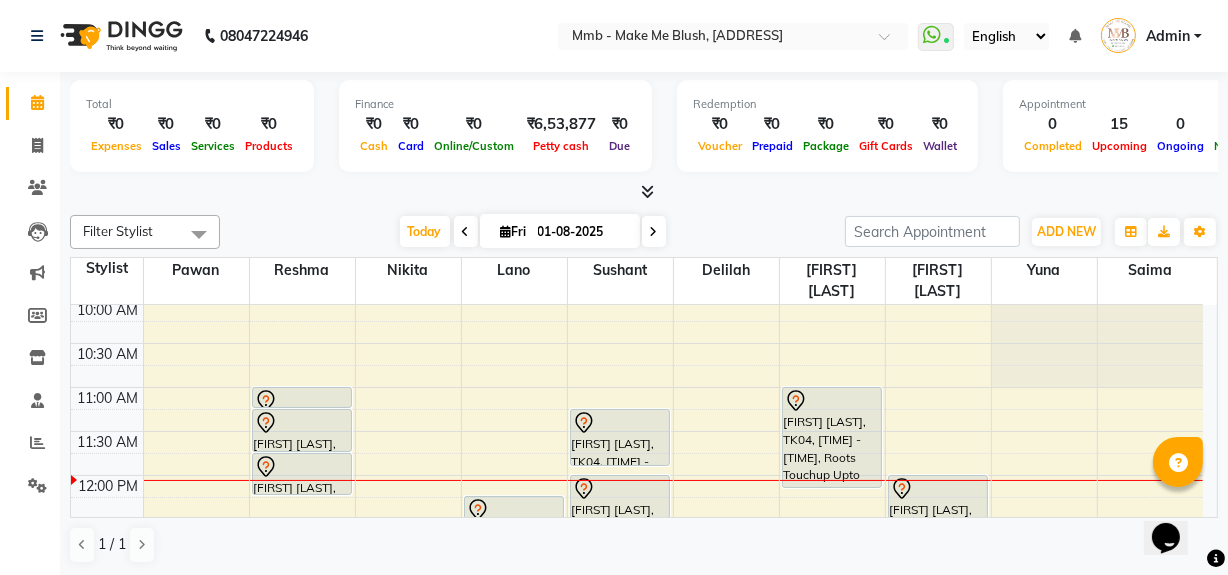 scroll, scrollTop: 75, scrollLeft: 0, axis: vertical 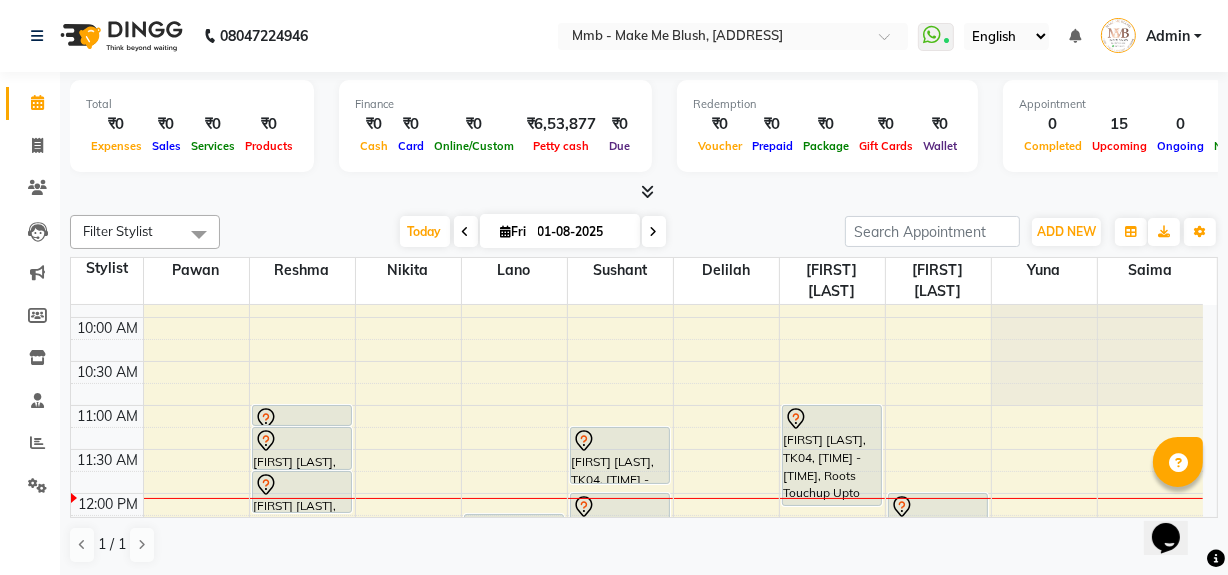 click at bounding box center (654, 232) 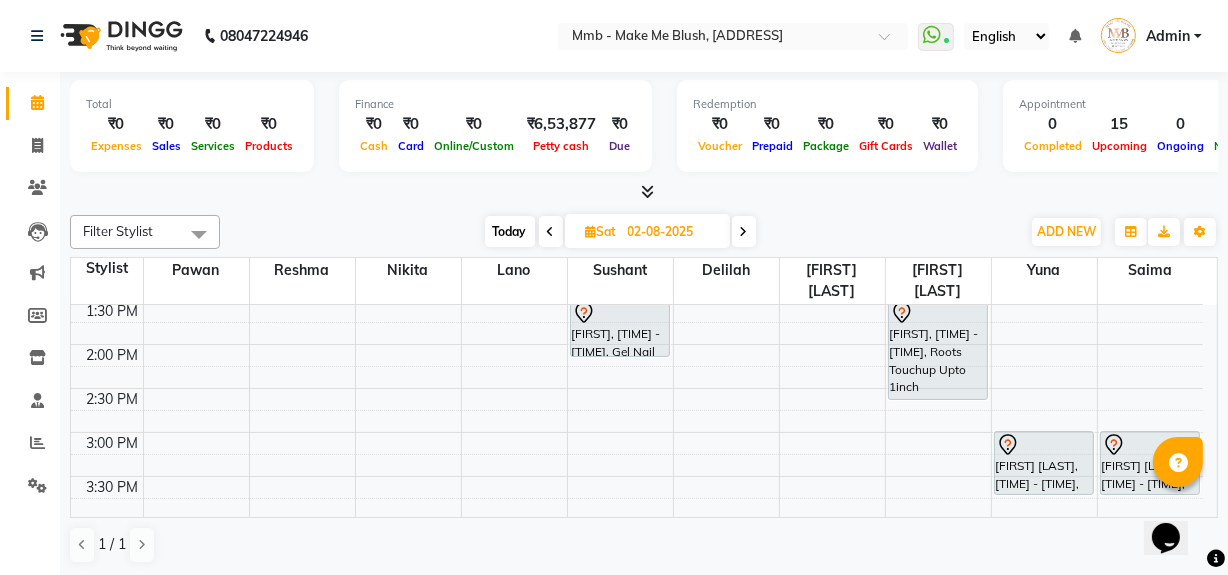scroll, scrollTop: 445, scrollLeft: 0, axis: vertical 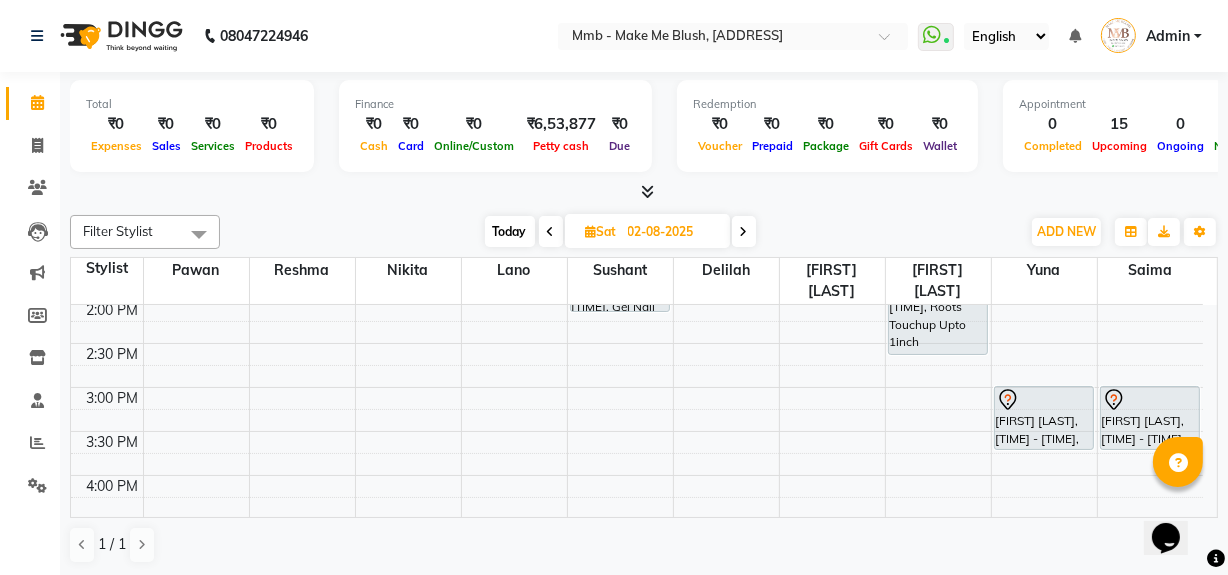 click on "Today" at bounding box center (510, 231) 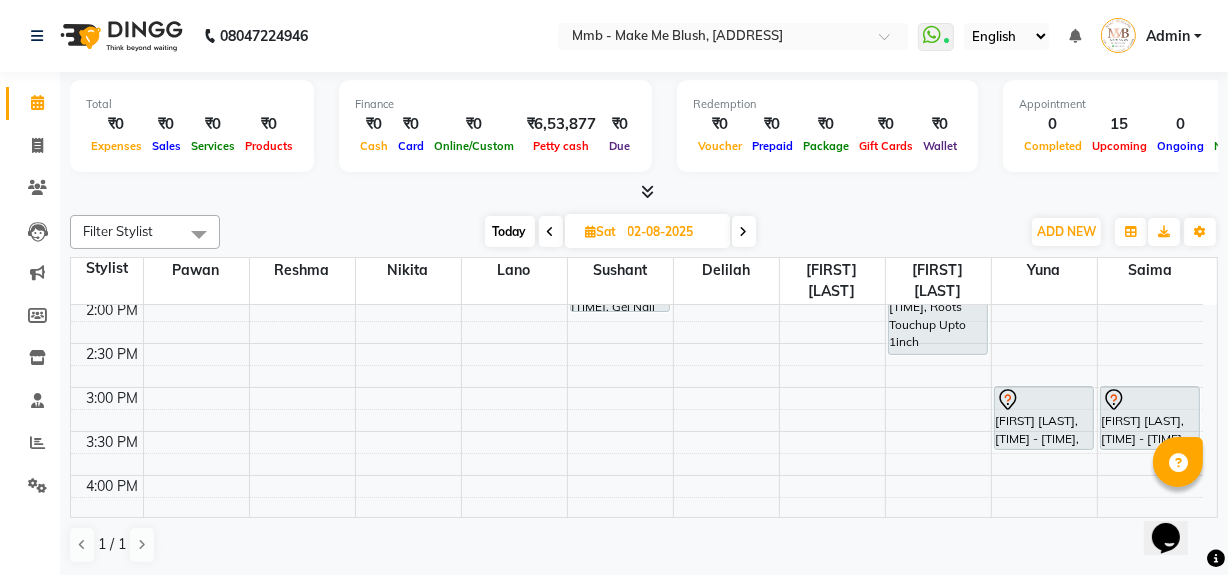 type on "01-08-2025" 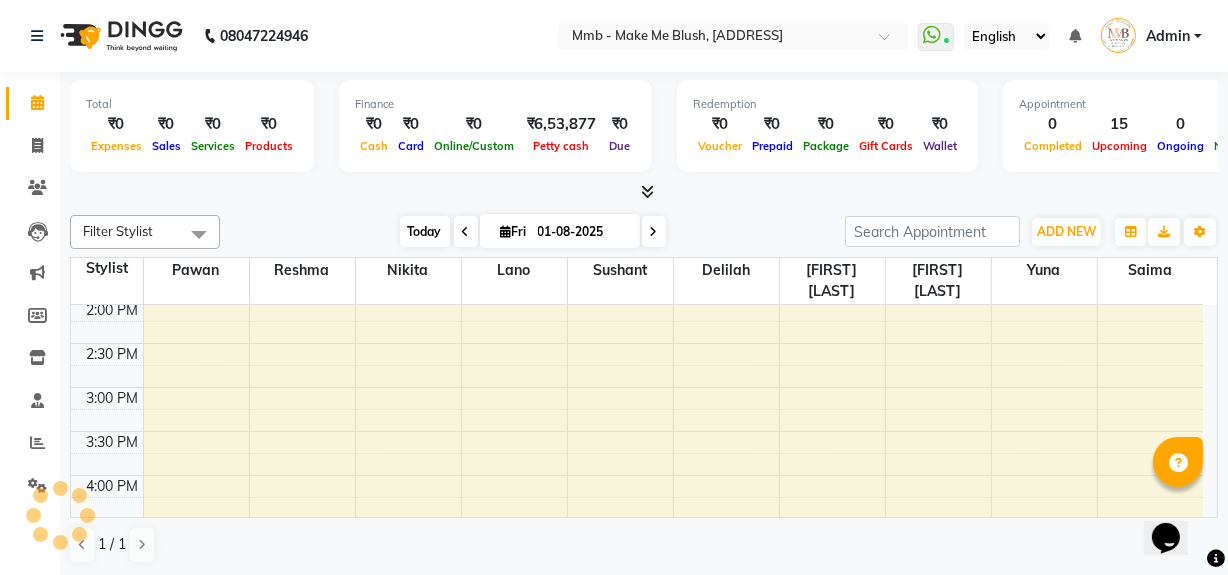 scroll, scrollTop: 263, scrollLeft: 0, axis: vertical 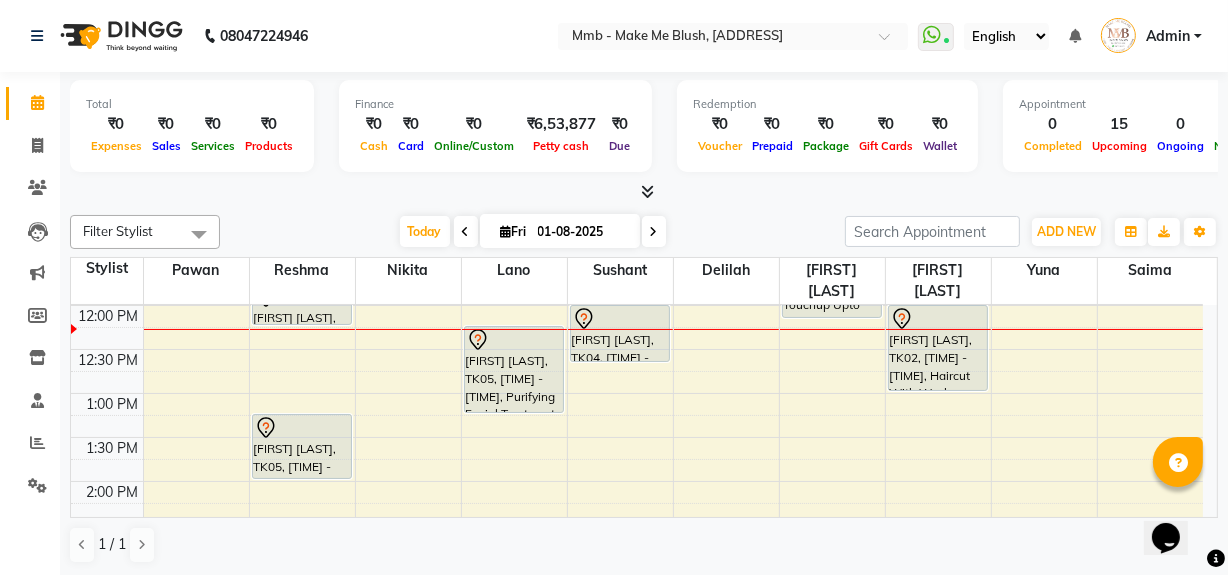 click on "Fri" at bounding box center (514, 231) 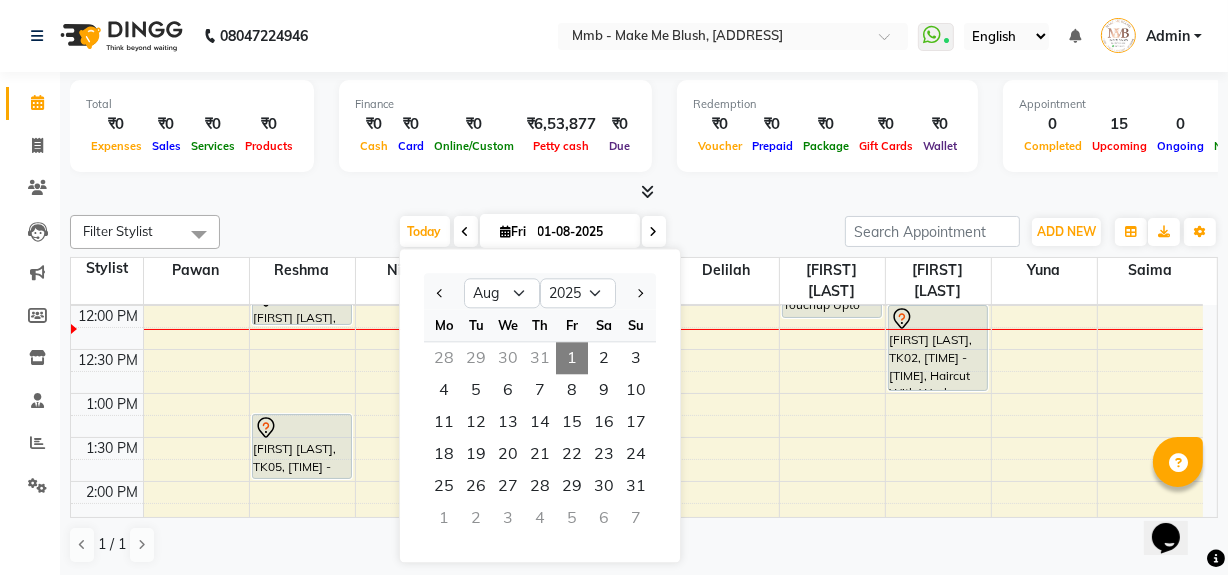 click on "29" at bounding box center (476, 358) 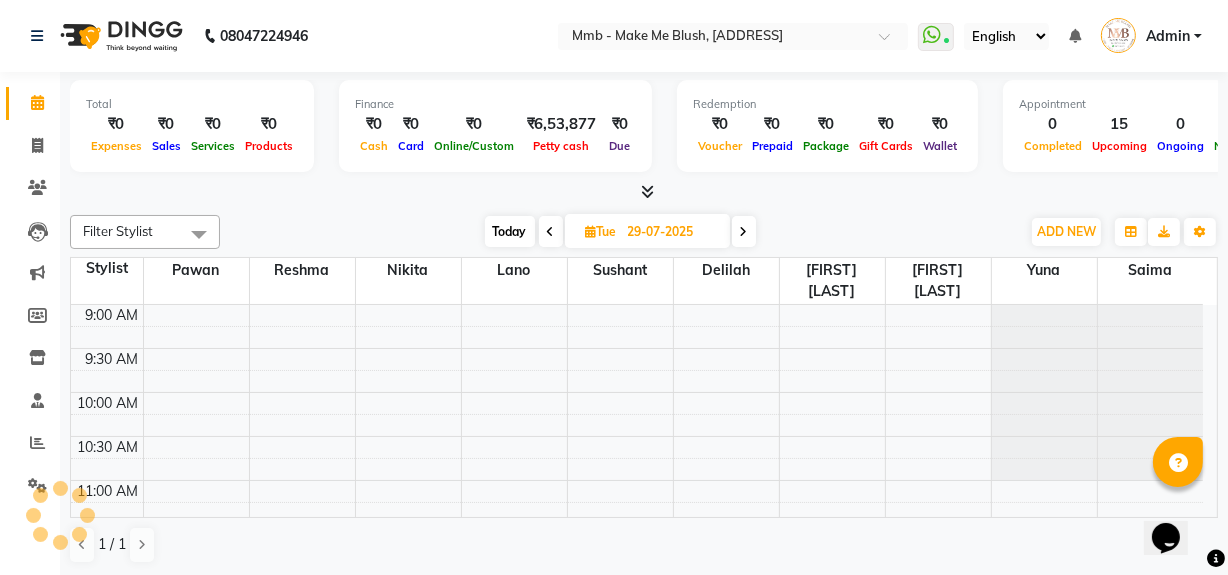scroll, scrollTop: 263, scrollLeft: 0, axis: vertical 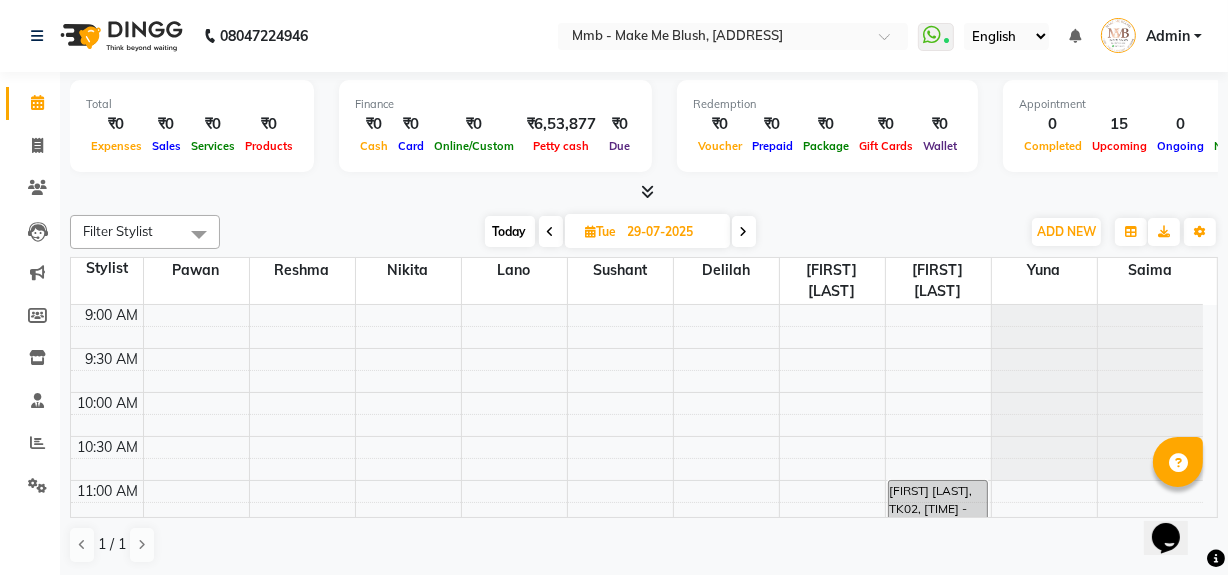 click at bounding box center (744, 231) 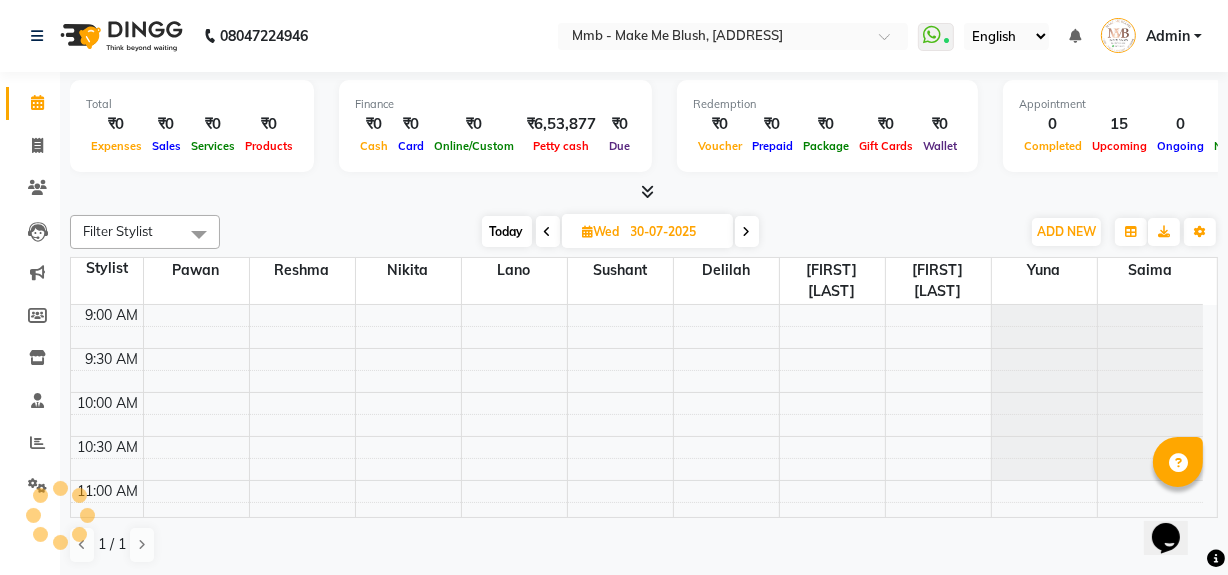 scroll, scrollTop: 263, scrollLeft: 0, axis: vertical 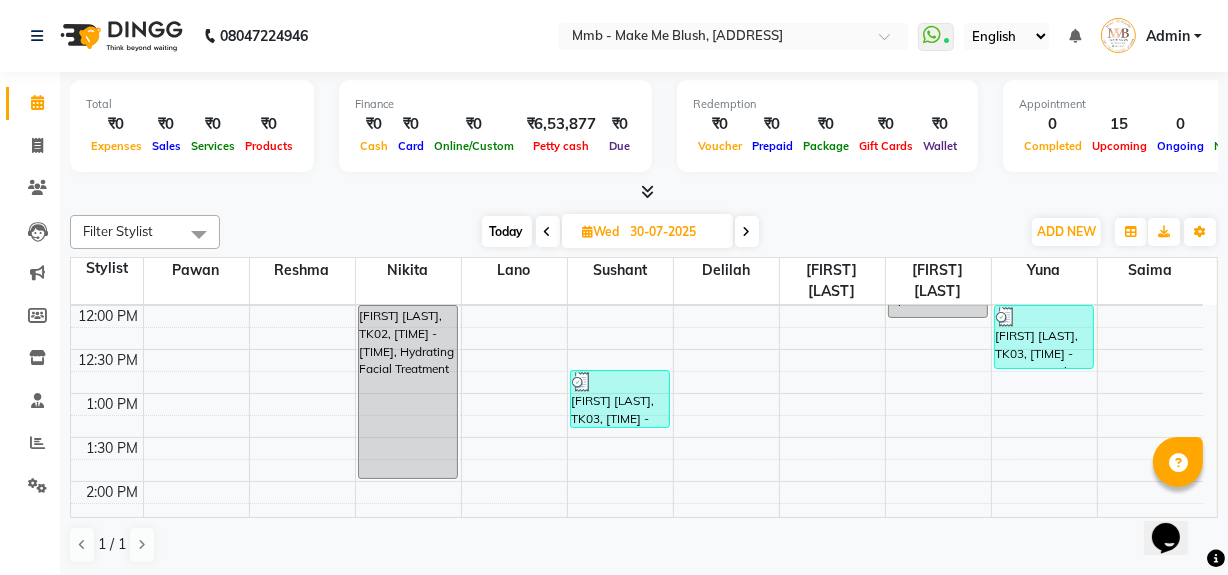 click on "Today" at bounding box center [507, 231] 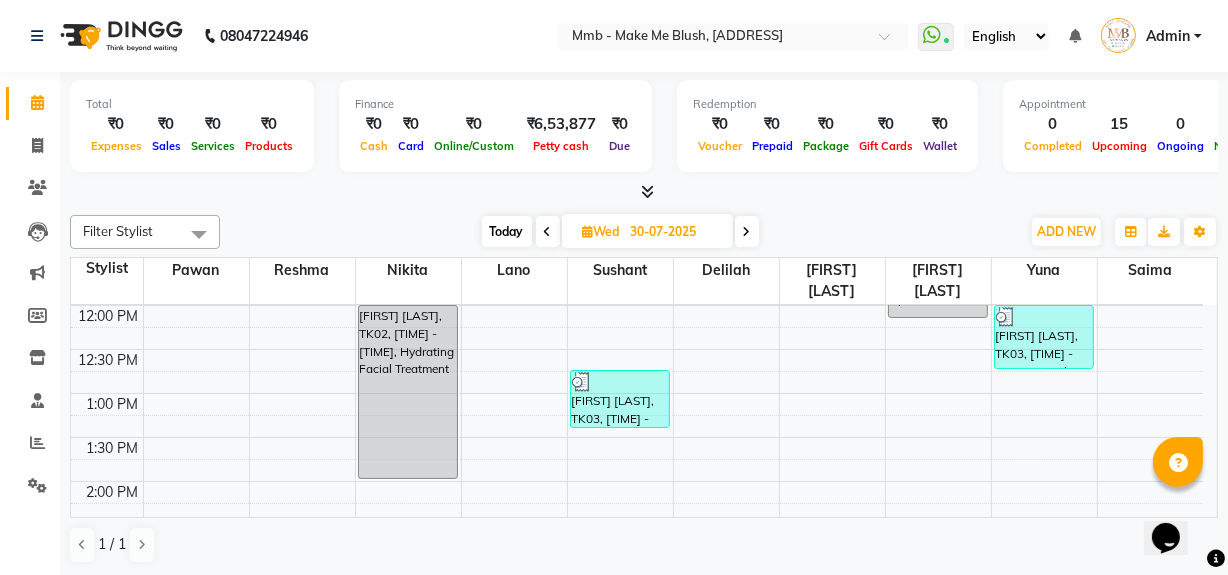 type on "01-08-2025" 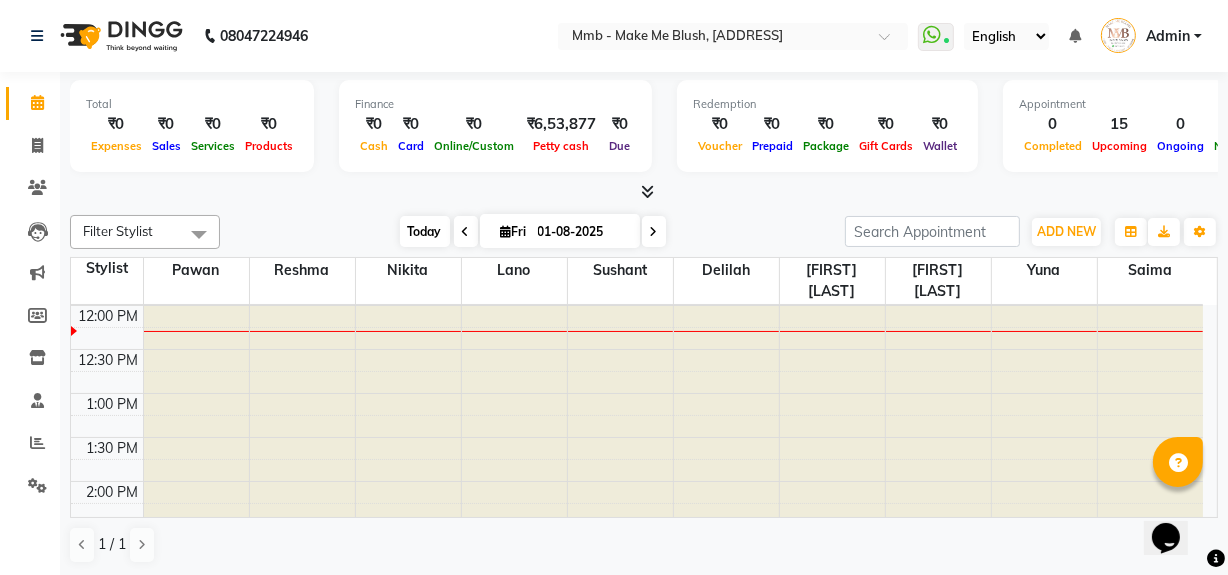 scroll, scrollTop: 263, scrollLeft: 0, axis: vertical 